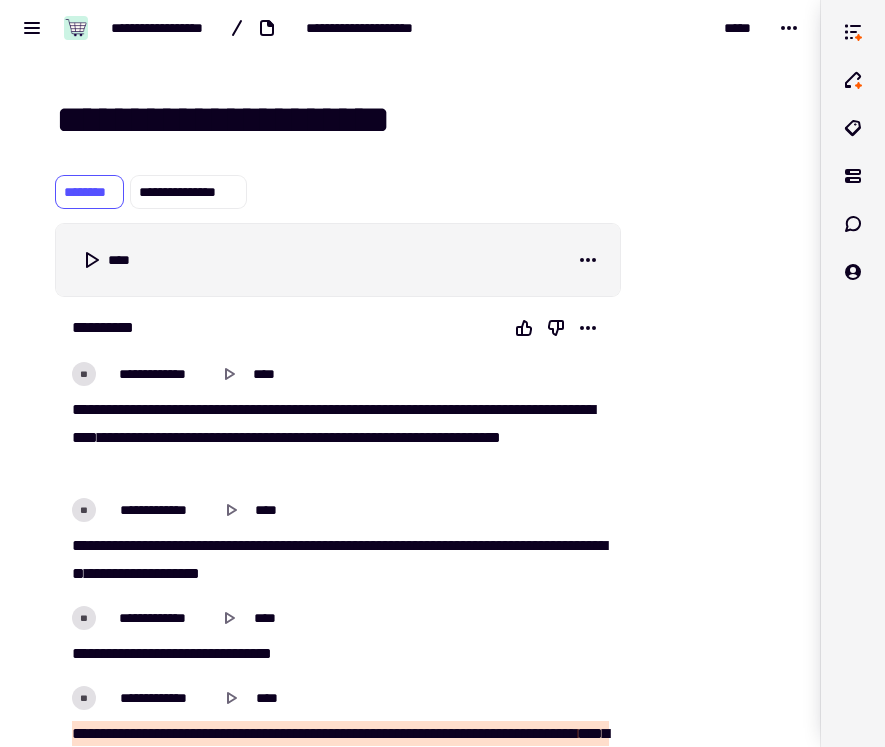 scroll, scrollTop: 0, scrollLeft: 0, axis: both 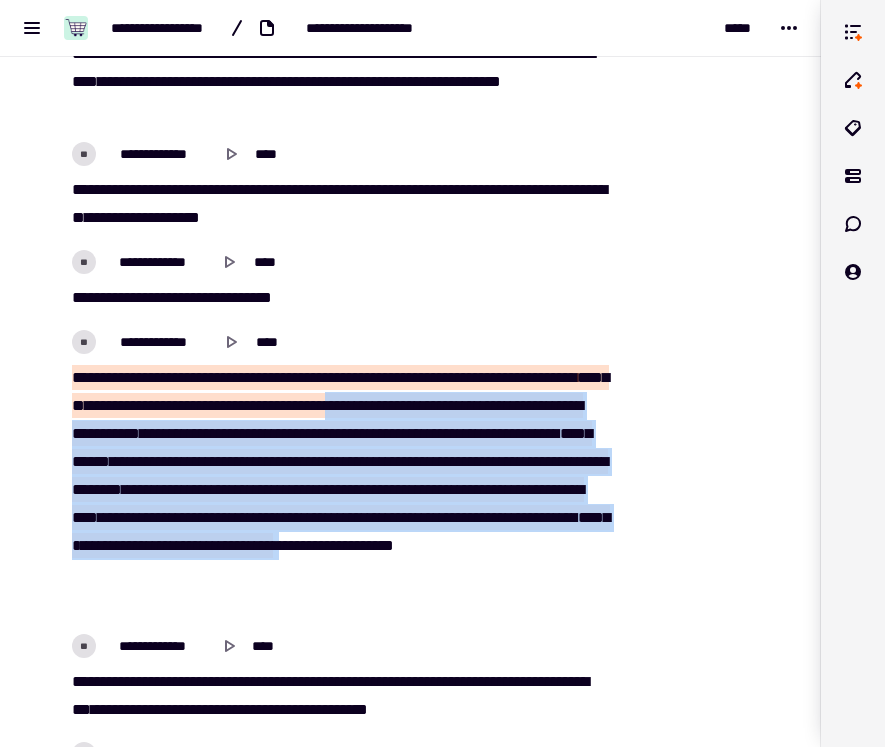 drag, startPoint x: 573, startPoint y: 399, endPoint x: 103, endPoint y: 606, distance: 513.565 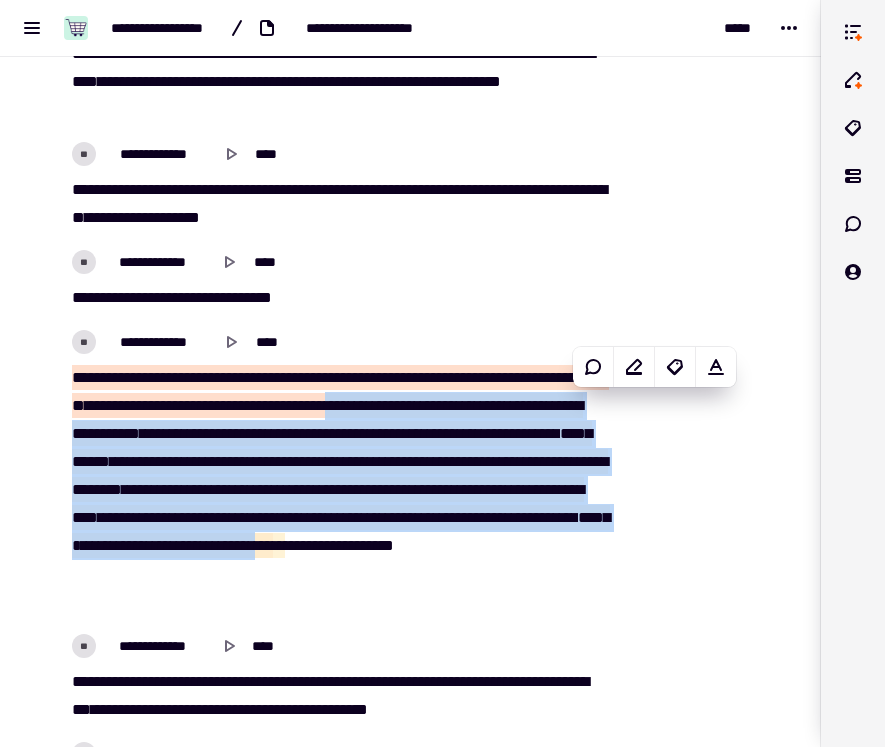 copy on "**********" 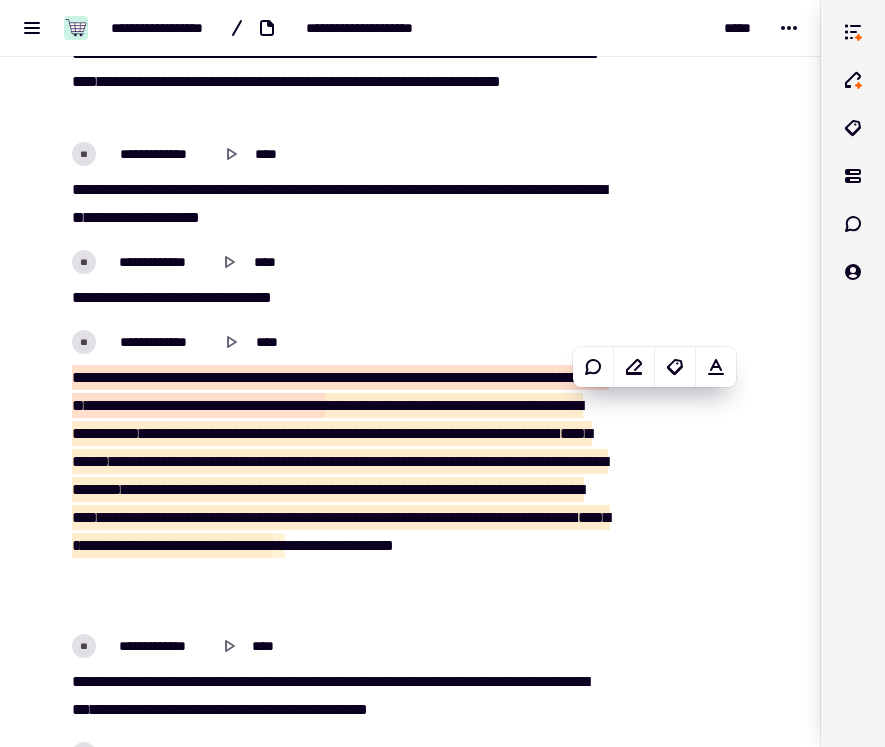click on "**********" at bounding box center (338, 262) 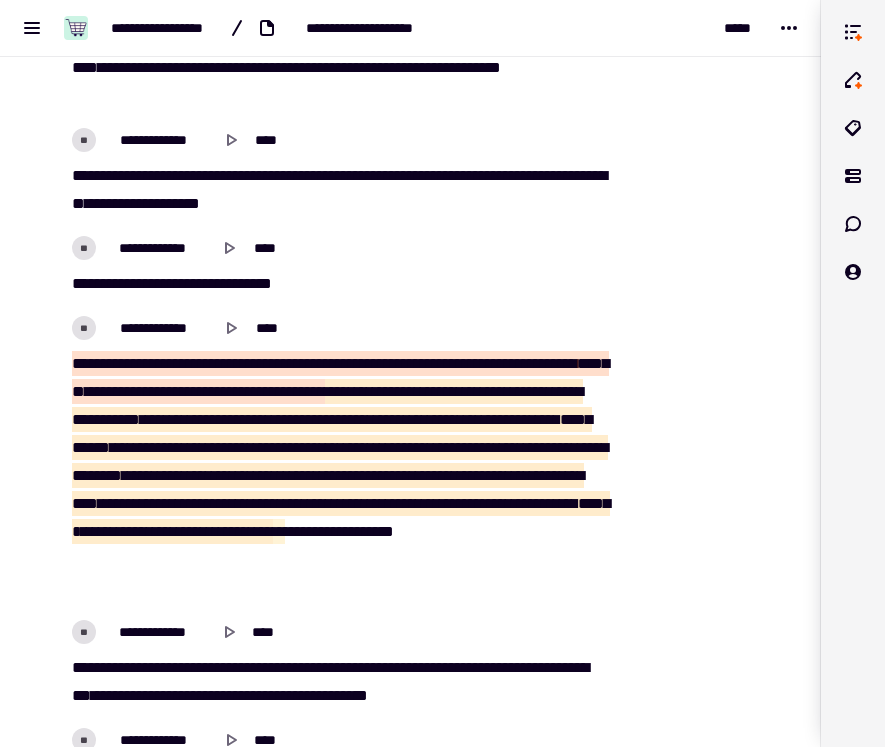 scroll, scrollTop: 355, scrollLeft: 0, axis: vertical 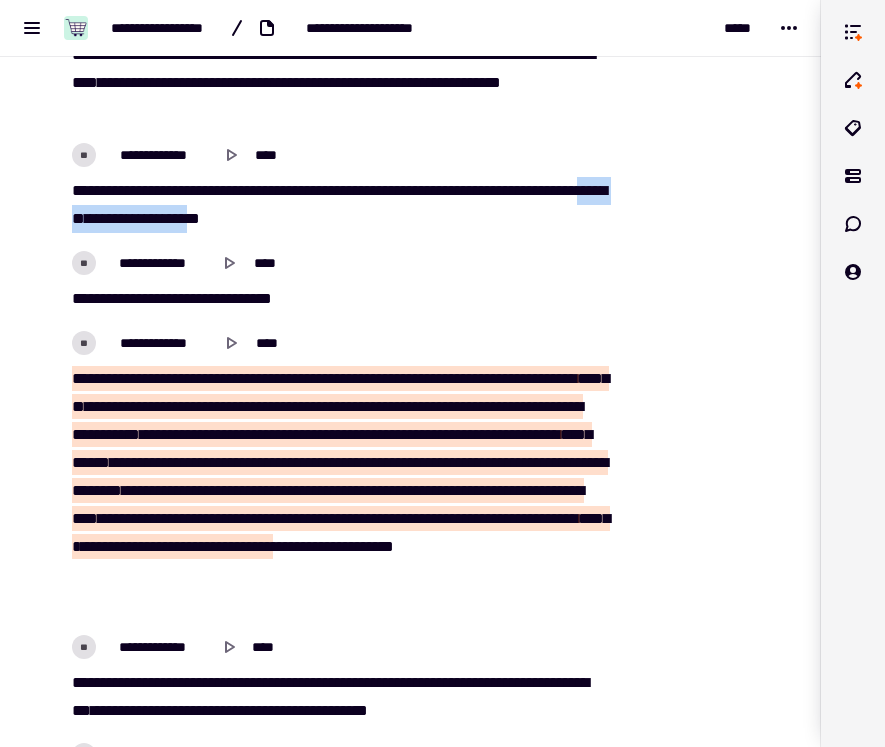 drag, startPoint x: 209, startPoint y: 217, endPoint x: 389, endPoint y: 222, distance: 180.06943 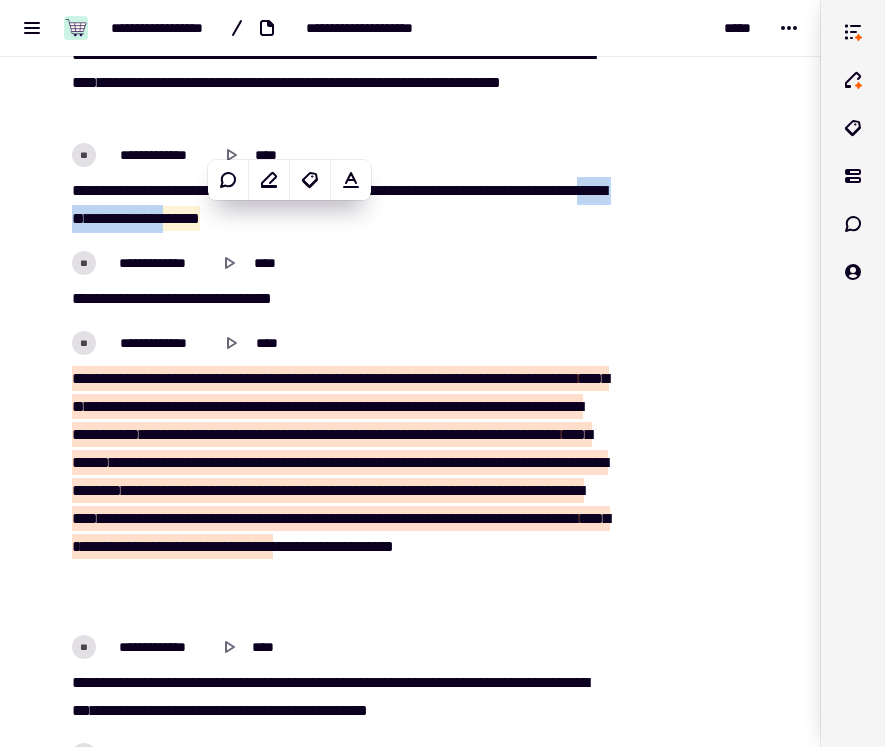 copy on "****   **   *   ****   *   **   *****" 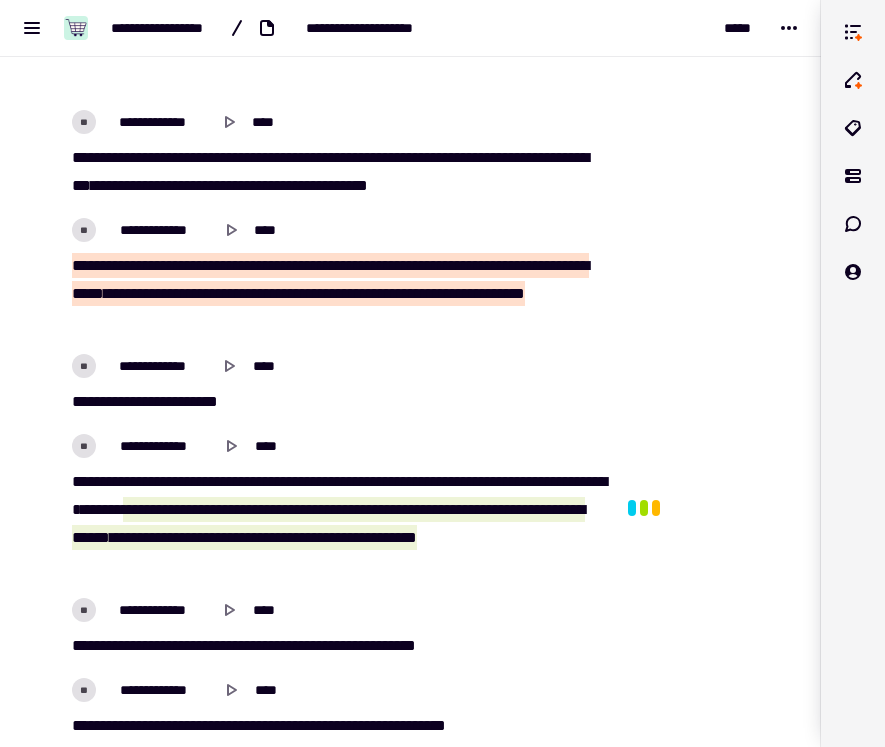scroll, scrollTop: 882, scrollLeft: 0, axis: vertical 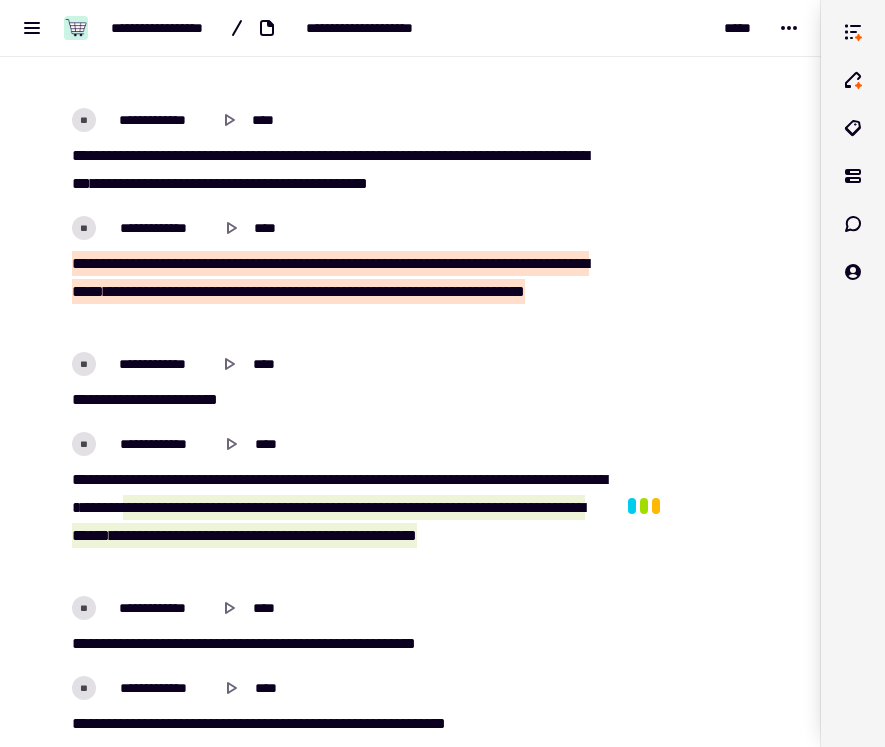 click at bounding box center (708, -119) 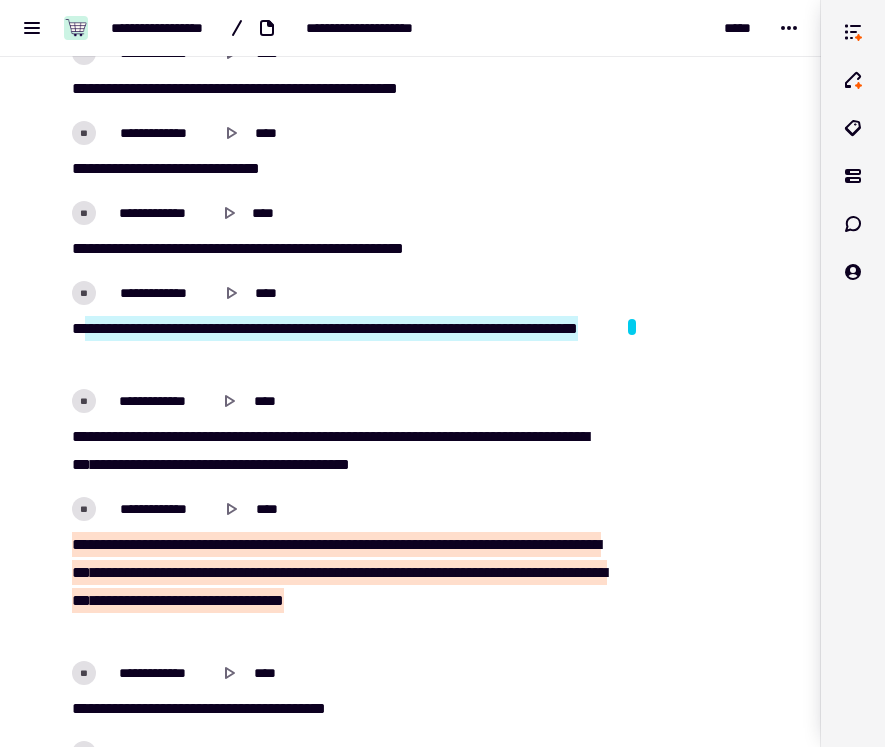 scroll, scrollTop: 1788, scrollLeft: 0, axis: vertical 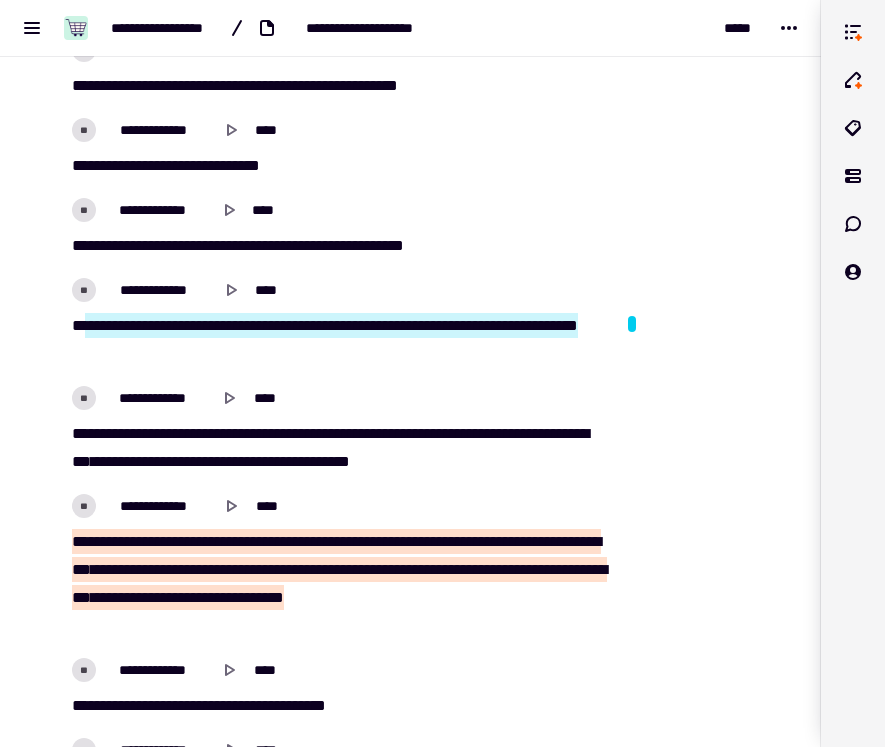 click at bounding box center [708, -433] 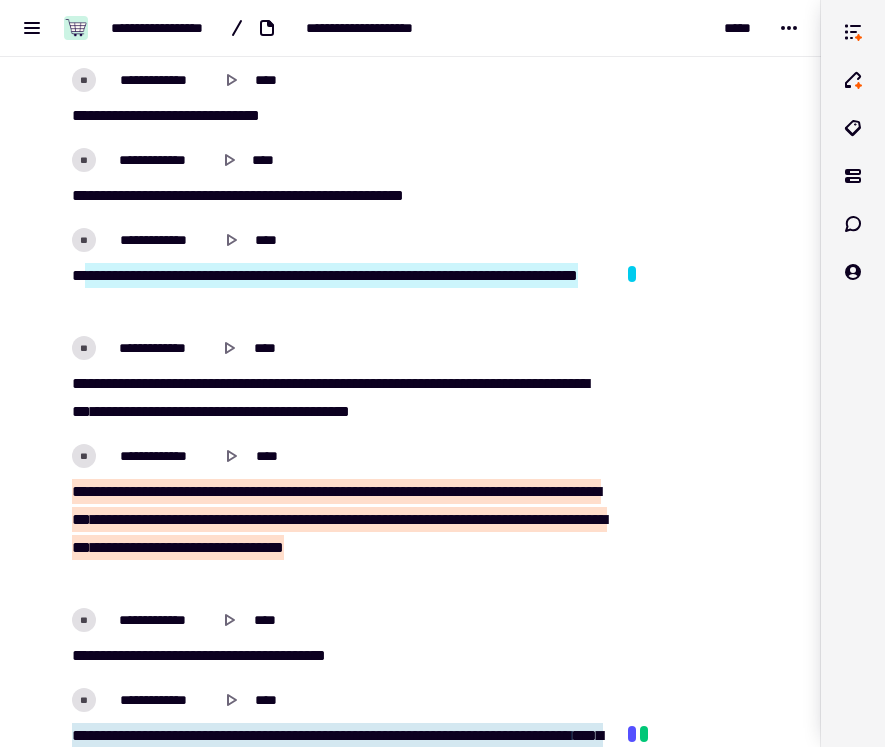 scroll, scrollTop: 1839, scrollLeft: 0, axis: vertical 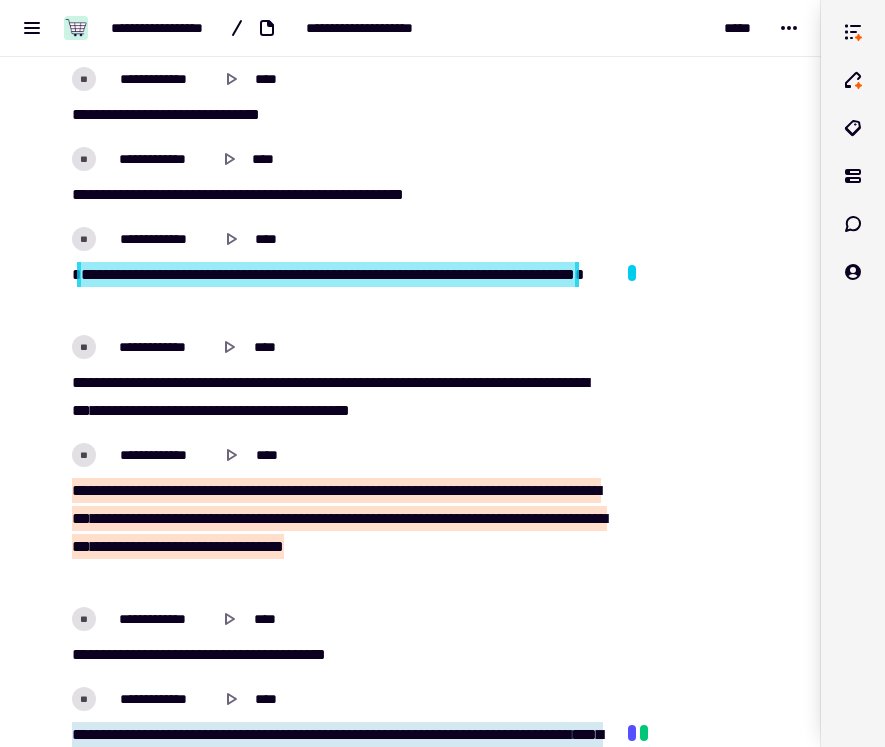 drag, startPoint x: 81, startPoint y: 273, endPoint x: 120, endPoint y: 299, distance: 46.872166 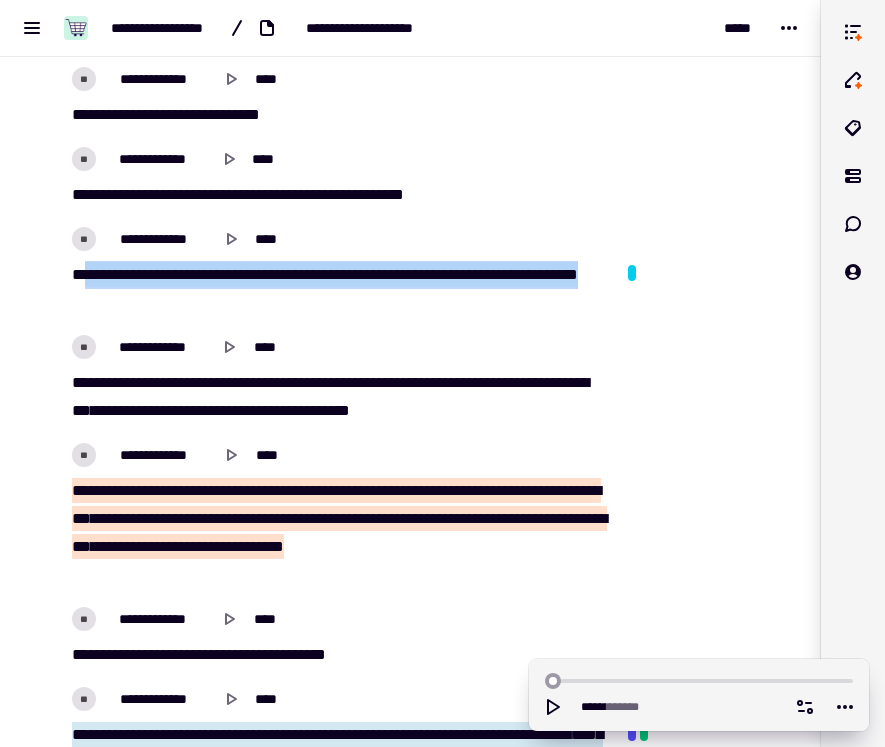 drag, startPoint x: 141, startPoint y: 300, endPoint x: 80, endPoint y: 267, distance: 69.354164 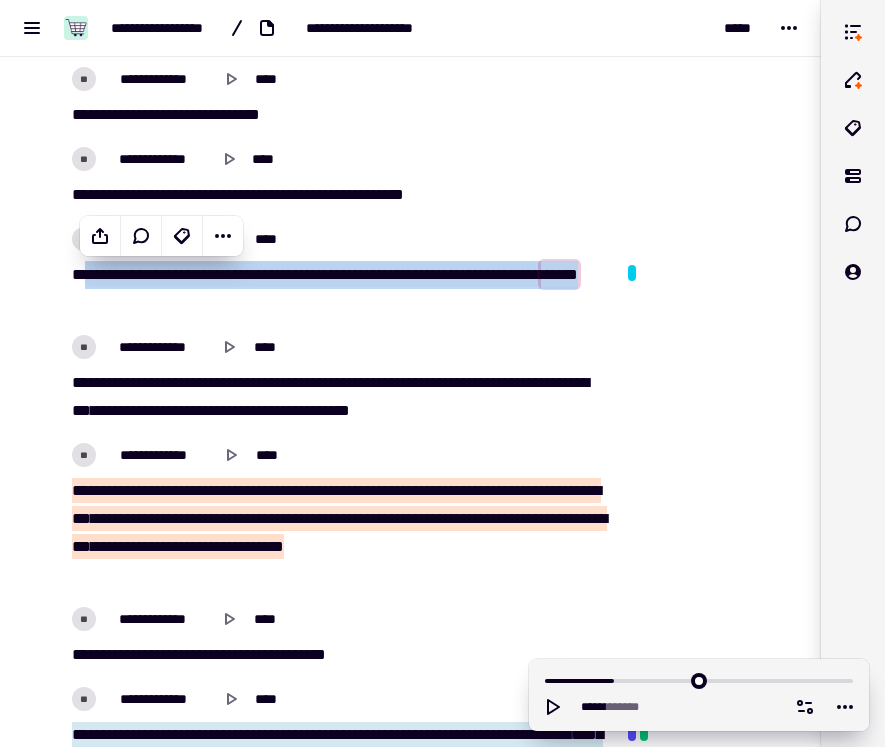 copy on "*******   ***   **   ****   *   **   ****   ****   *****   ******   ***   **   *****   **   ******   **   **   *****" 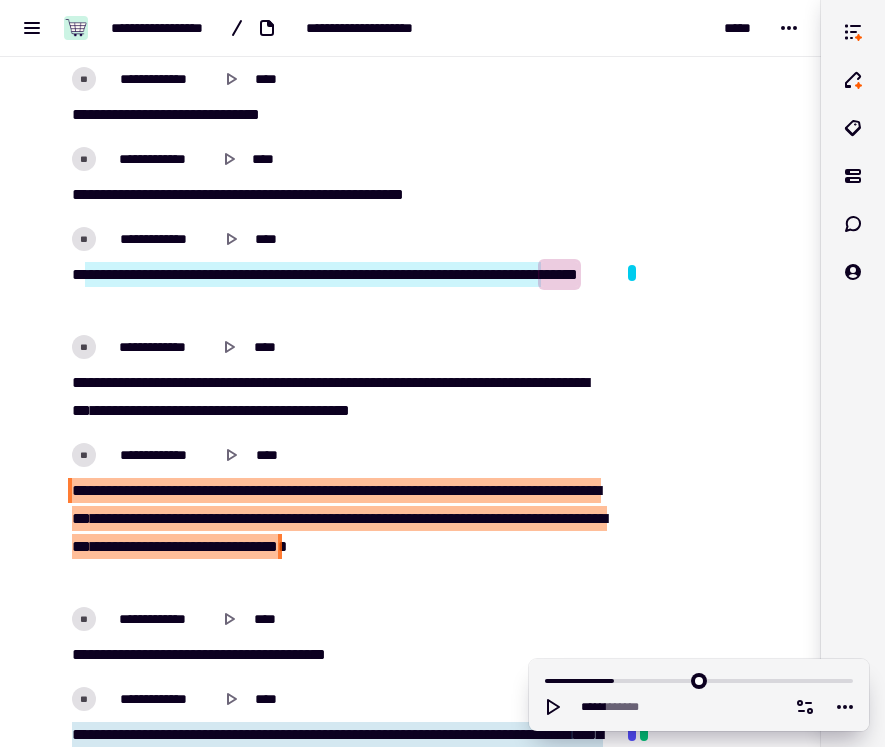click on "**********" at bounding box center [326, 2821] 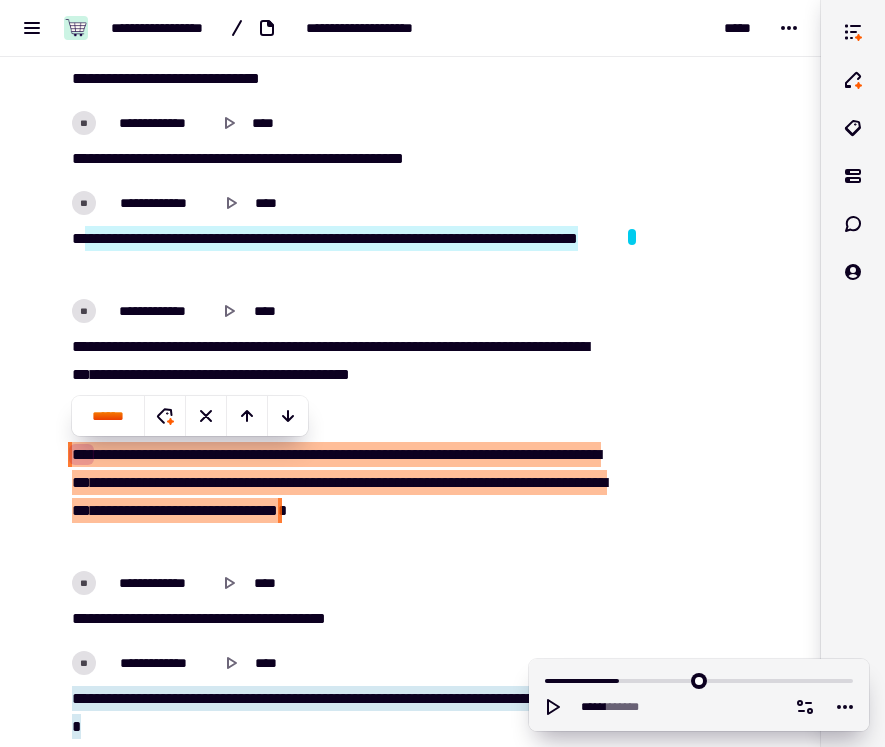 scroll, scrollTop: 1876, scrollLeft: 0, axis: vertical 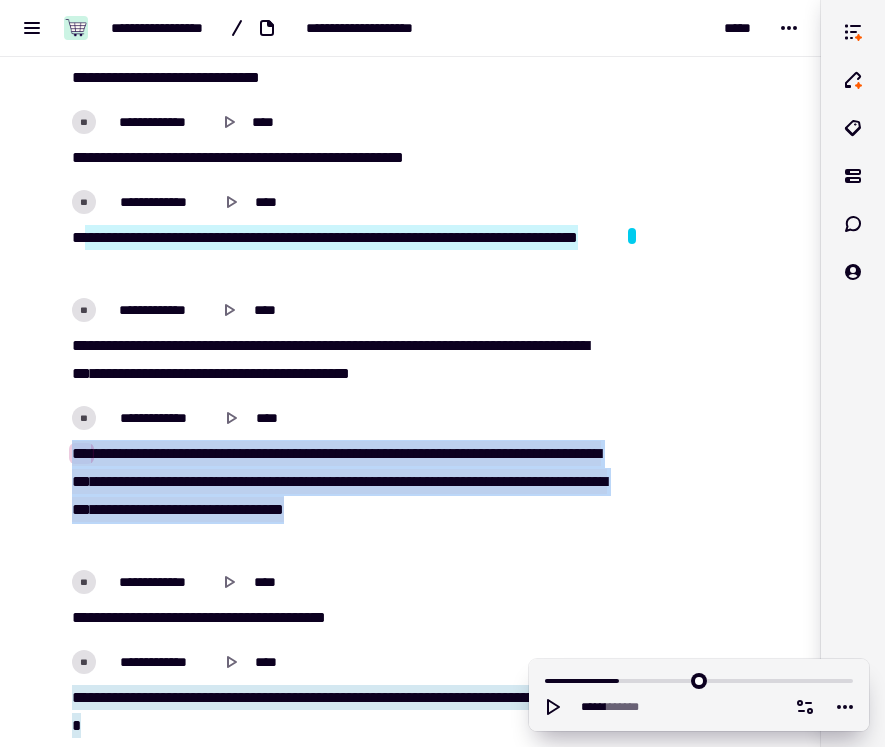 drag, startPoint x: 141, startPoint y: 541, endPoint x: 75, endPoint y: 442, distance: 118.98319 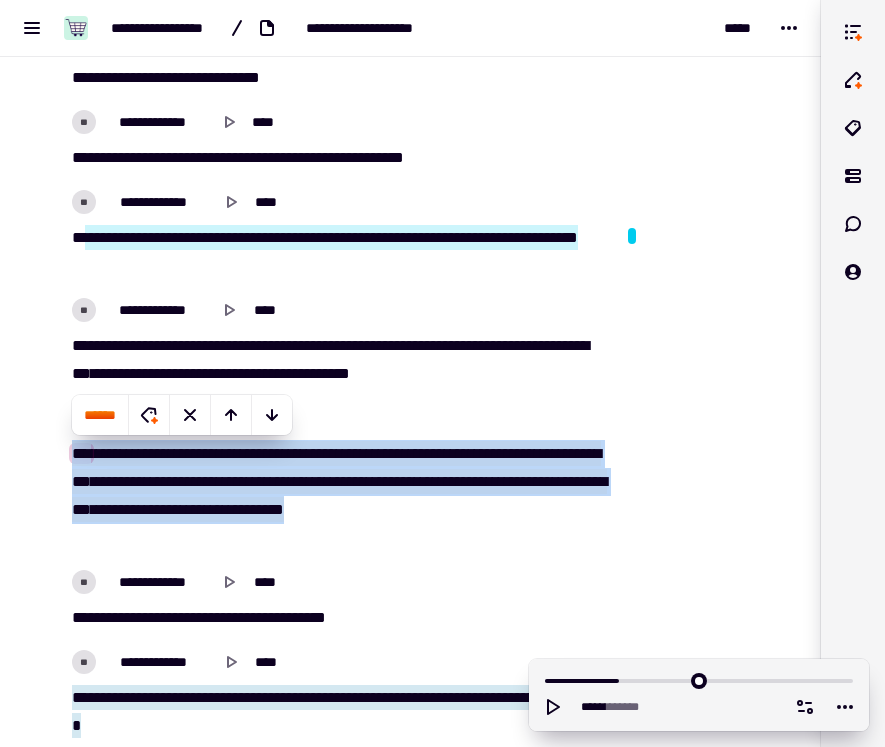 copy on "**********" 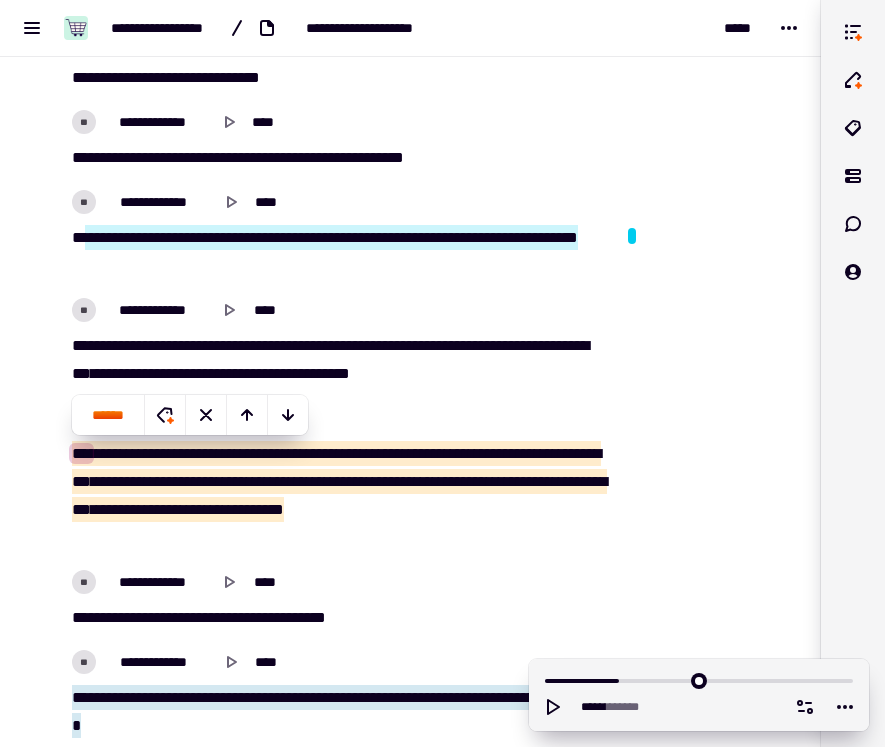 click at bounding box center (708, -521) 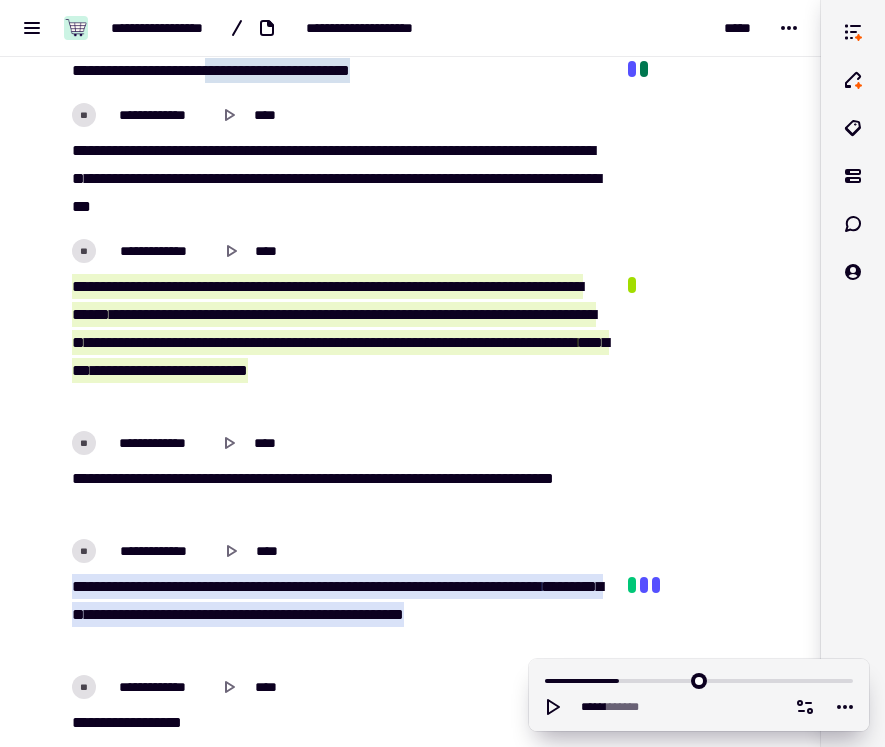 scroll, scrollTop: 3562, scrollLeft: 0, axis: vertical 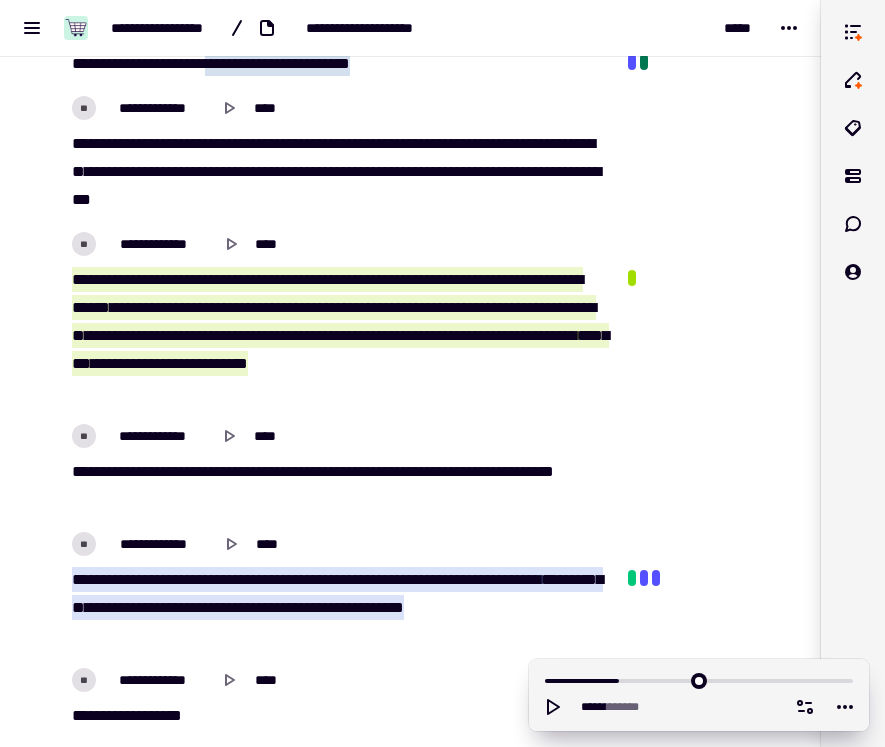 click at bounding box center [708, -1423] 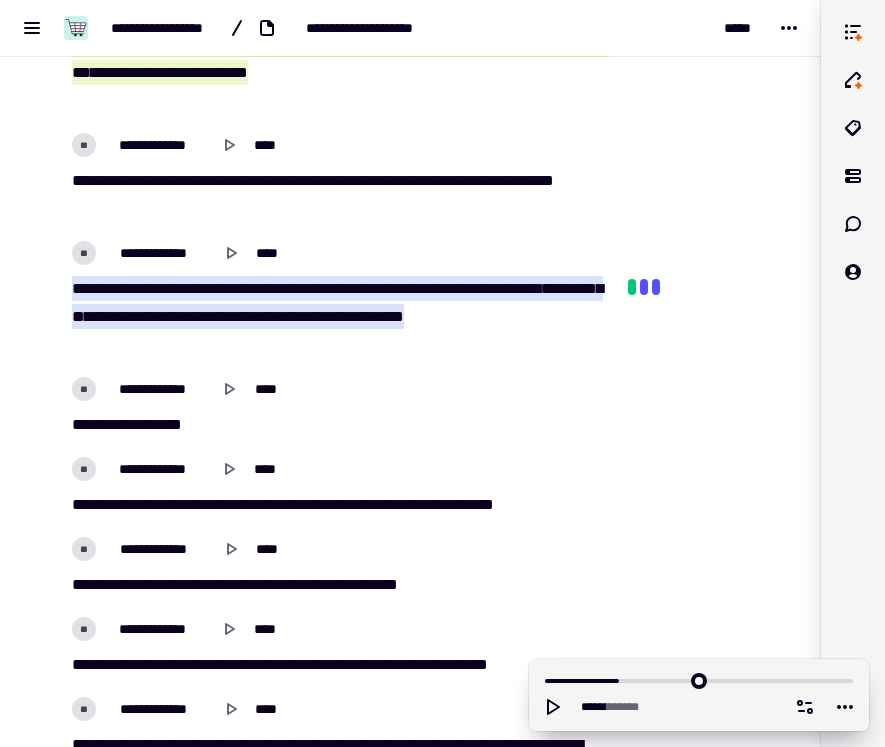 scroll, scrollTop: 3861, scrollLeft: 0, axis: vertical 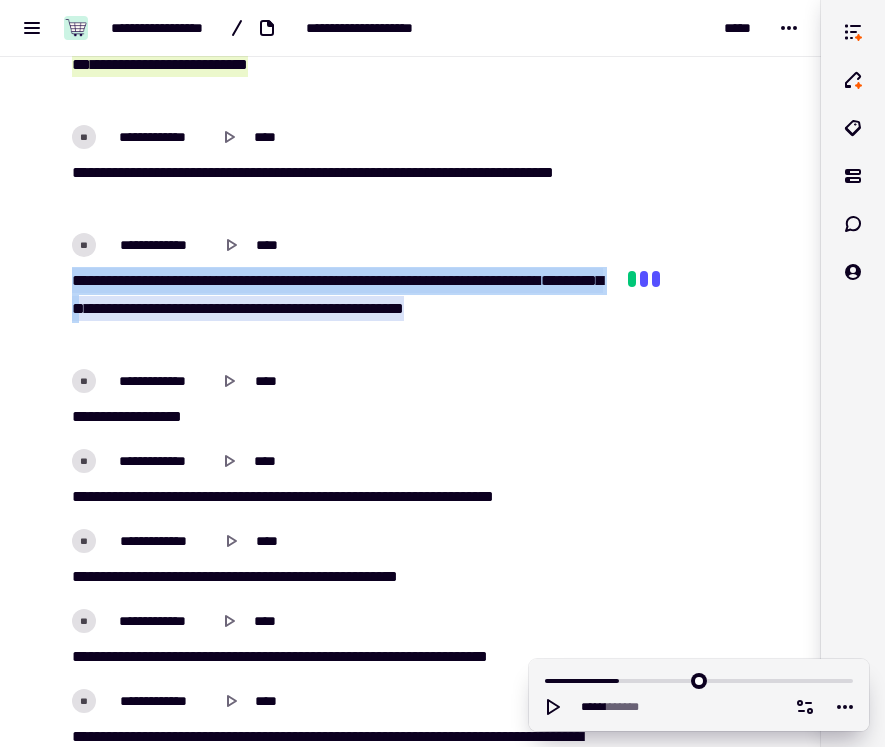 drag, startPoint x: 71, startPoint y: 276, endPoint x: 256, endPoint y: 305, distance: 187.25919 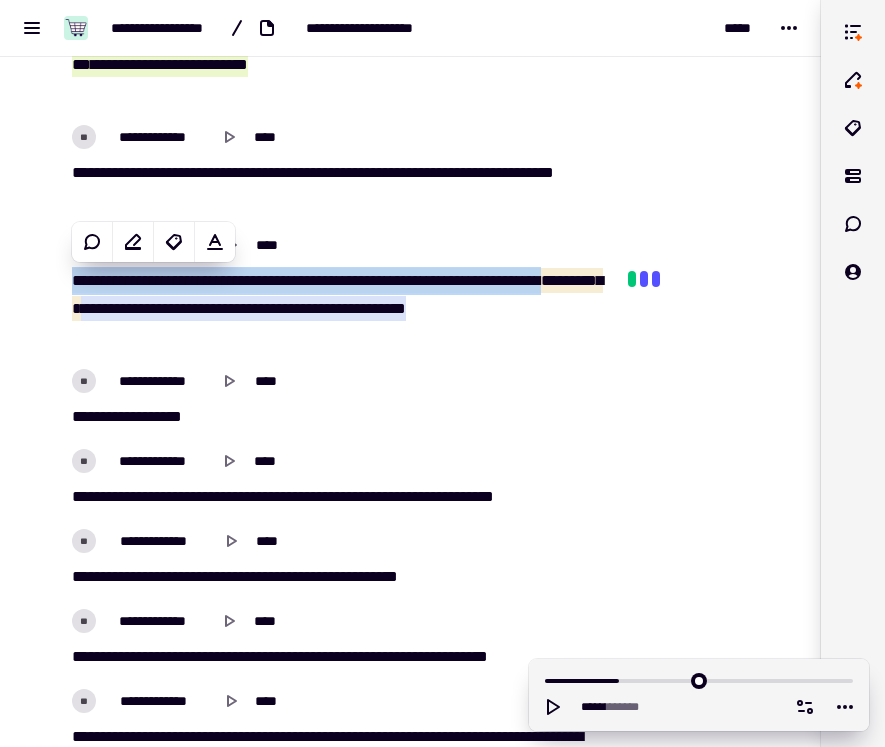 copy on "**********" 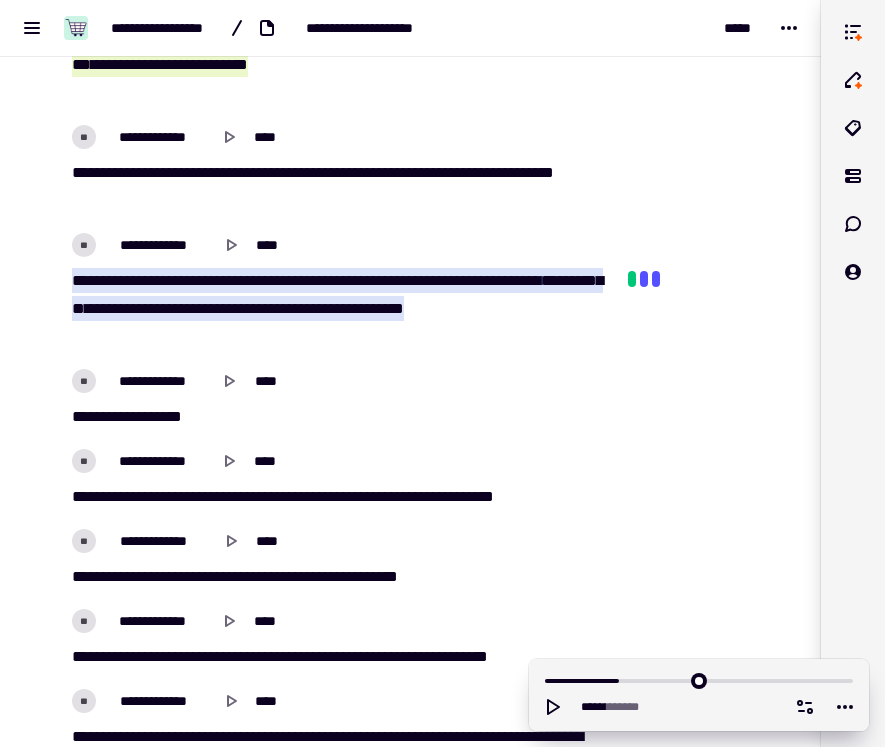 click on "**********" at bounding box center [326, 799] 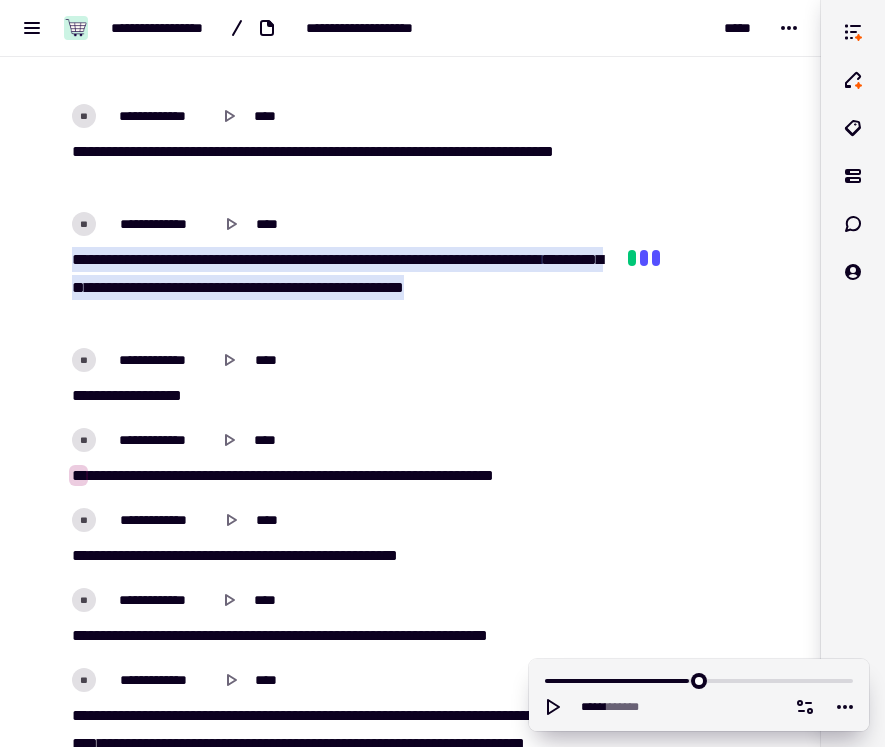 scroll, scrollTop: 3888, scrollLeft: 0, axis: vertical 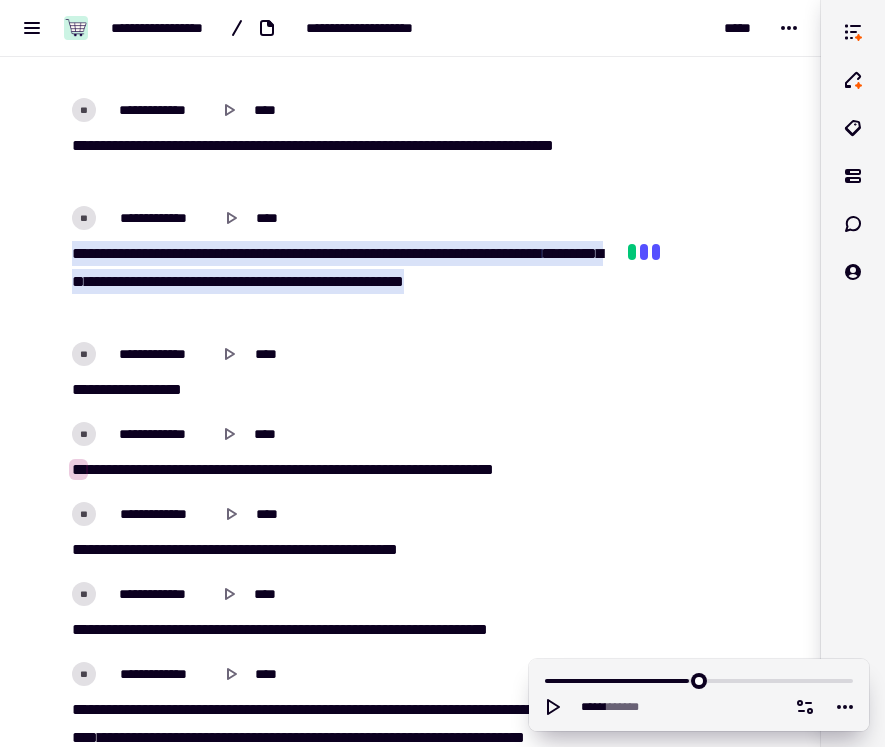 click on "**********" at bounding box center (326, 772) 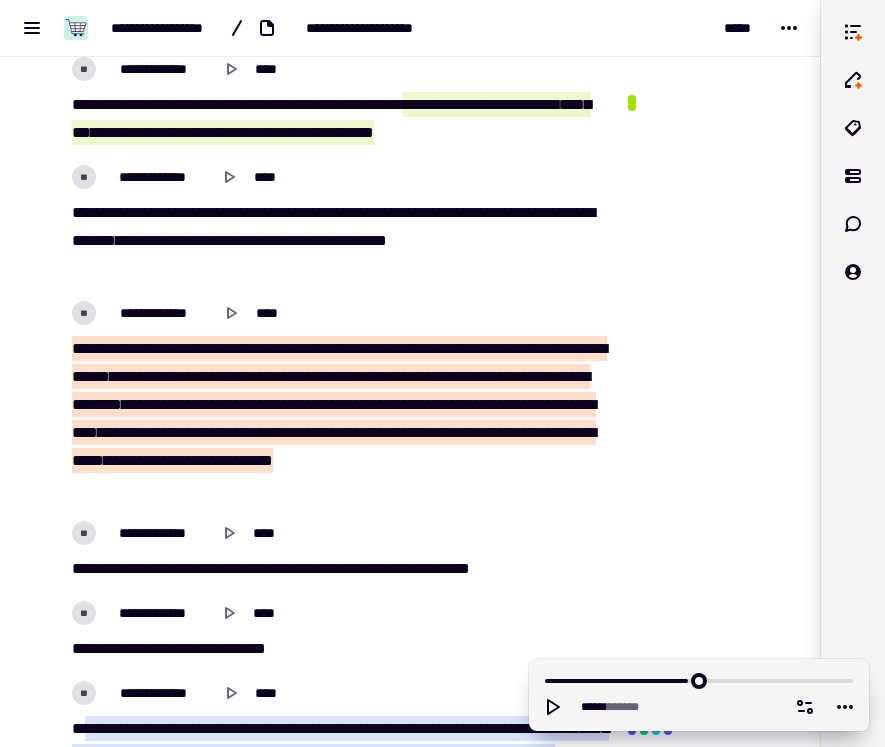 scroll, scrollTop: 4627, scrollLeft: 0, axis: vertical 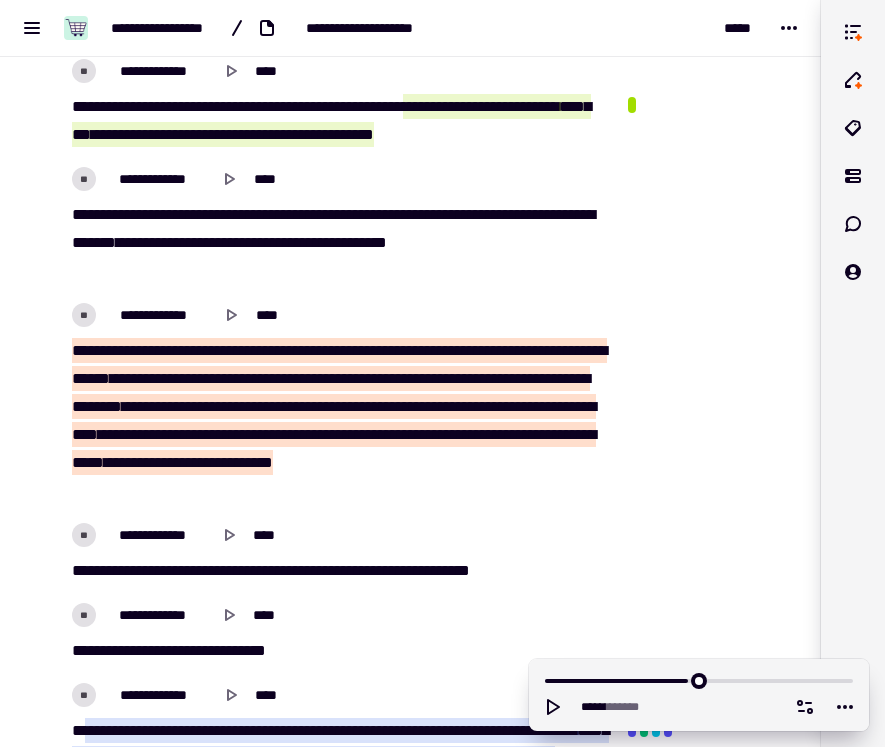 click on "**********" at bounding box center (326, 33) 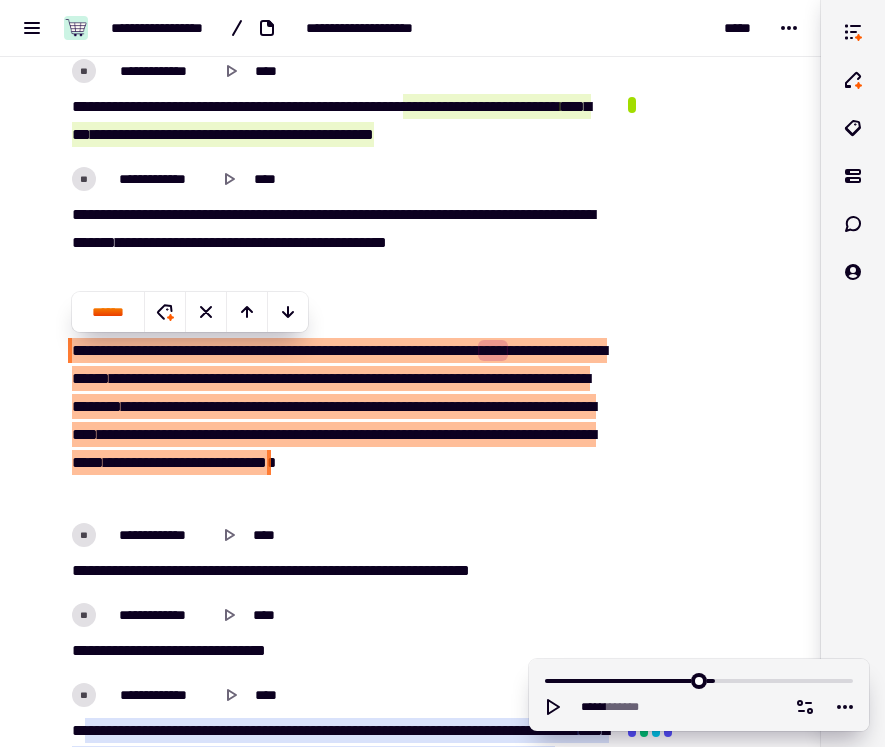 click on "**********" at bounding box center (326, 33) 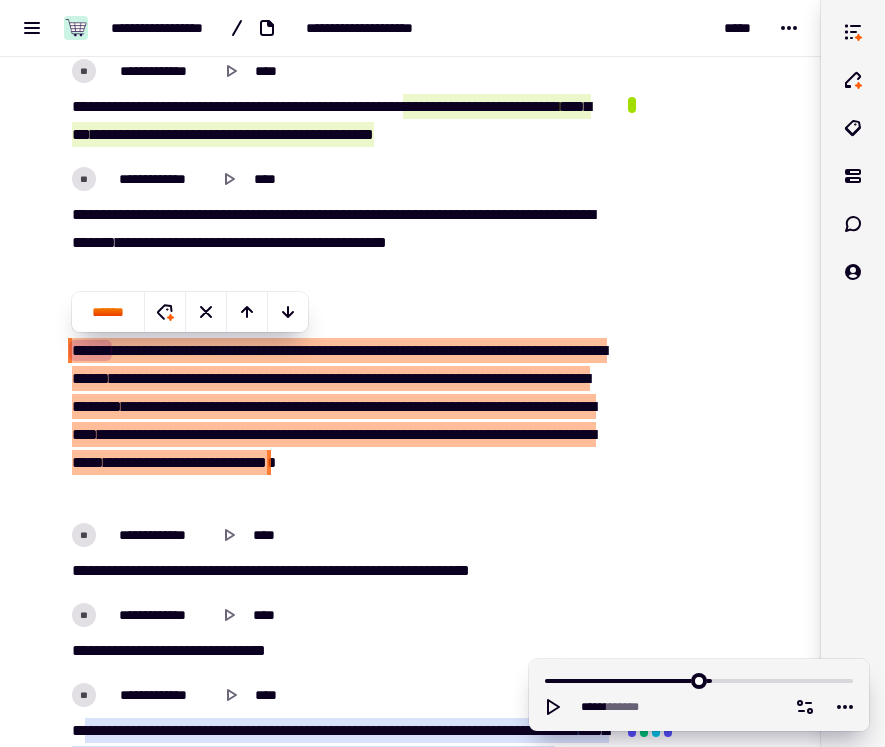 click at bounding box center [708, -1880] 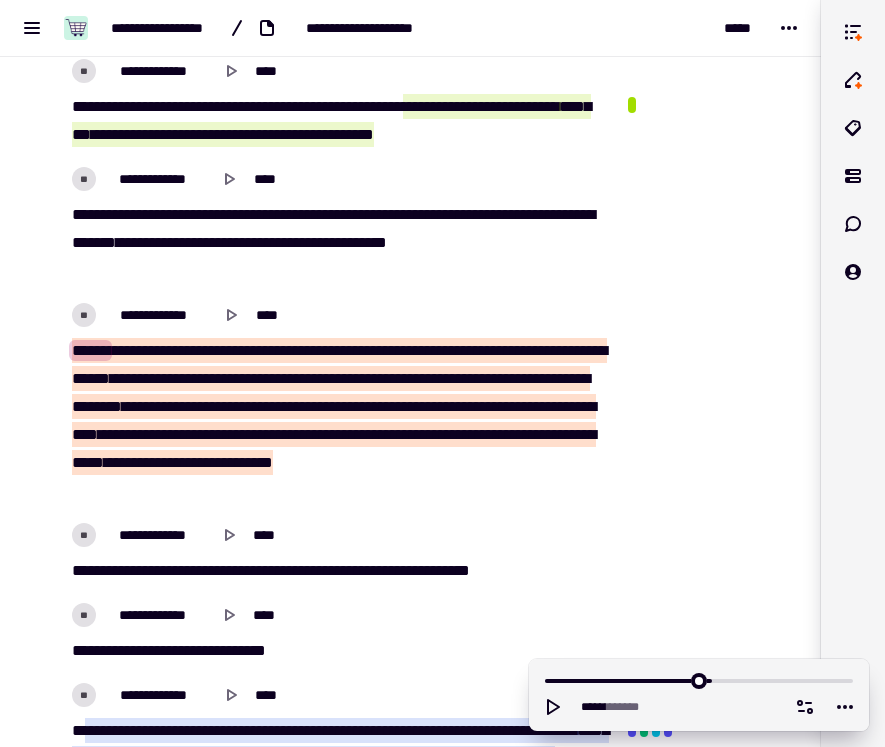 click at bounding box center (708, -1880) 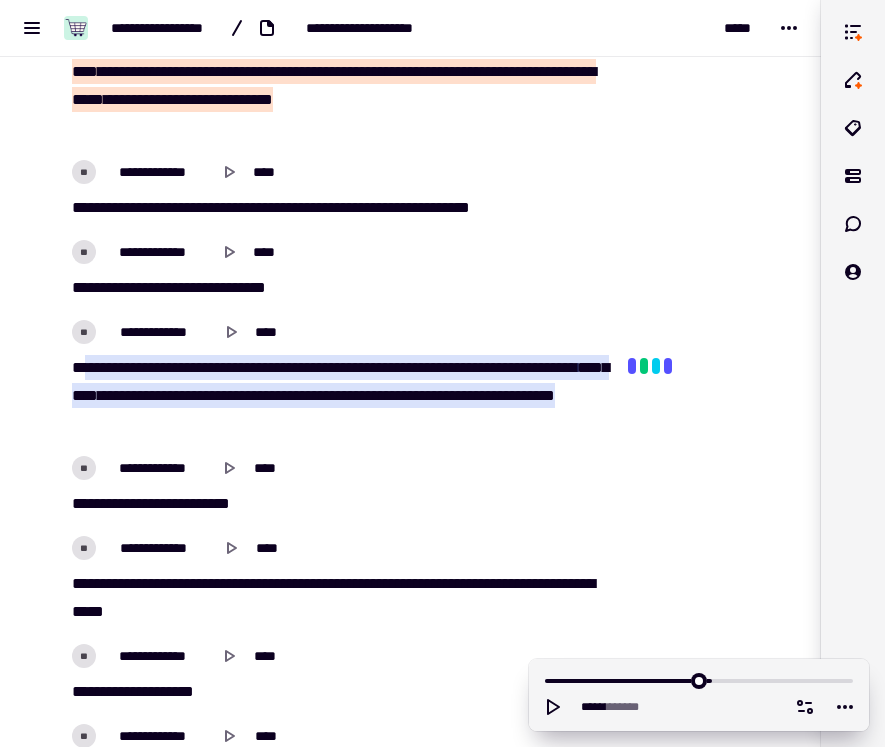 scroll, scrollTop: 4992, scrollLeft: 0, axis: vertical 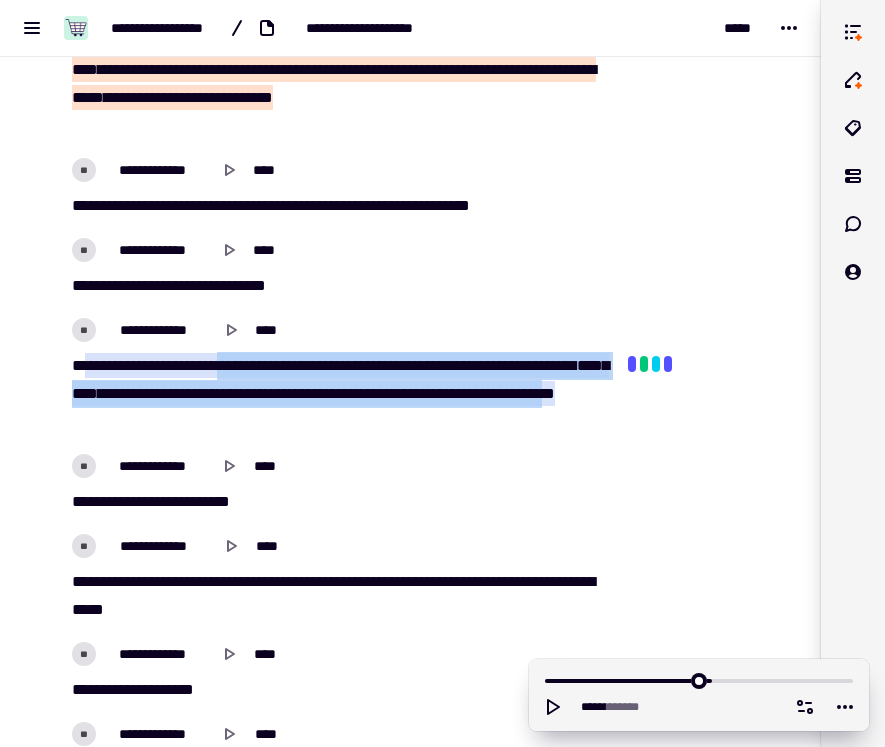 drag, startPoint x: 248, startPoint y: 364, endPoint x: 292, endPoint y: 418, distance: 69.656296 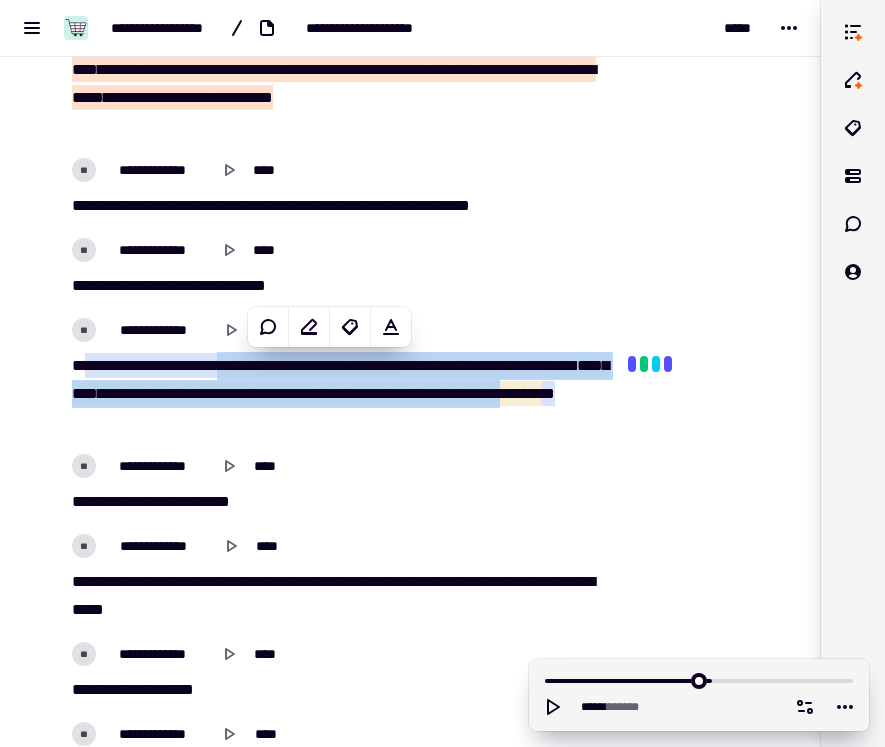 copy on "**********" 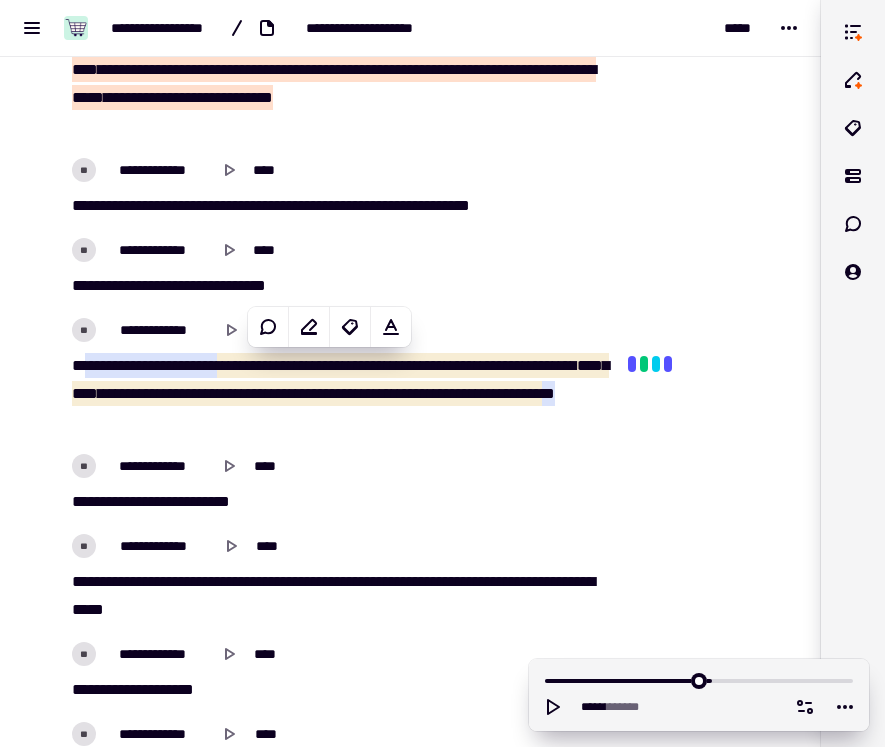 click on "**********" at bounding box center [338, 546] 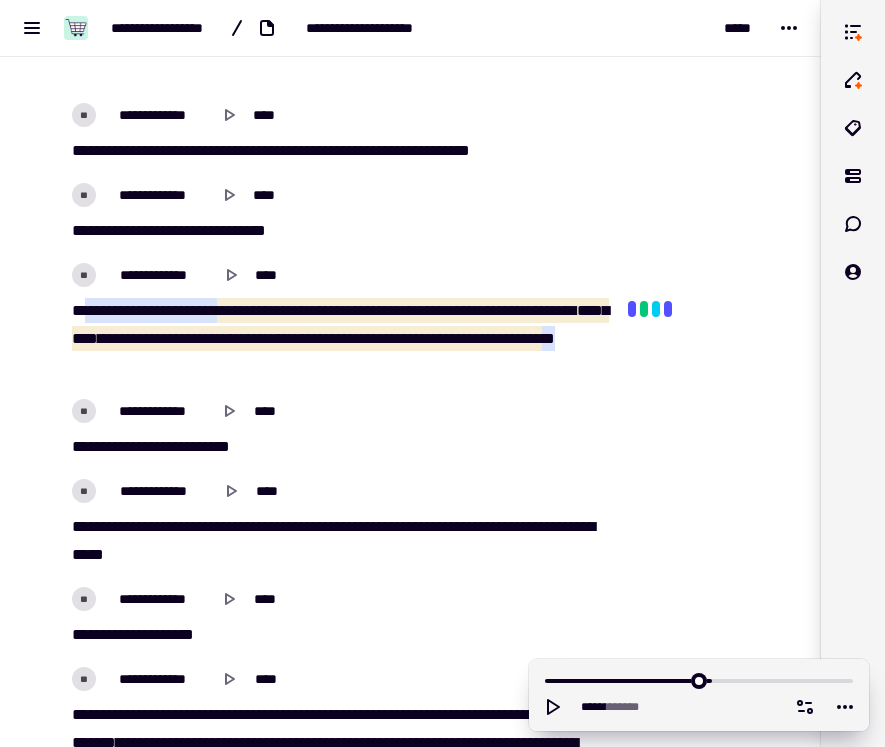 scroll, scrollTop: 5065, scrollLeft: 0, axis: vertical 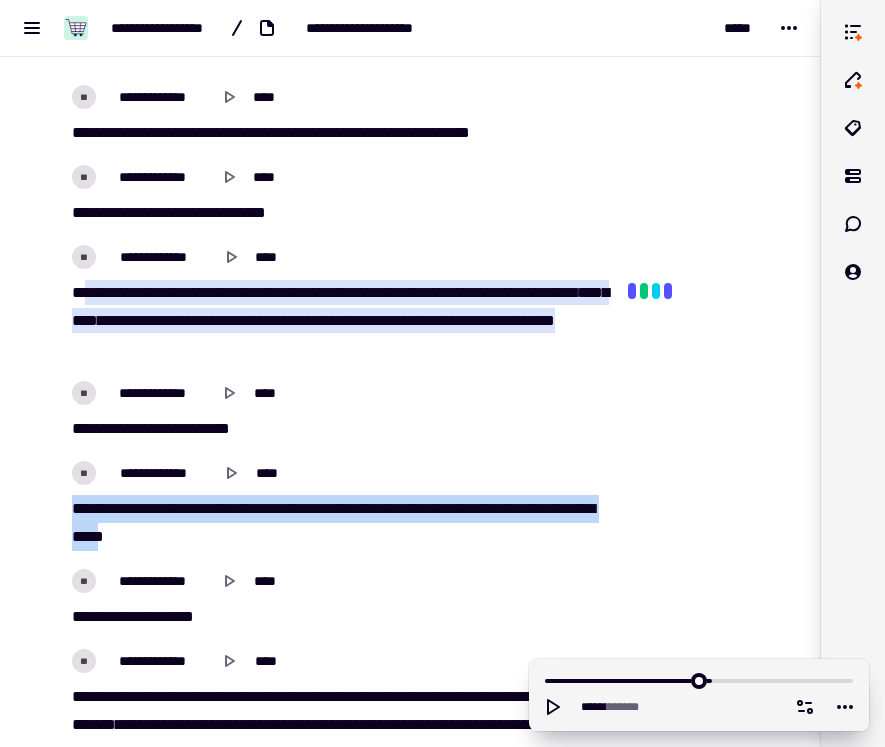 drag, startPoint x: 73, startPoint y: 506, endPoint x: 226, endPoint y: 532, distance: 155.19342 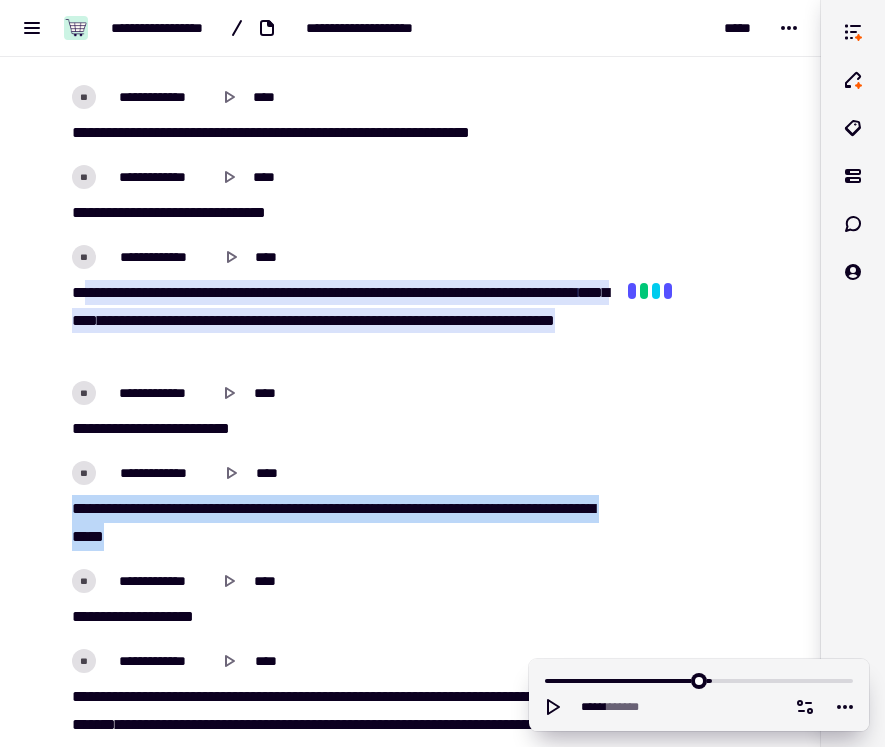 copy on "**   *****   **   *****   **   *****   *****   *   *****   *****   ***   **   ****   **   ***   ****   *******   *******   *****" 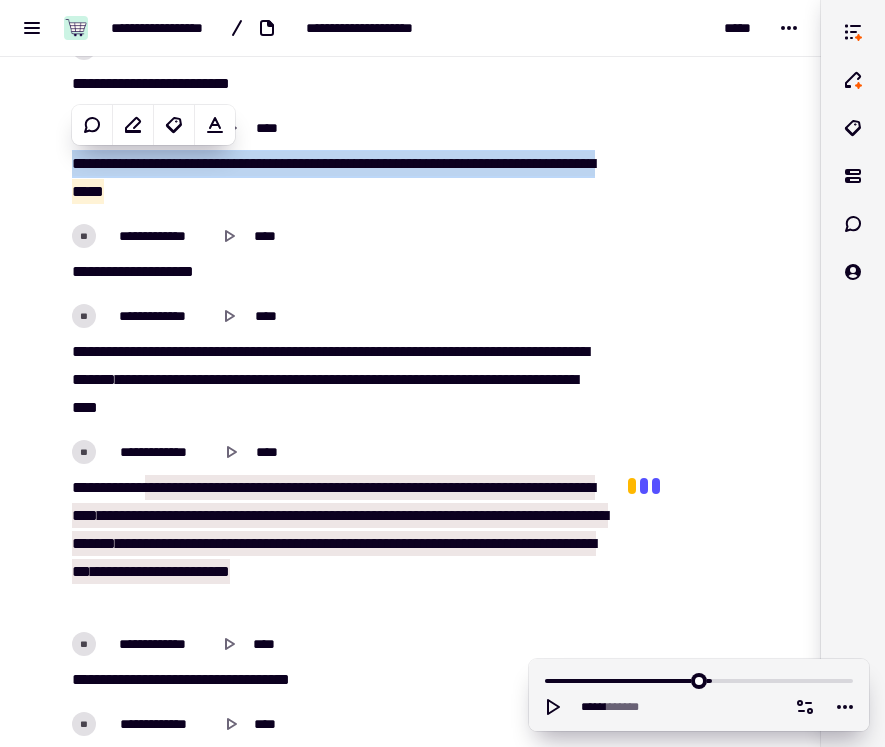 scroll, scrollTop: 5421, scrollLeft: 0, axis: vertical 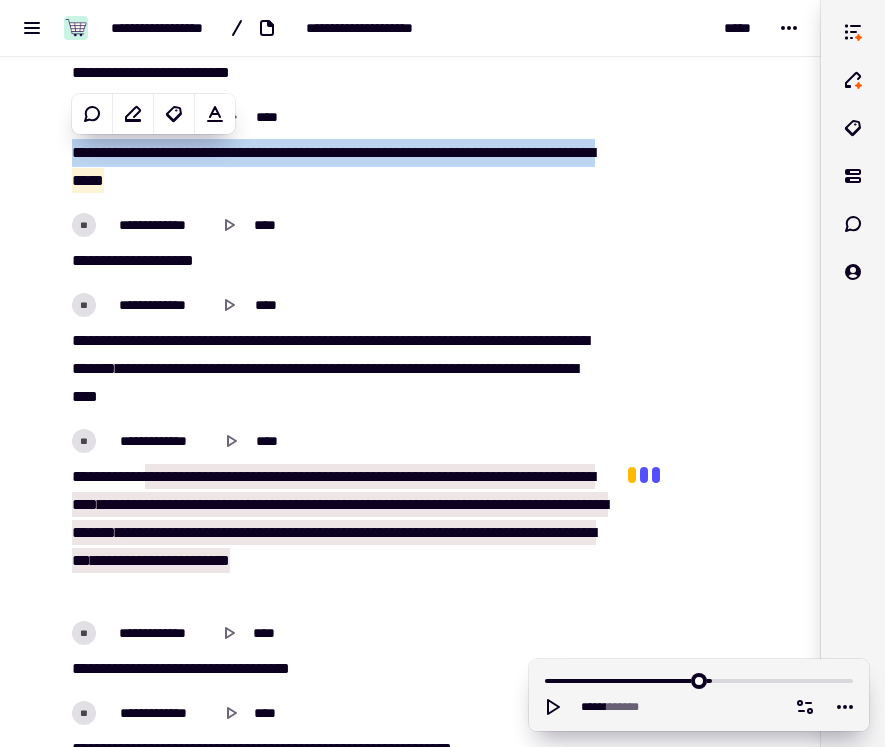 click on "**********" at bounding box center (326, -761) 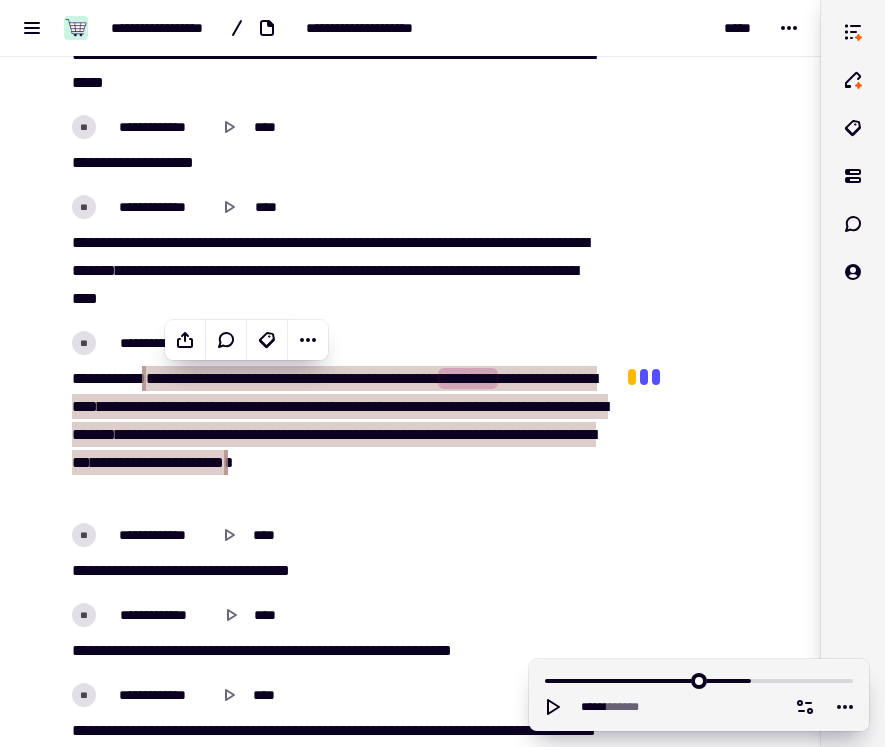scroll, scrollTop: 5524, scrollLeft: 0, axis: vertical 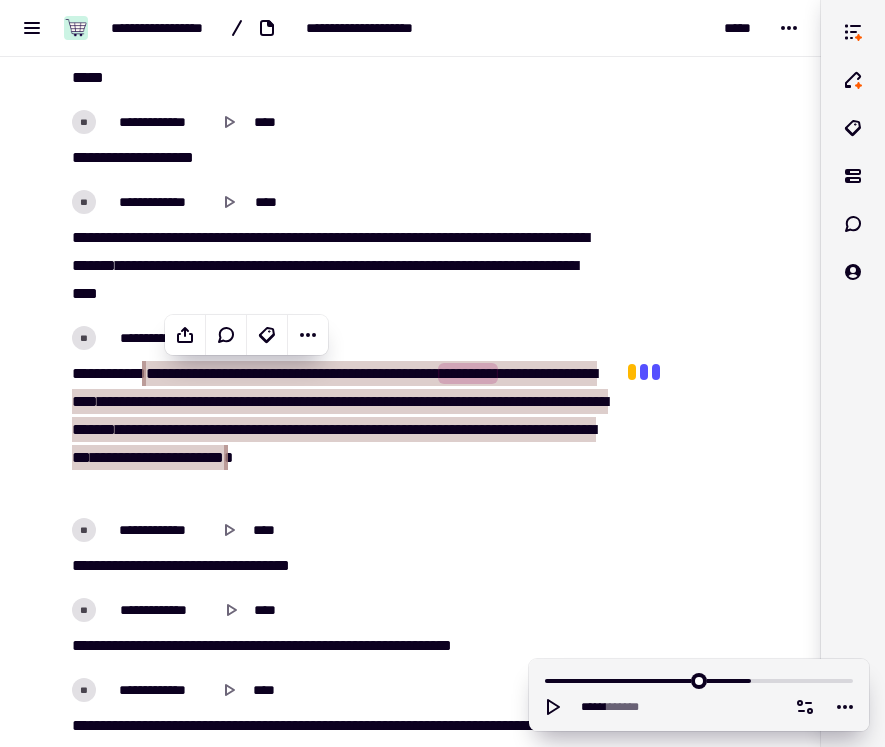 click at bounding box center [704, -876] 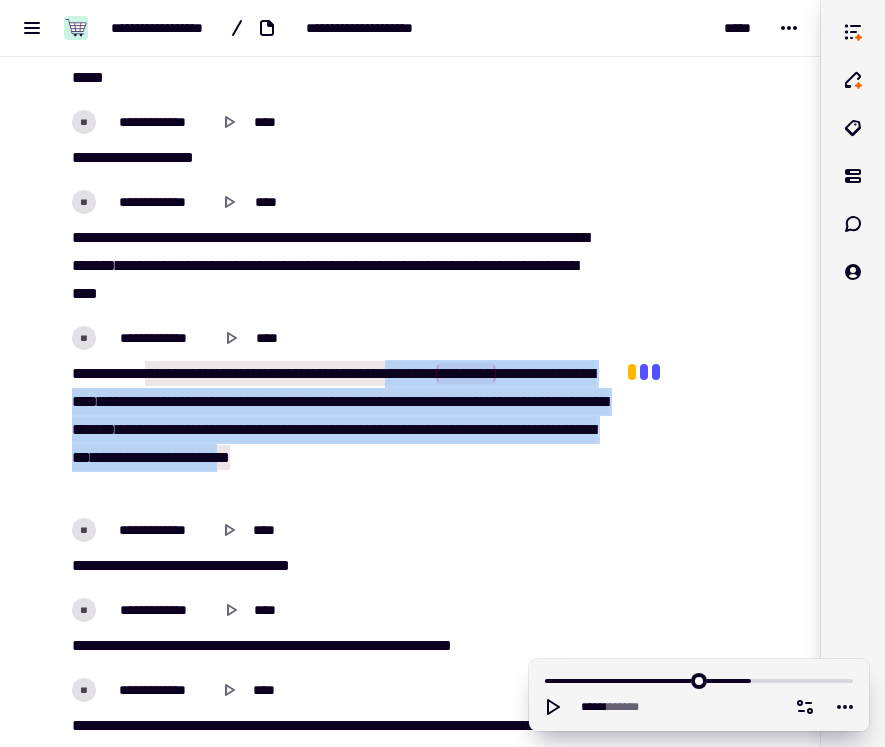 drag, startPoint x: 475, startPoint y: 373, endPoint x: 233, endPoint y: 487, distance: 267.50702 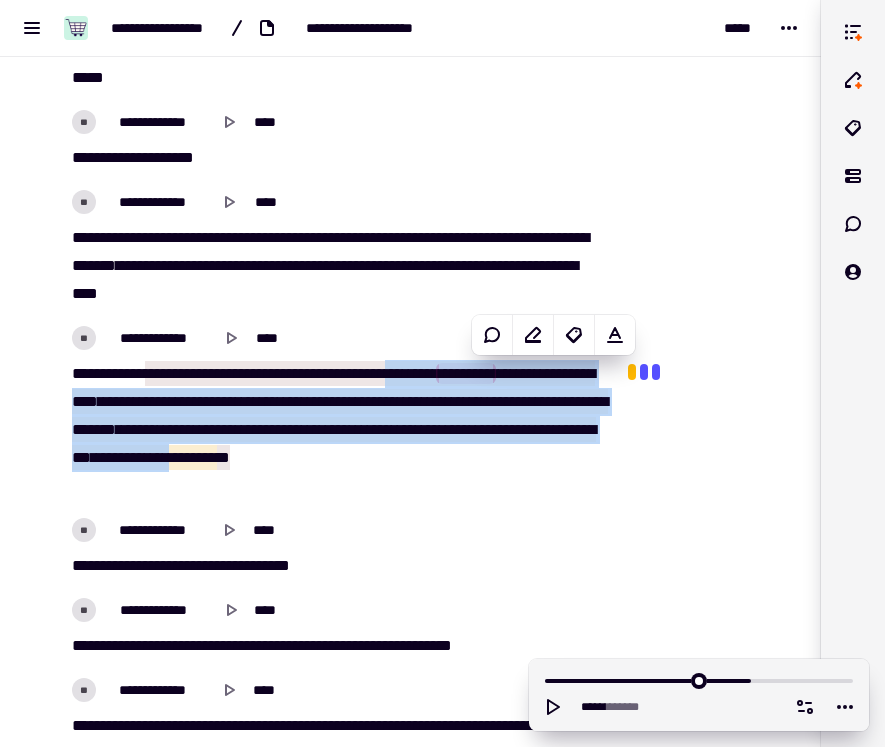 copy on "**********" 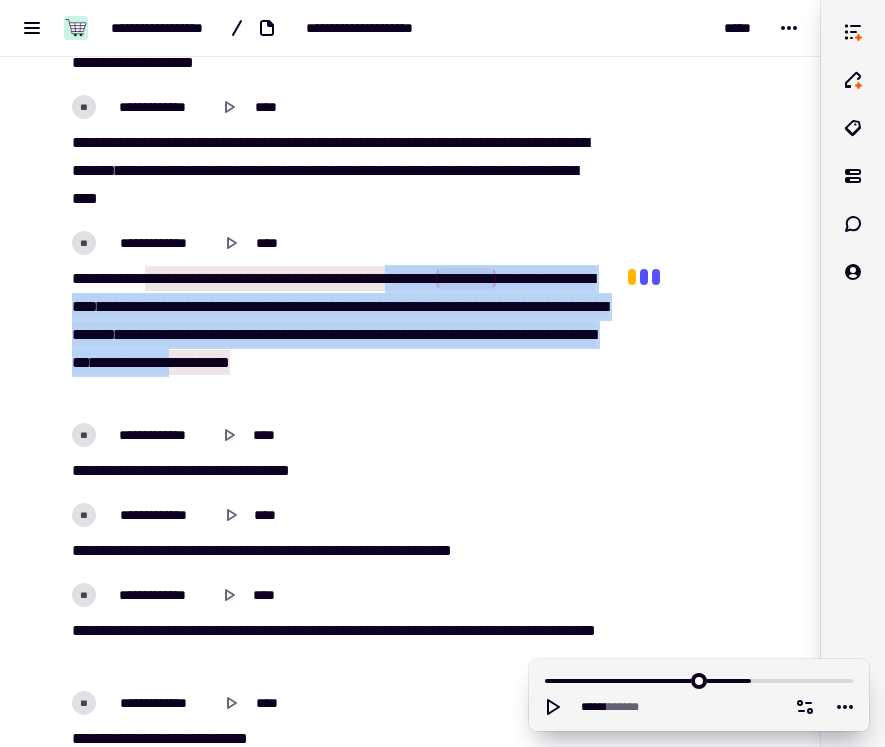 click on "**********" at bounding box center [326, -959] 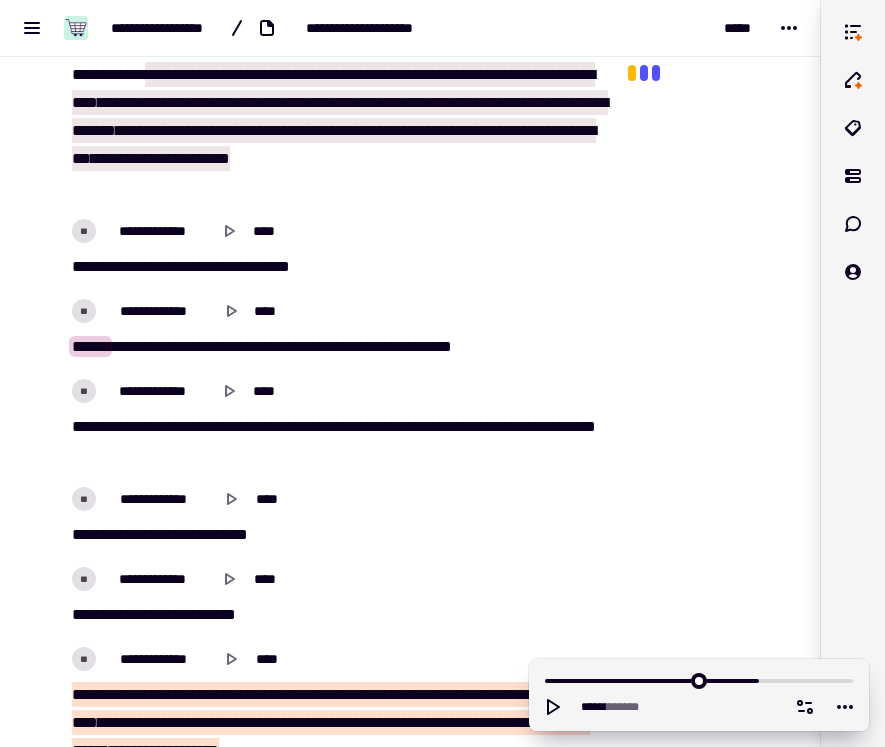 scroll, scrollTop: 5853, scrollLeft: 0, axis: vertical 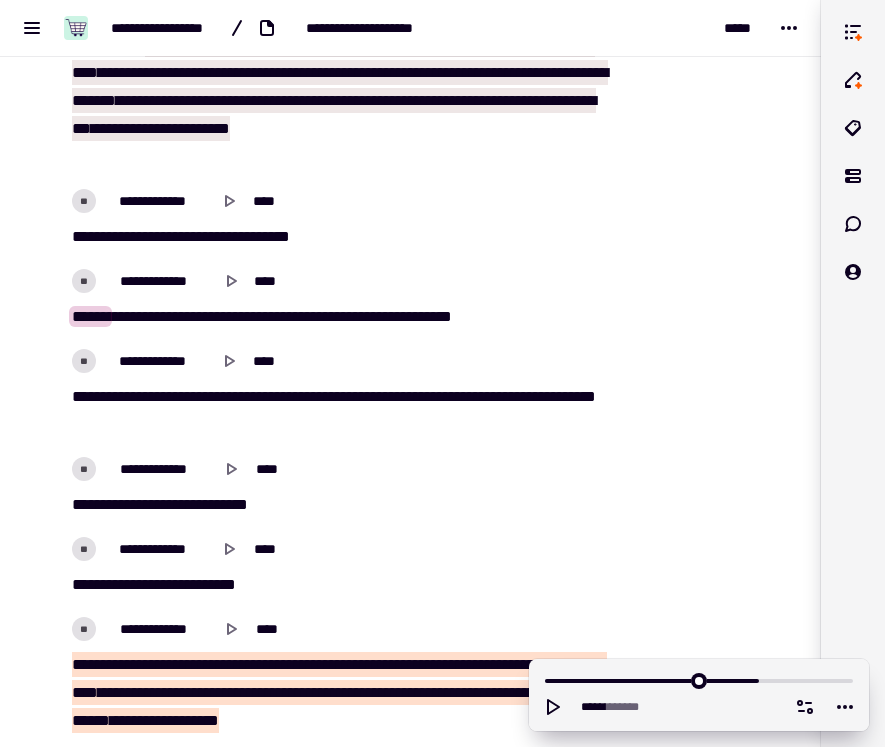 click on "**********" at bounding box center [410, -1217] 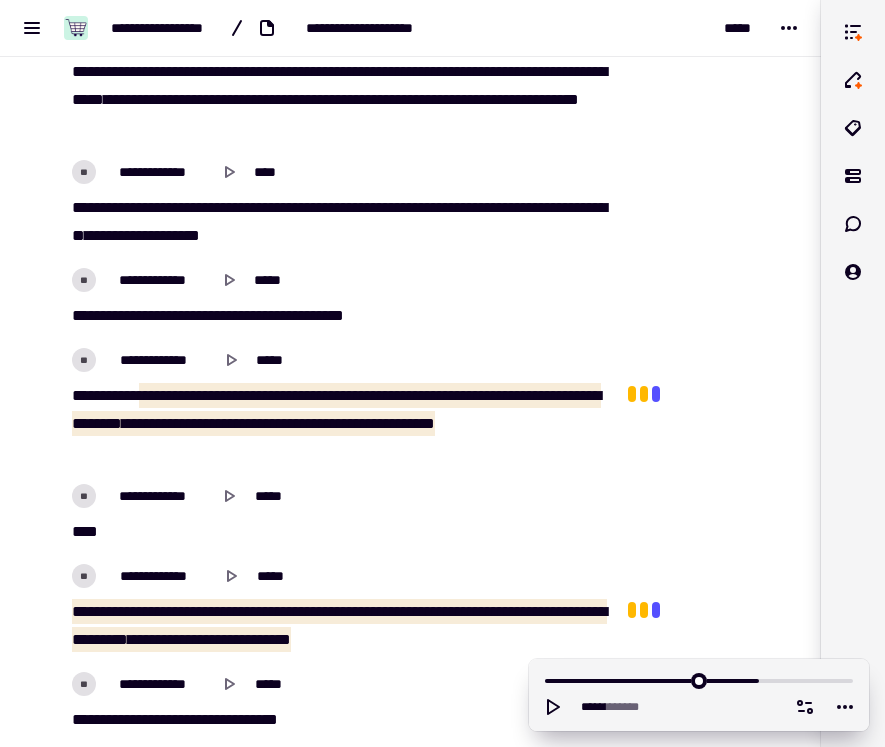scroll, scrollTop: 8151, scrollLeft: 0, axis: vertical 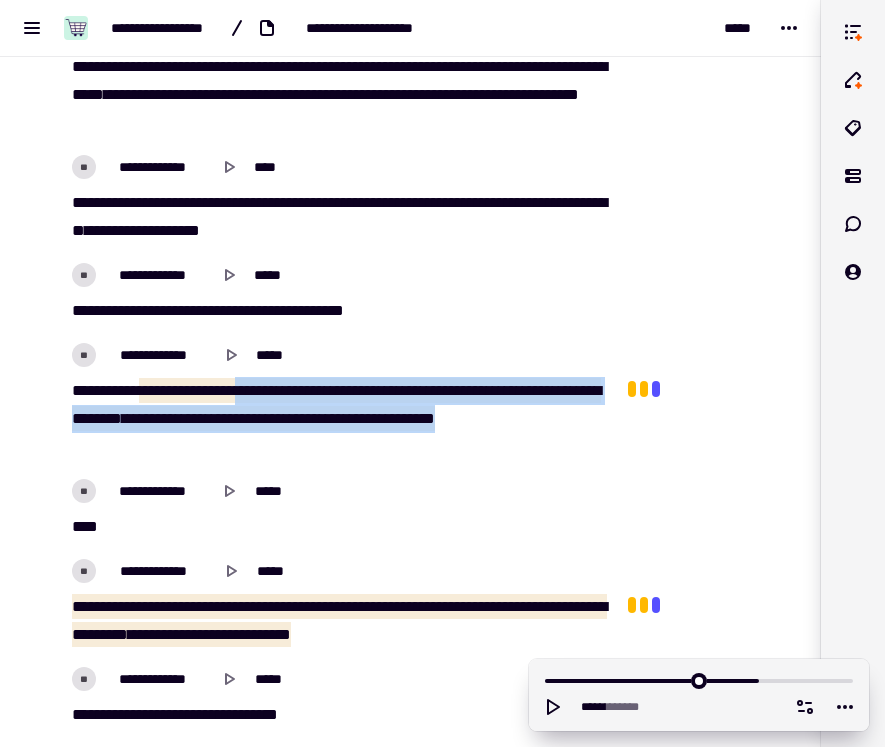 drag, startPoint x: 267, startPoint y: 389, endPoint x: 130, endPoint y: 450, distance: 149.96666 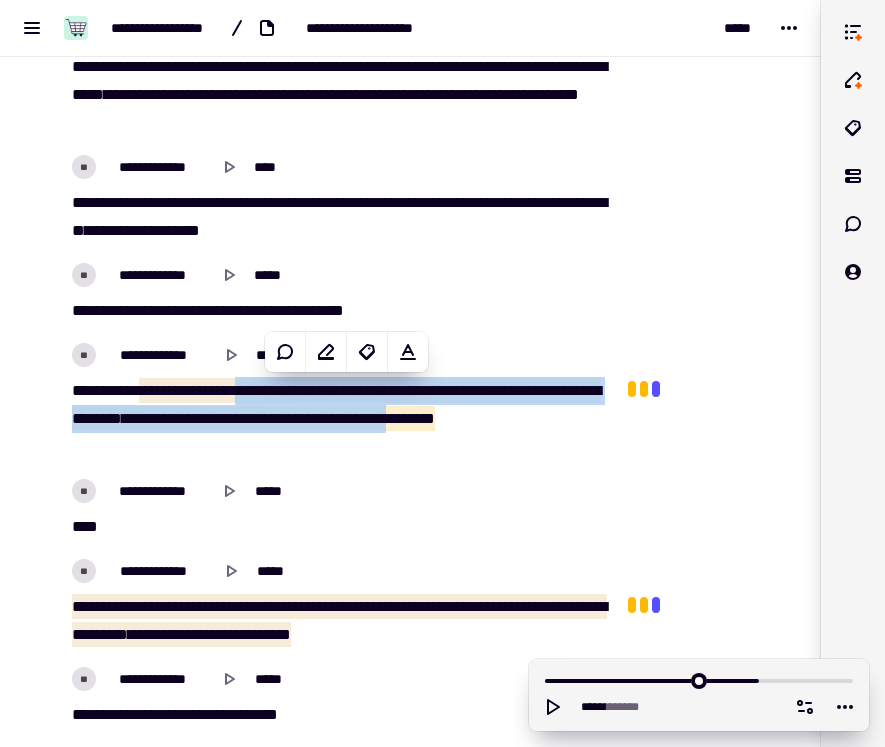 copy on "**********" 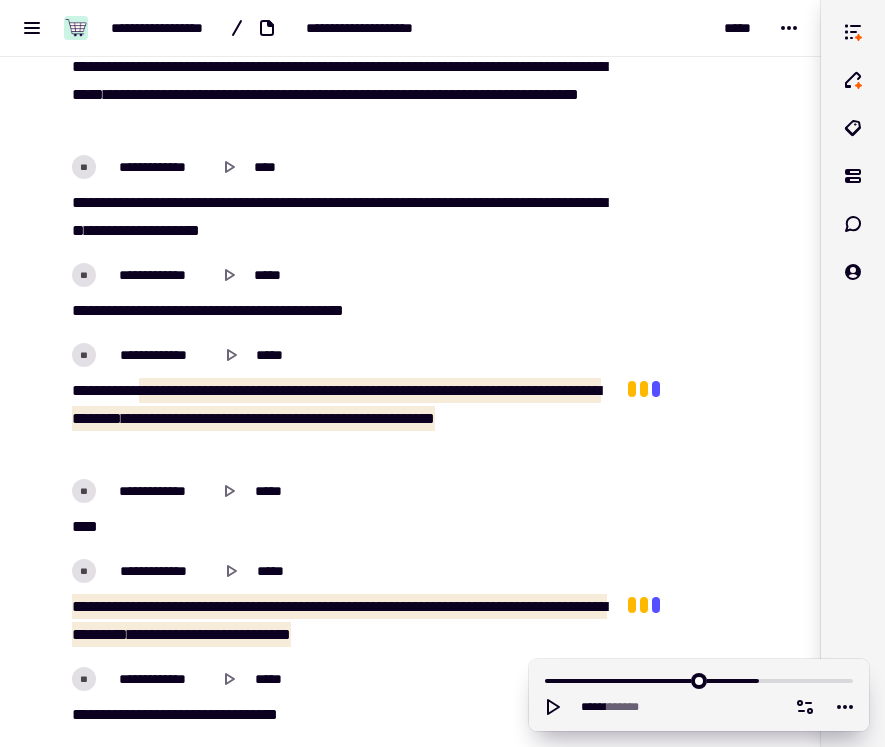 type on "******" 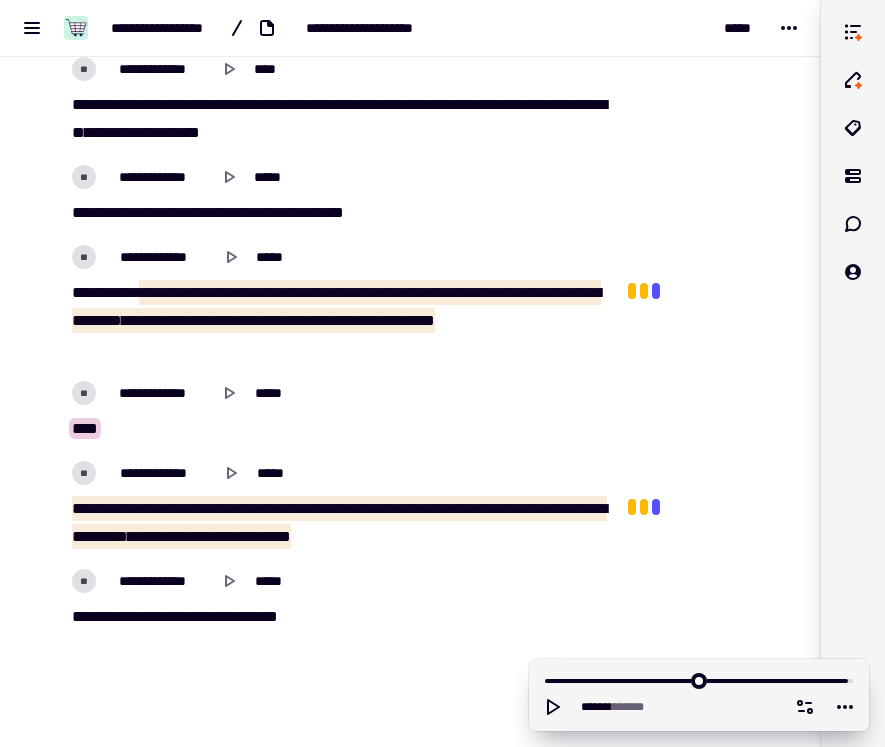 scroll, scrollTop: 8291, scrollLeft: 0, axis: vertical 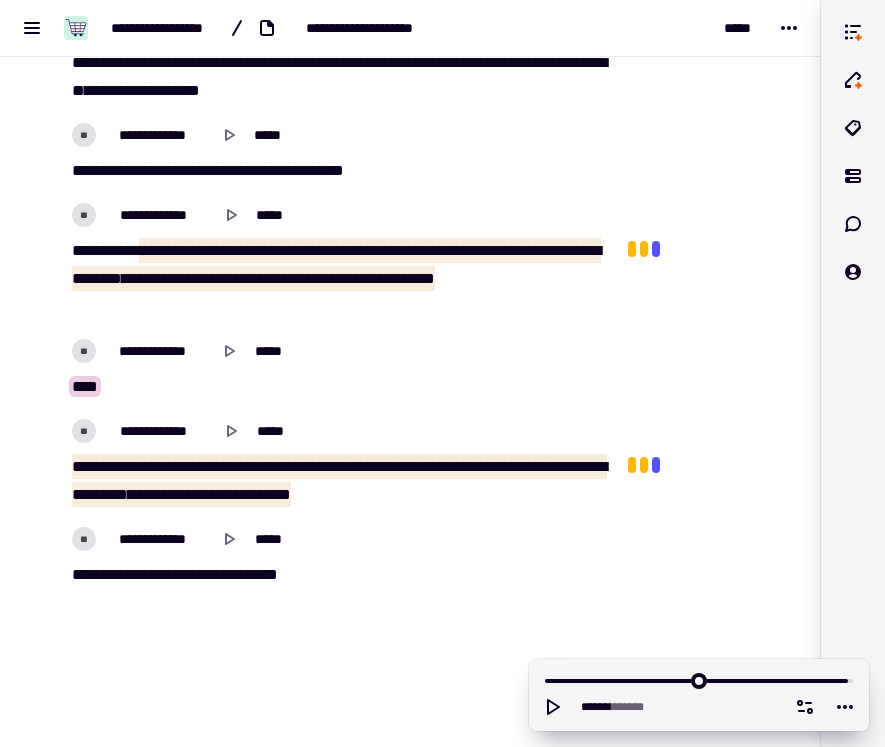 click on "**********" at bounding box center [410, -3655] 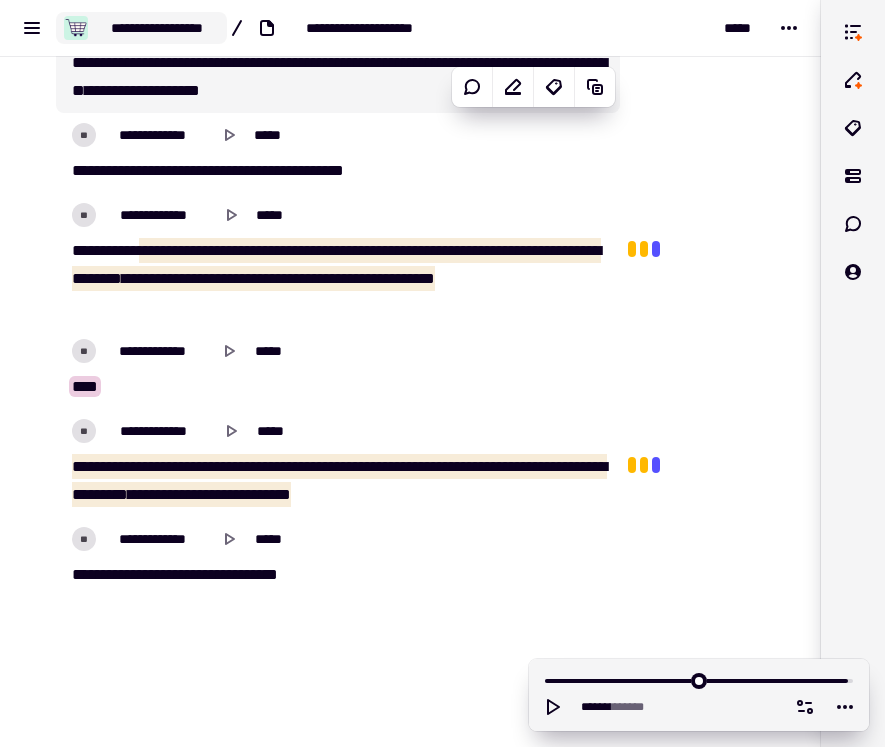 click on "**********" 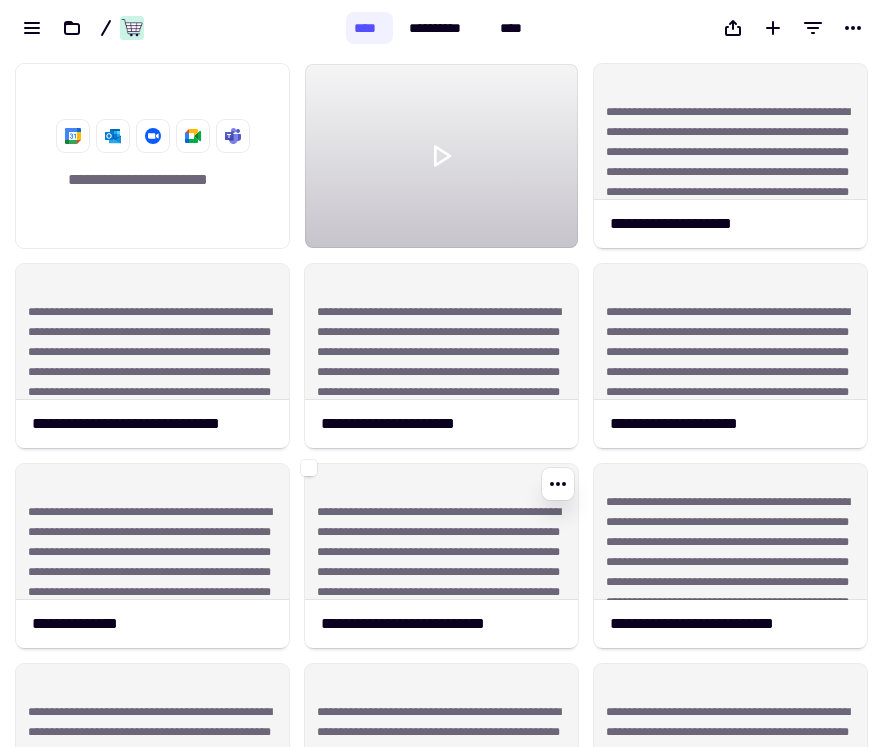scroll, scrollTop: 1, scrollLeft: 1, axis: both 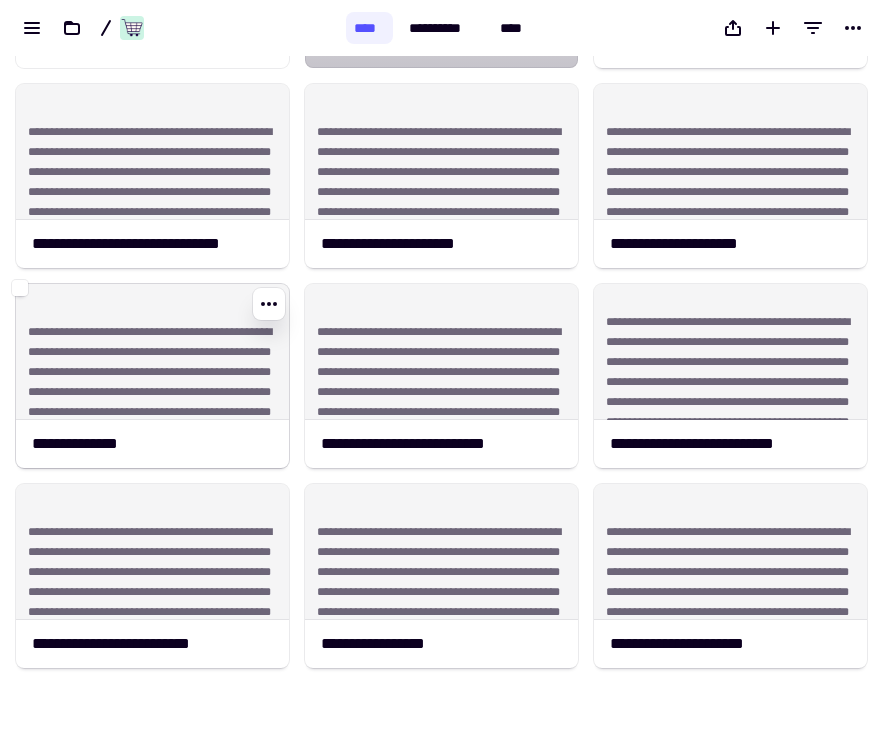 click on "**********" 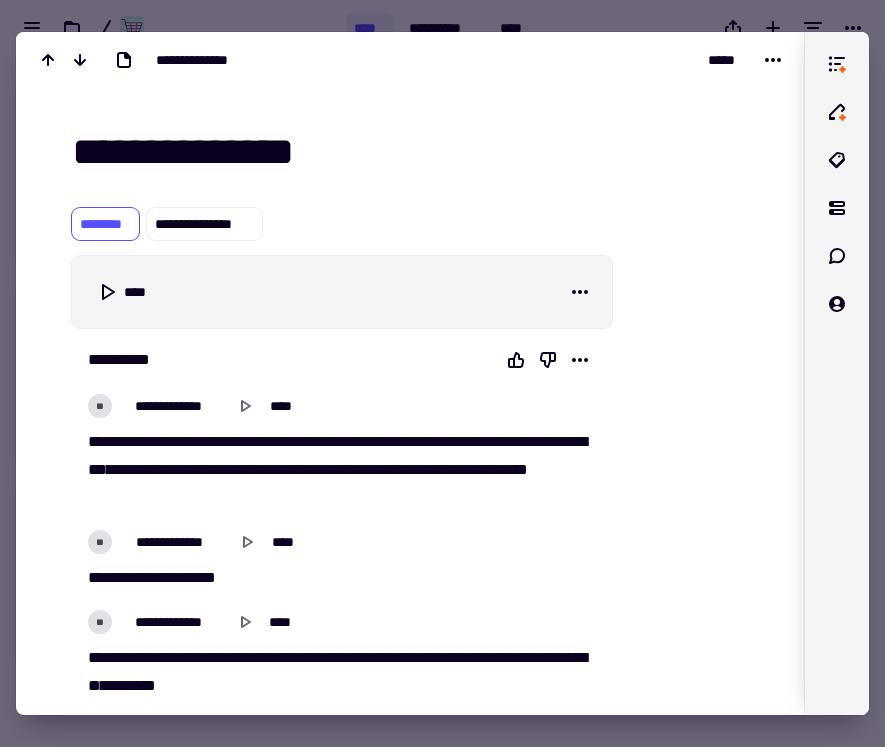 scroll, scrollTop: 1, scrollLeft: 0, axis: vertical 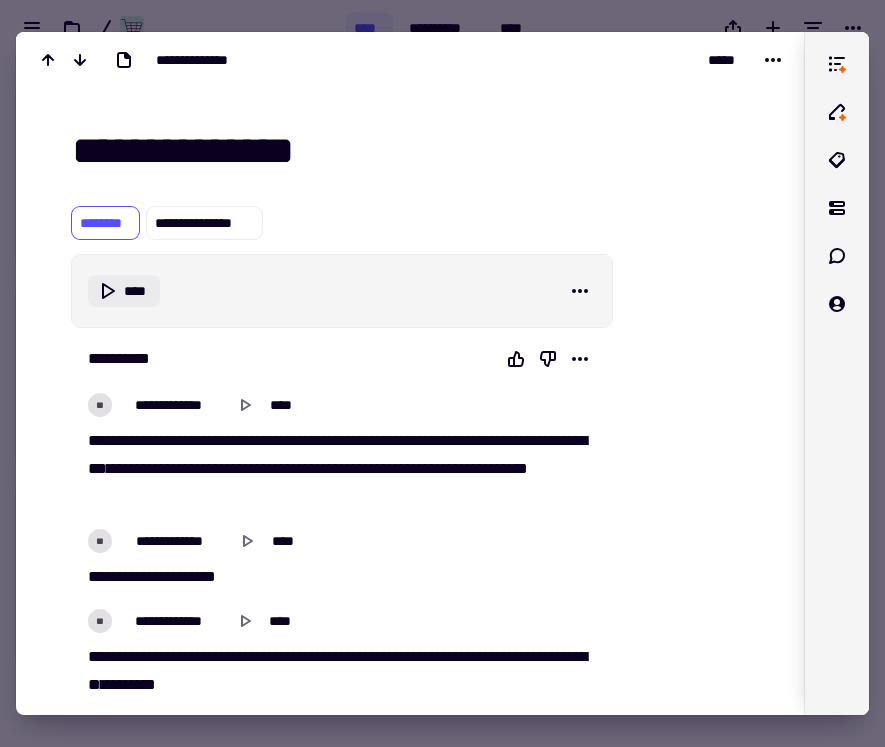 click 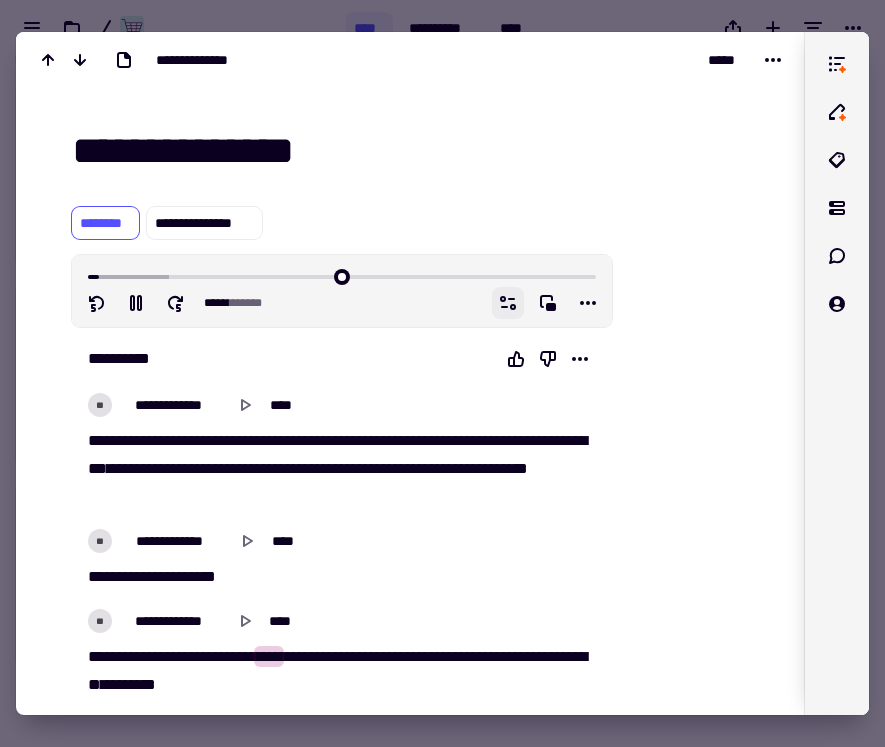 click 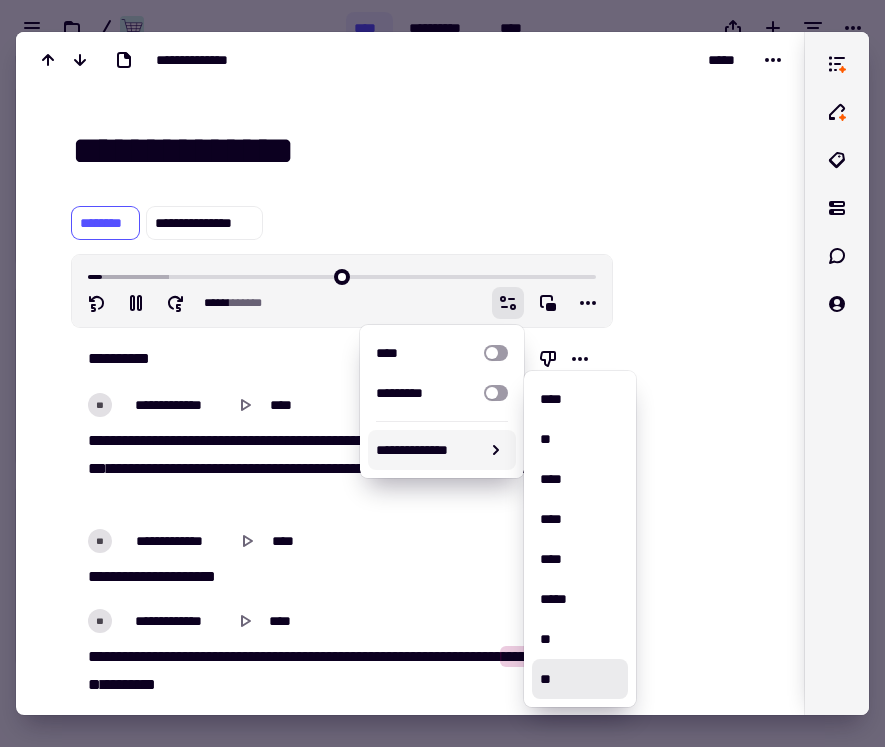 click on "**********" at bounding box center (442, 450) 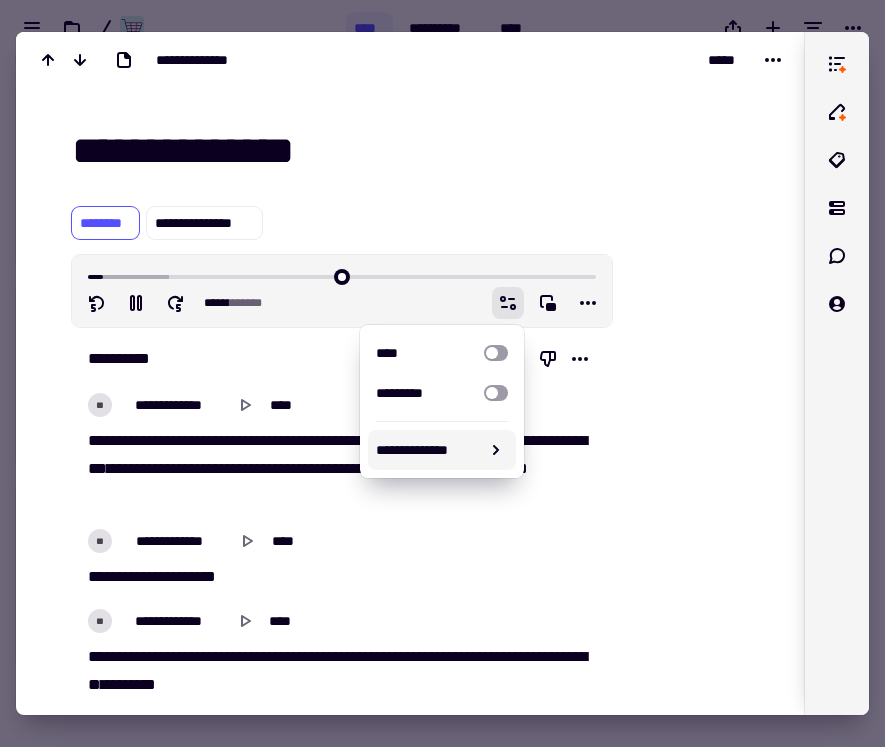 click on "**********" at bounding box center [442, 450] 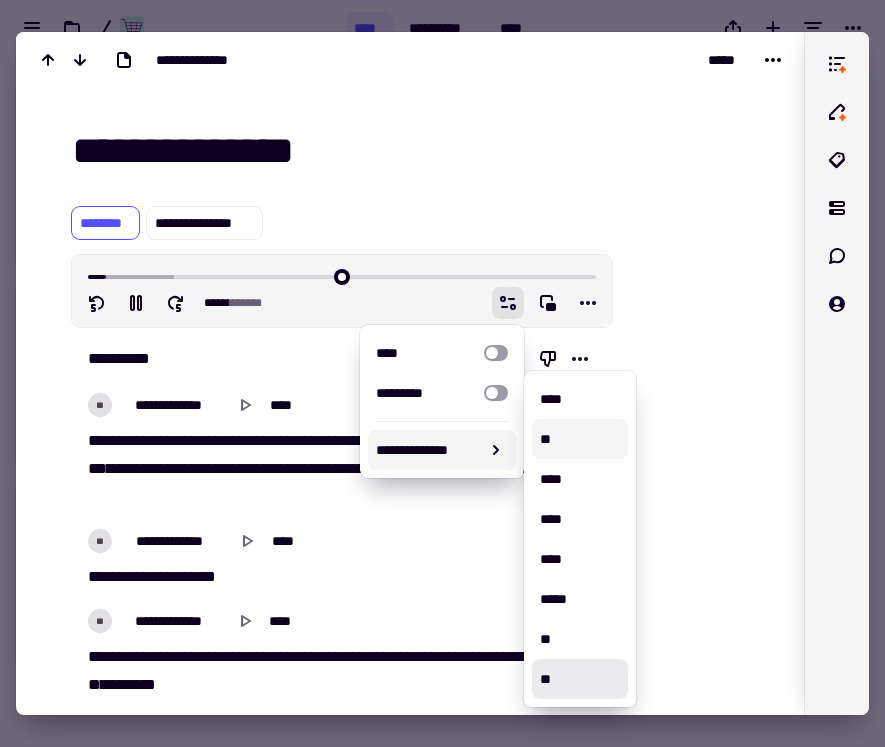 click on "**" at bounding box center [580, 439] 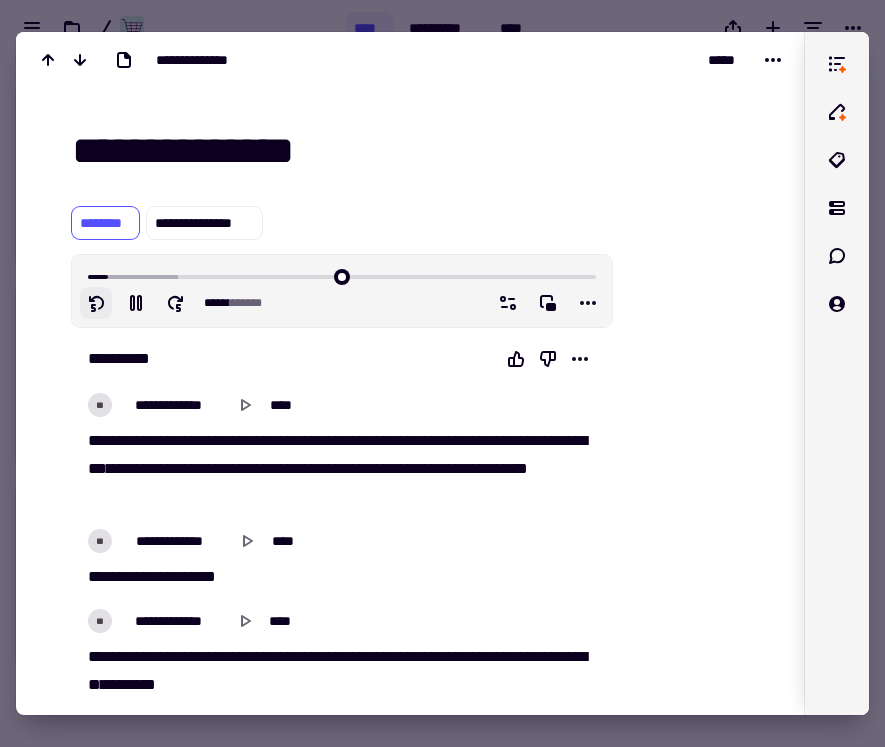 click 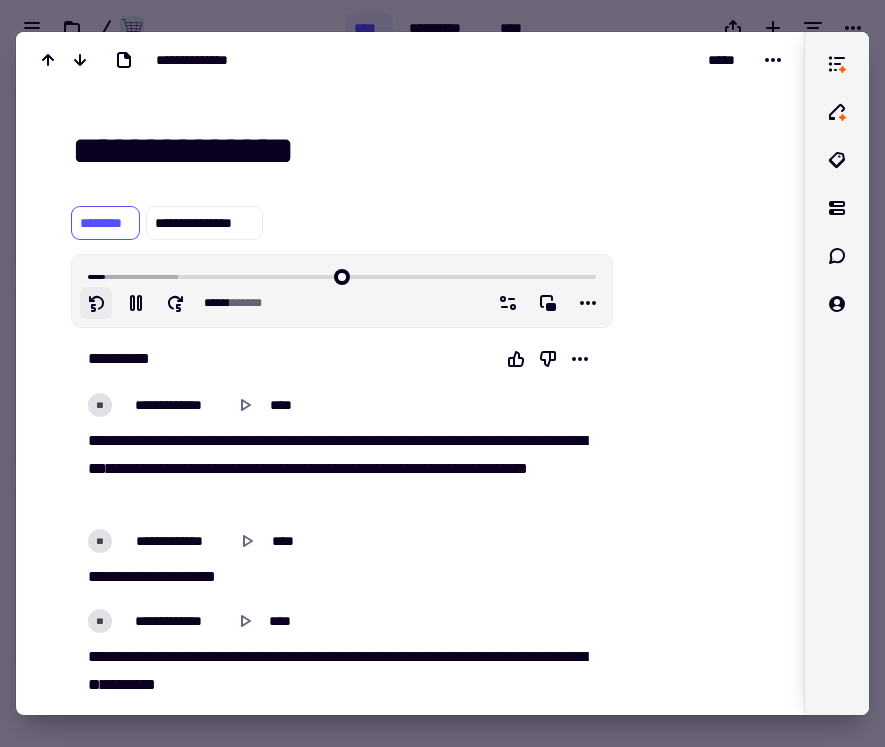 click 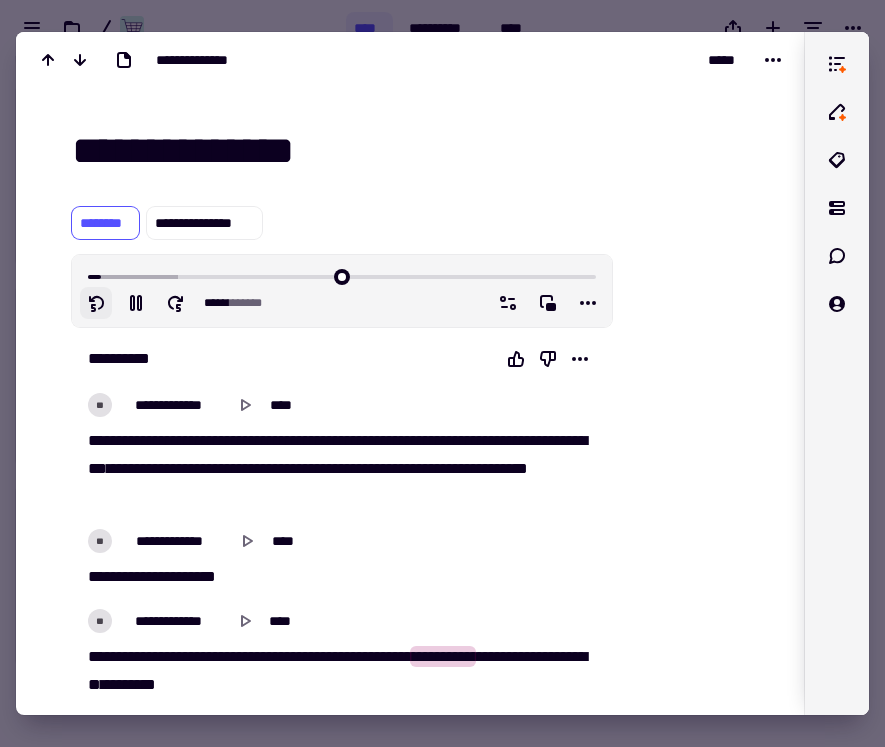 click 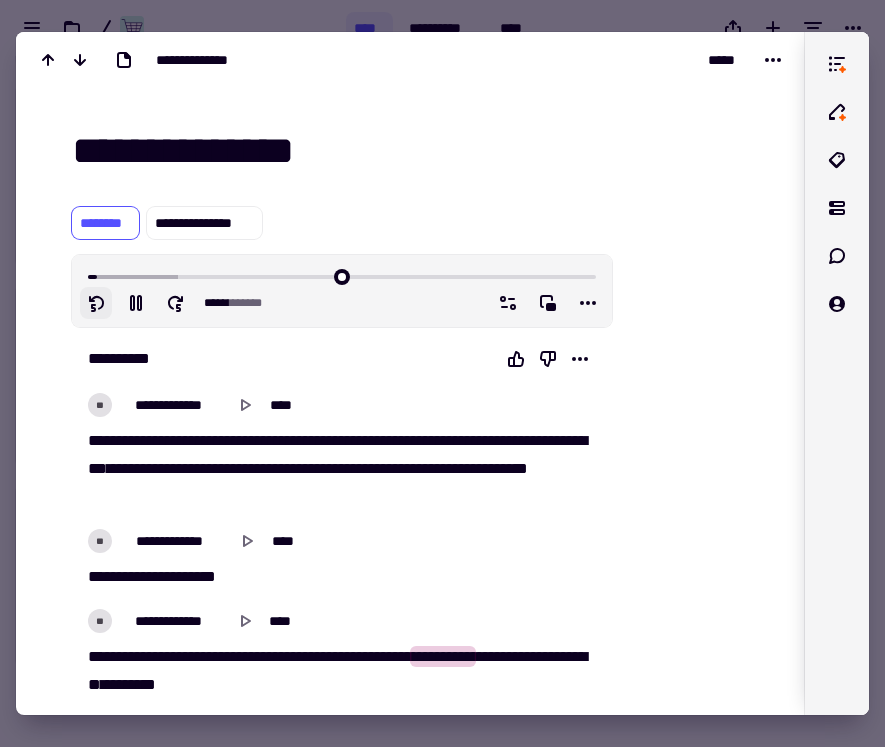 click 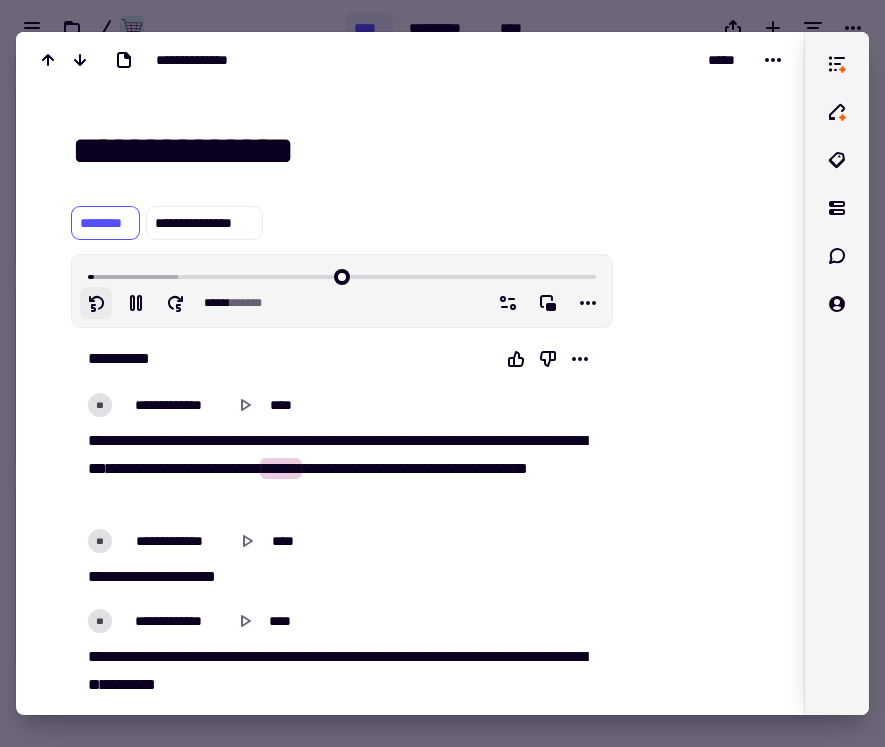 click 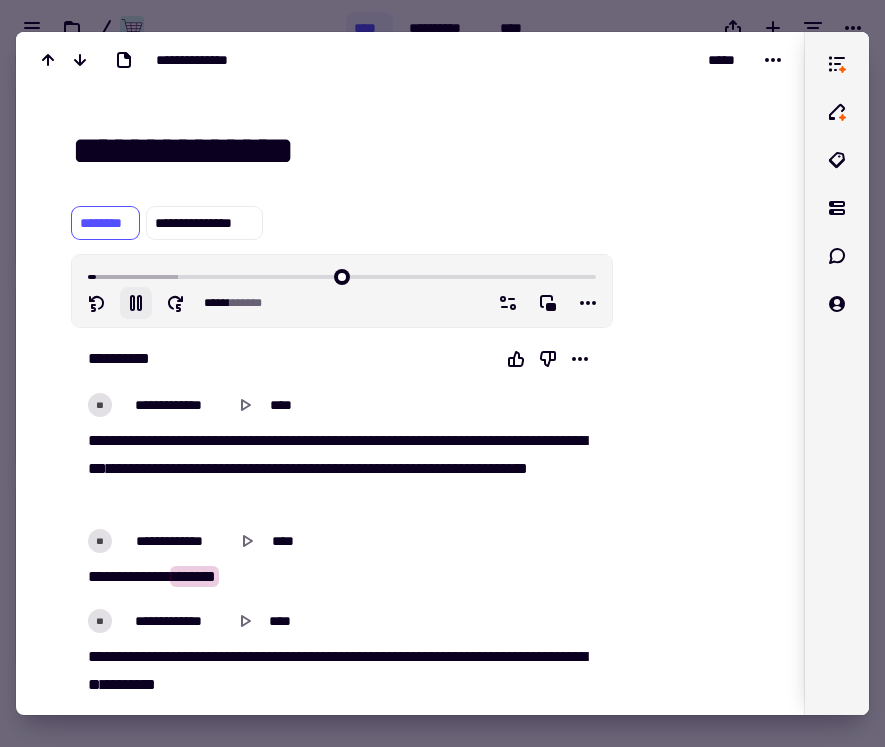 click 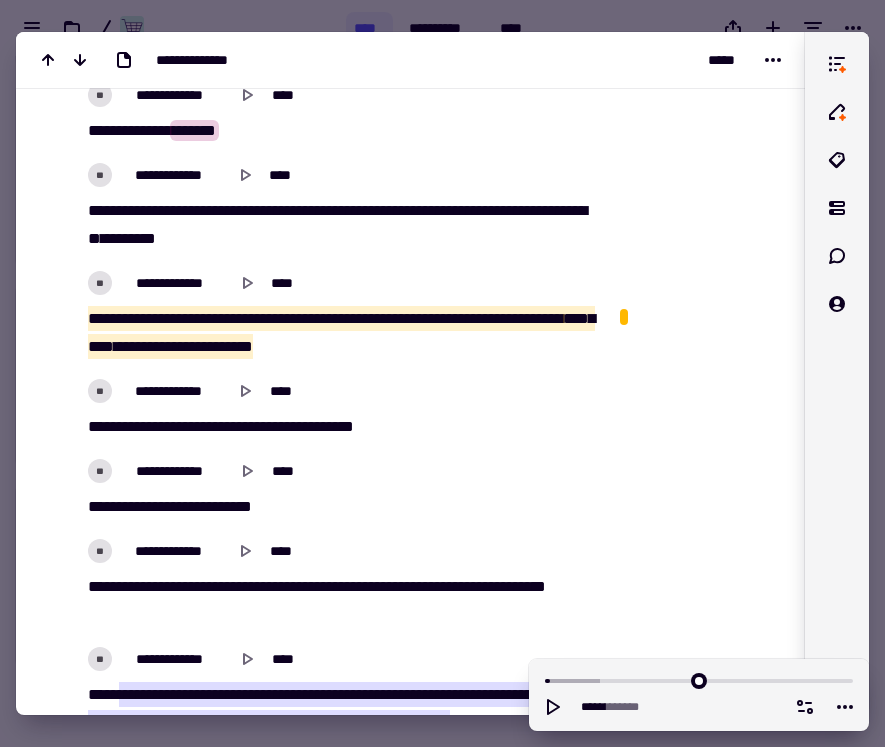 scroll, scrollTop: 462, scrollLeft: 0, axis: vertical 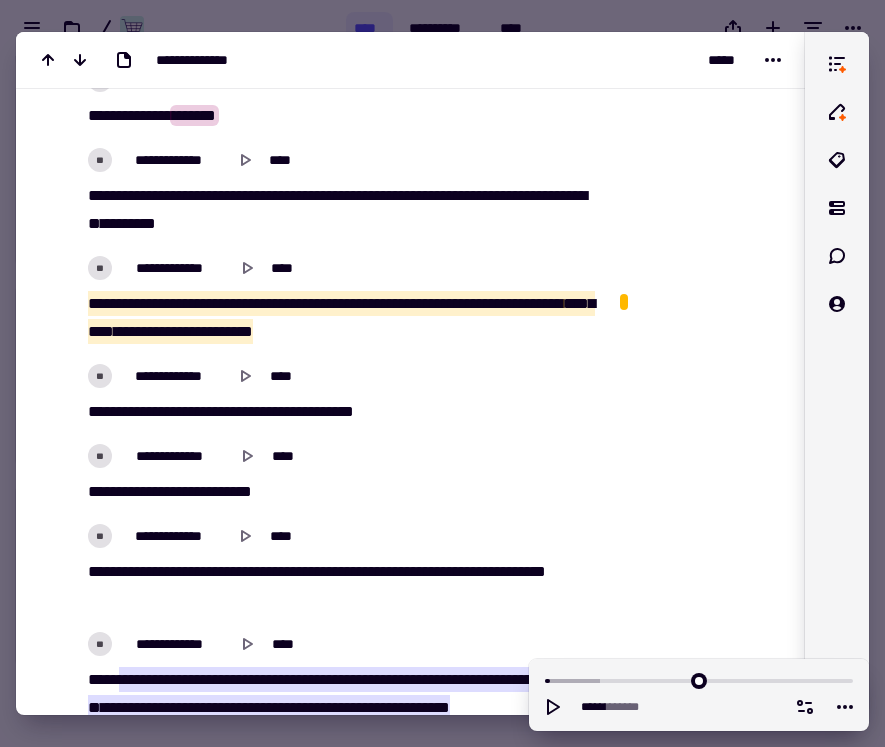 drag, startPoint x: 85, startPoint y: 305, endPoint x: 451, endPoint y: 333, distance: 367.0695 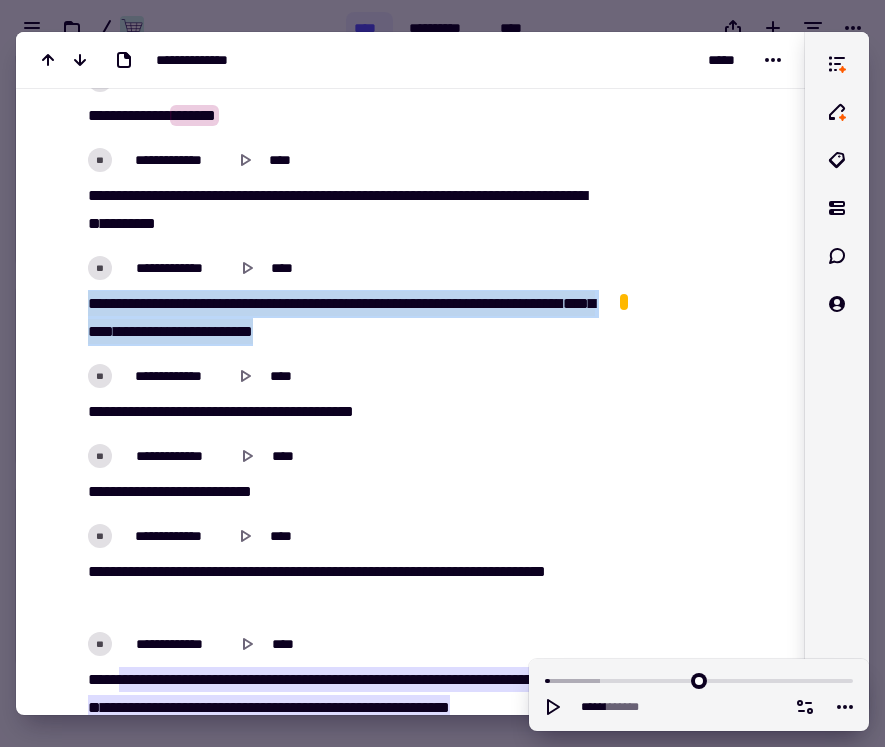 drag, startPoint x: 451, startPoint y: 333, endPoint x: 87, endPoint y: 304, distance: 365.15338 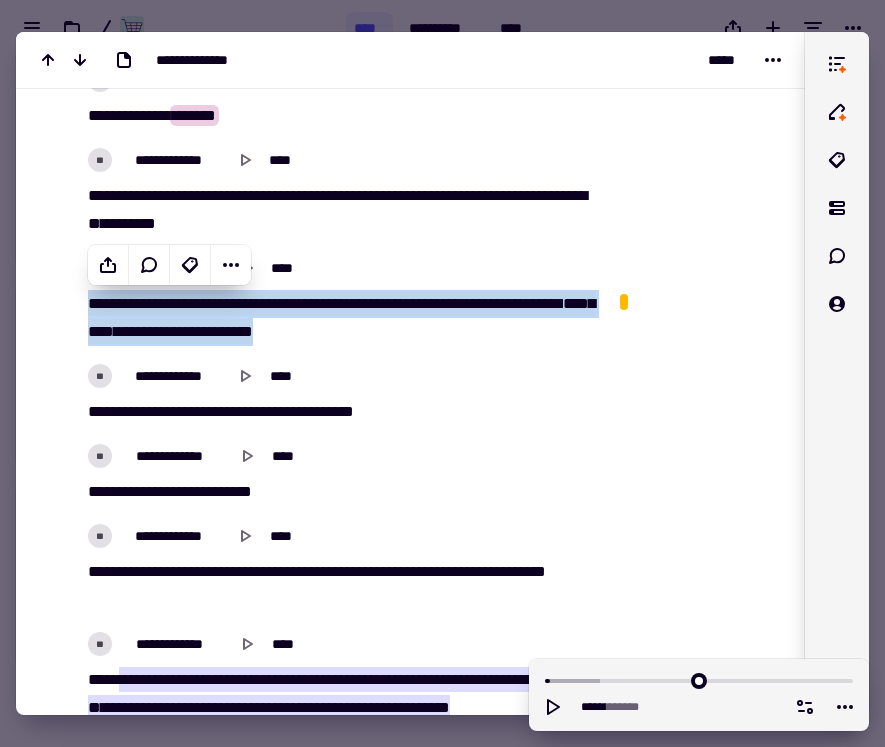 copy on "**********" 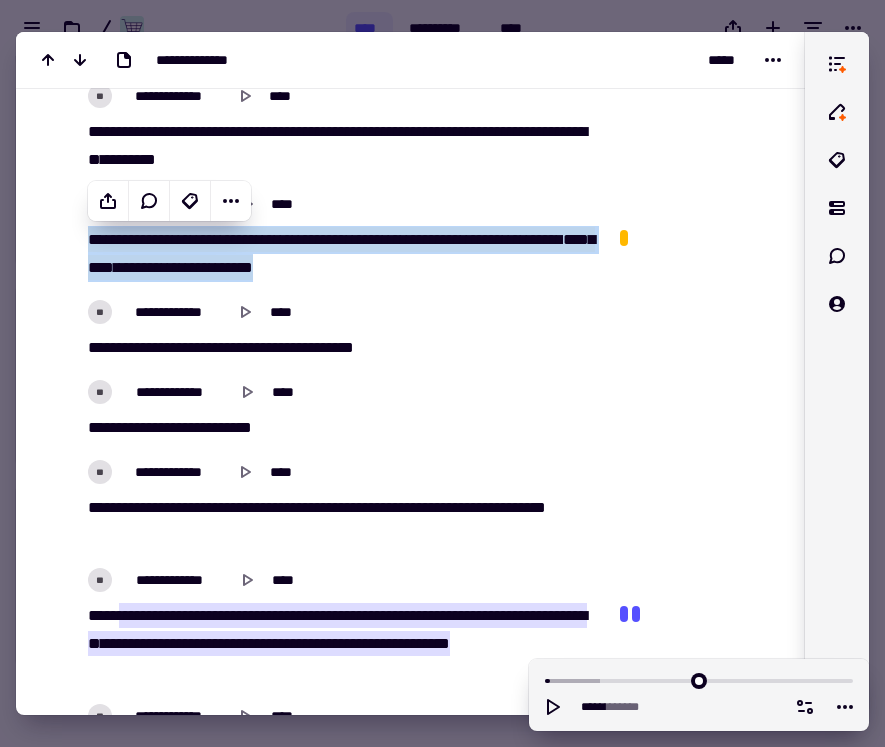 scroll, scrollTop: 529, scrollLeft: 0, axis: vertical 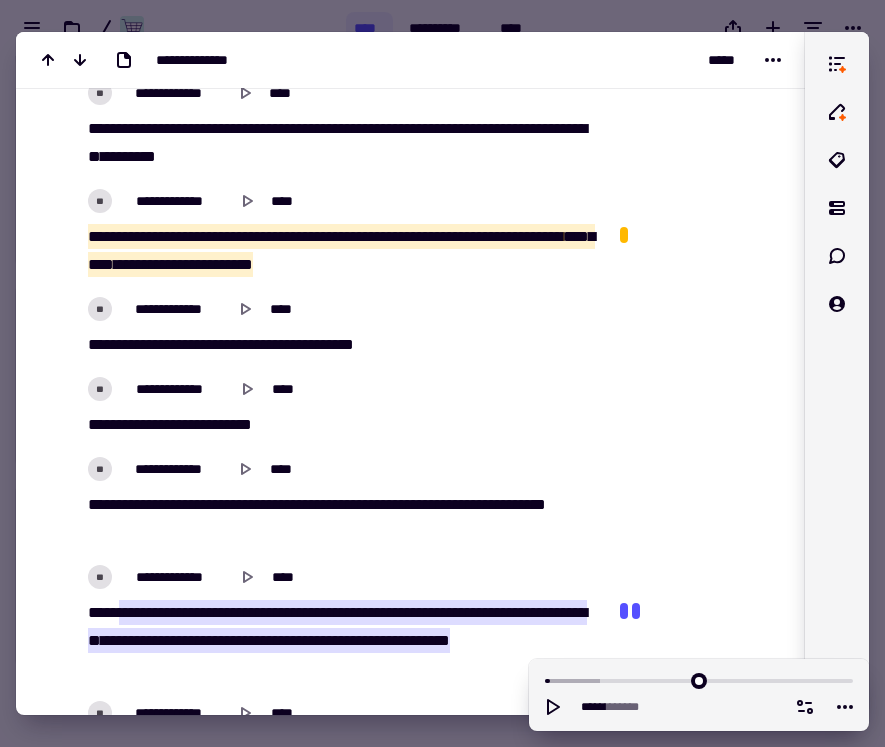 click on "***   ***   *******   *   **   *****" at bounding box center [342, 425] 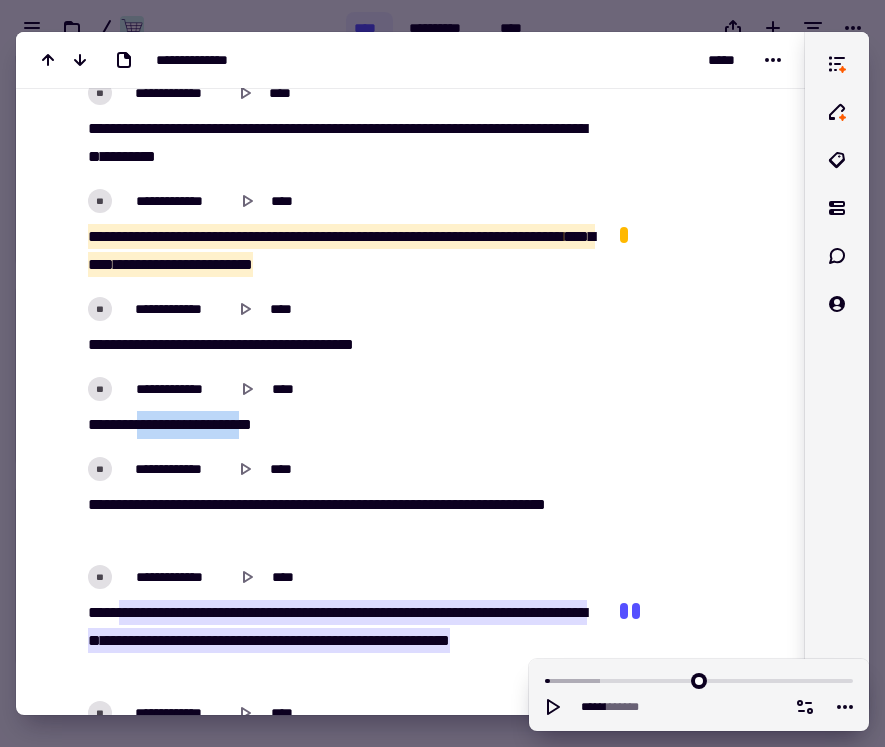 drag, startPoint x: 152, startPoint y: 425, endPoint x: 298, endPoint y: 424, distance: 146.00342 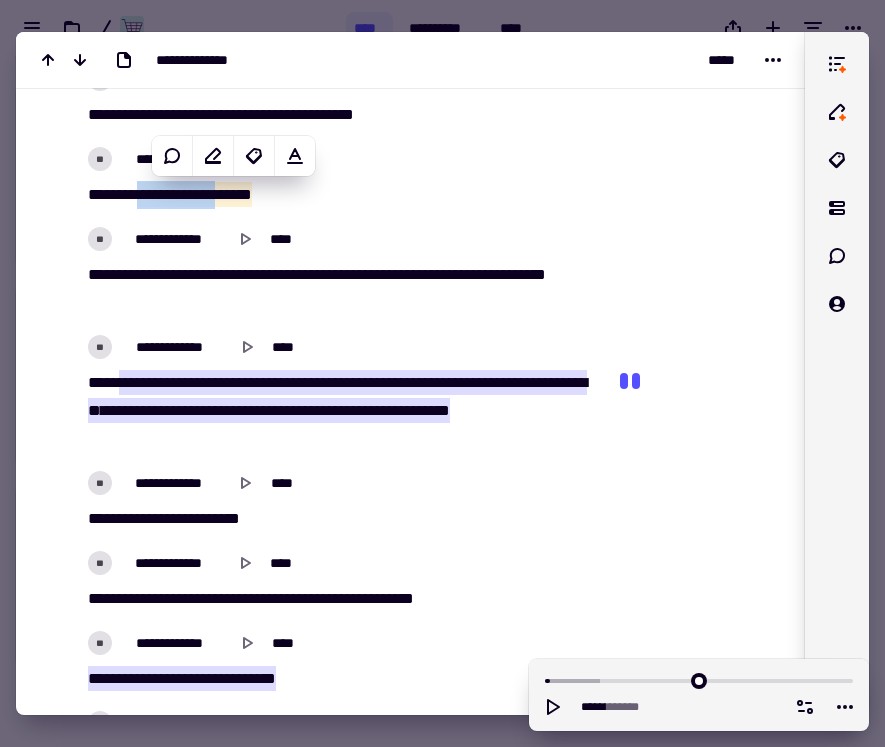 scroll, scrollTop: 765, scrollLeft: 0, axis: vertical 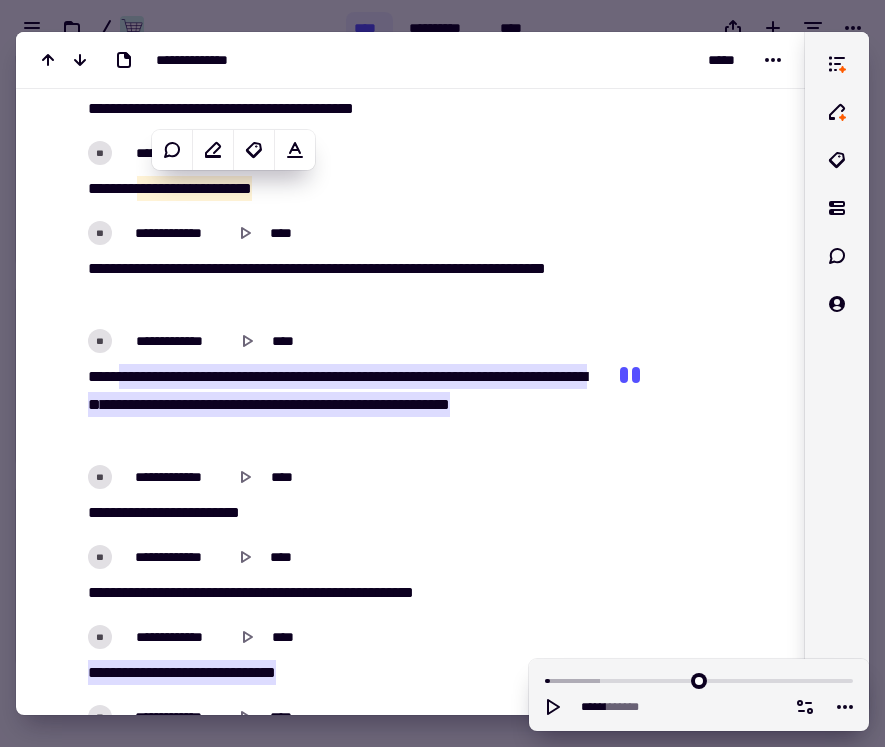 click at bounding box center [696, 38] 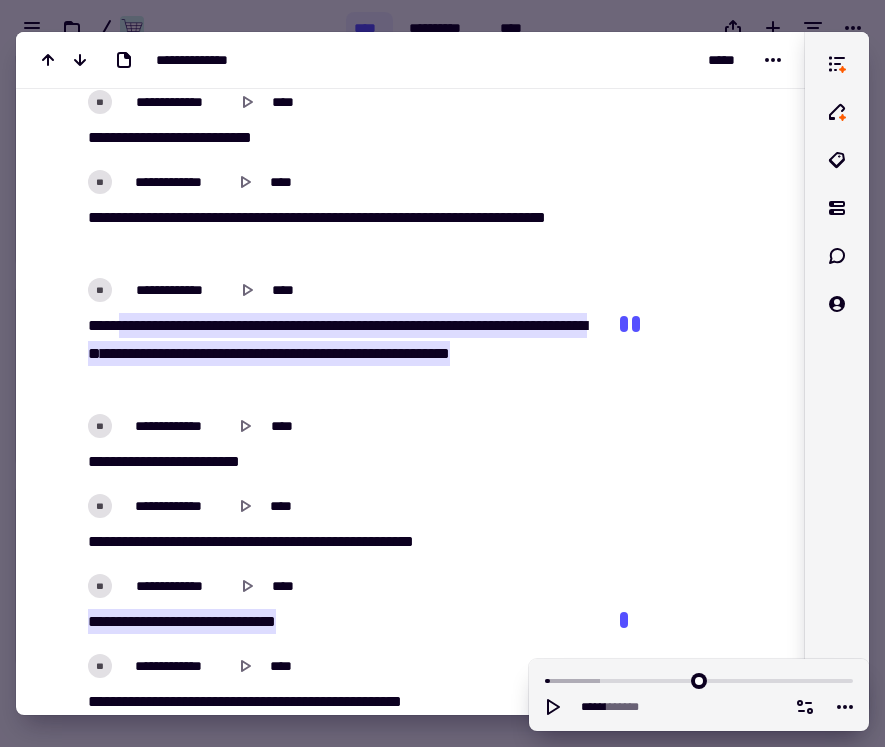 scroll, scrollTop: 842, scrollLeft: 0, axis: vertical 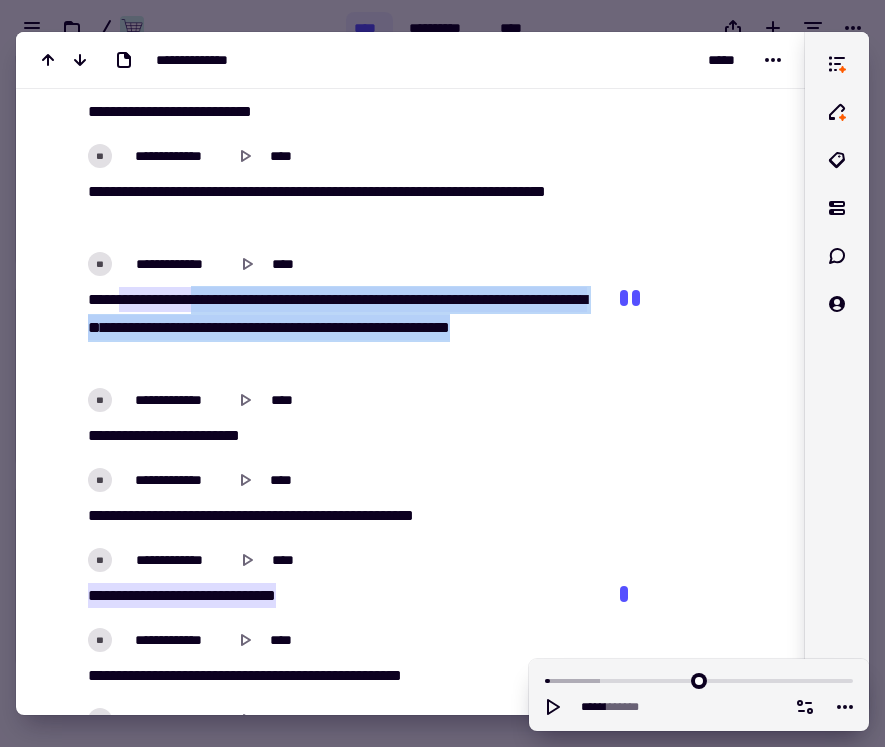 drag, startPoint x: 226, startPoint y: 298, endPoint x: 216, endPoint y: 349, distance: 51.971146 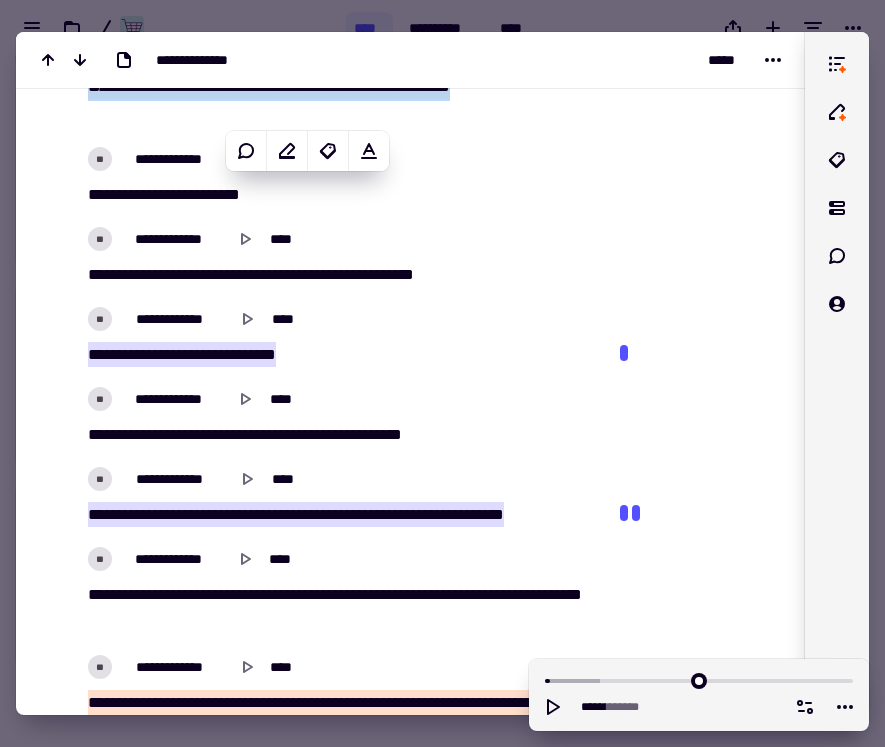 scroll, scrollTop: 1086, scrollLeft: 0, axis: vertical 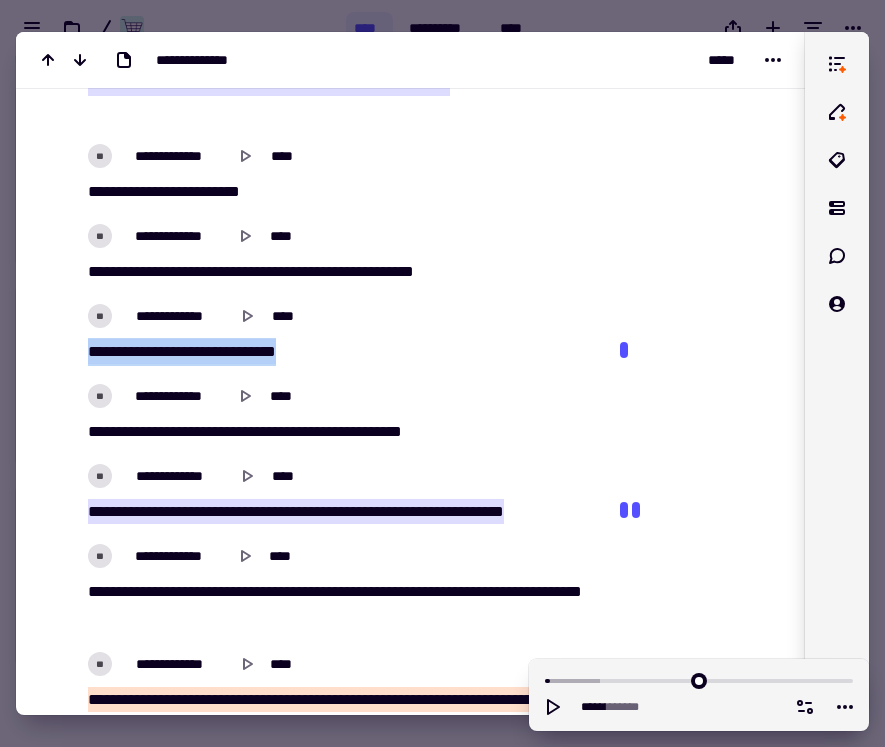 drag, startPoint x: 88, startPoint y: 353, endPoint x: 335, endPoint y: 354, distance: 247.00203 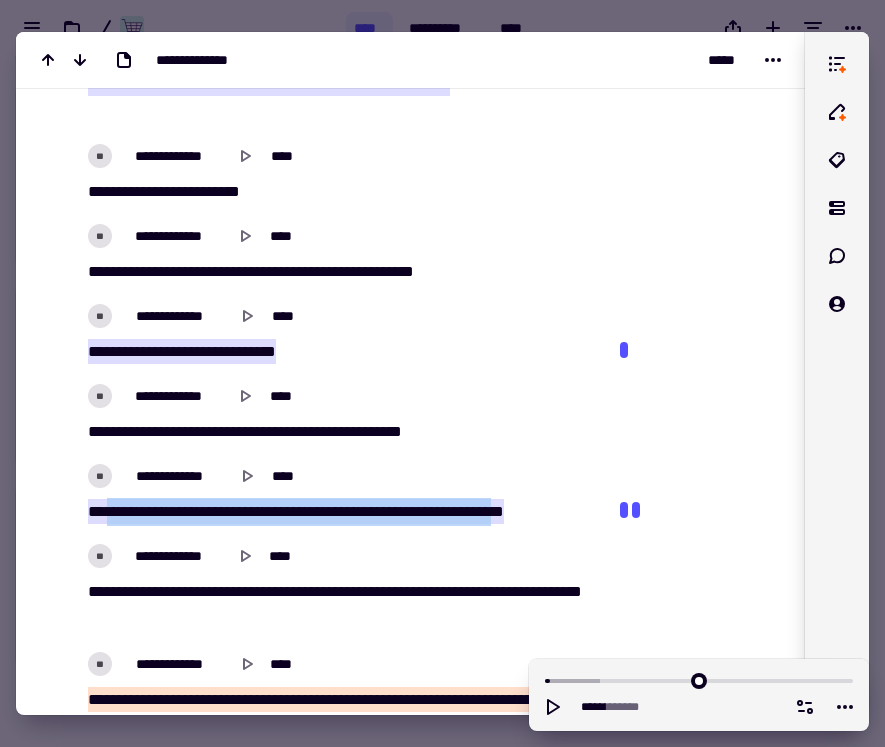 drag, startPoint x: 110, startPoint y: 512, endPoint x: 587, endPoint y: 519, distance: 477.05136 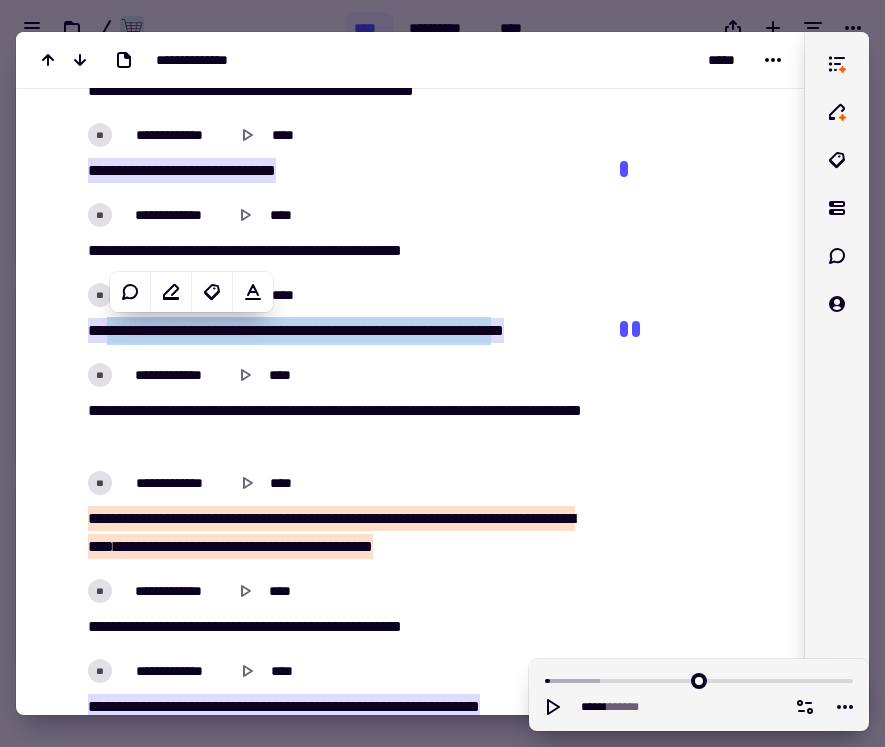 scroll, scrollTop: 1273, scrollLeft: 0, axis: vertical 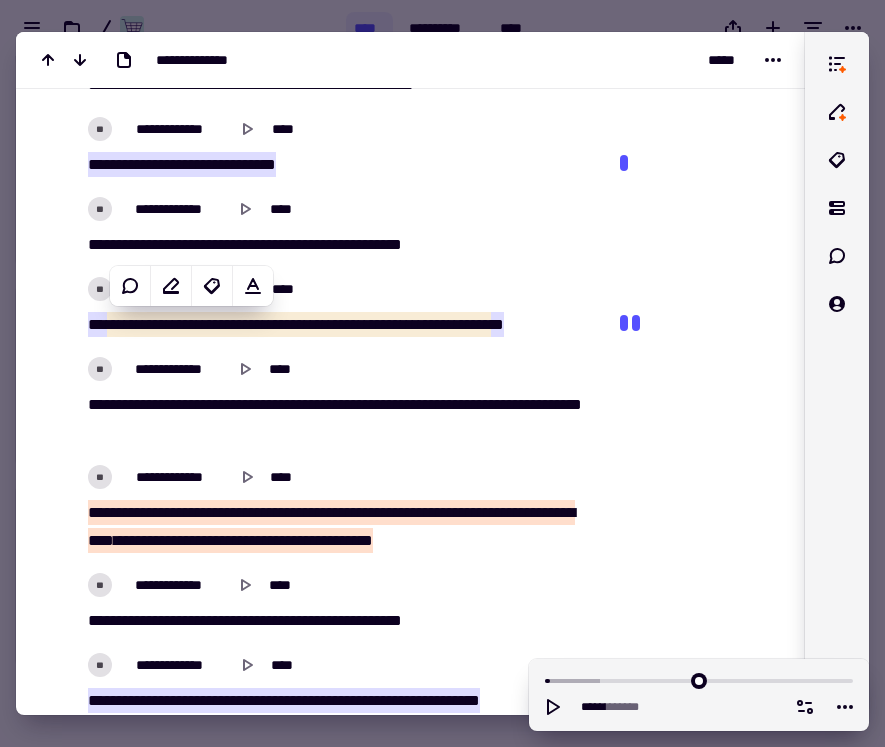 click at bounding box center (696, -202) 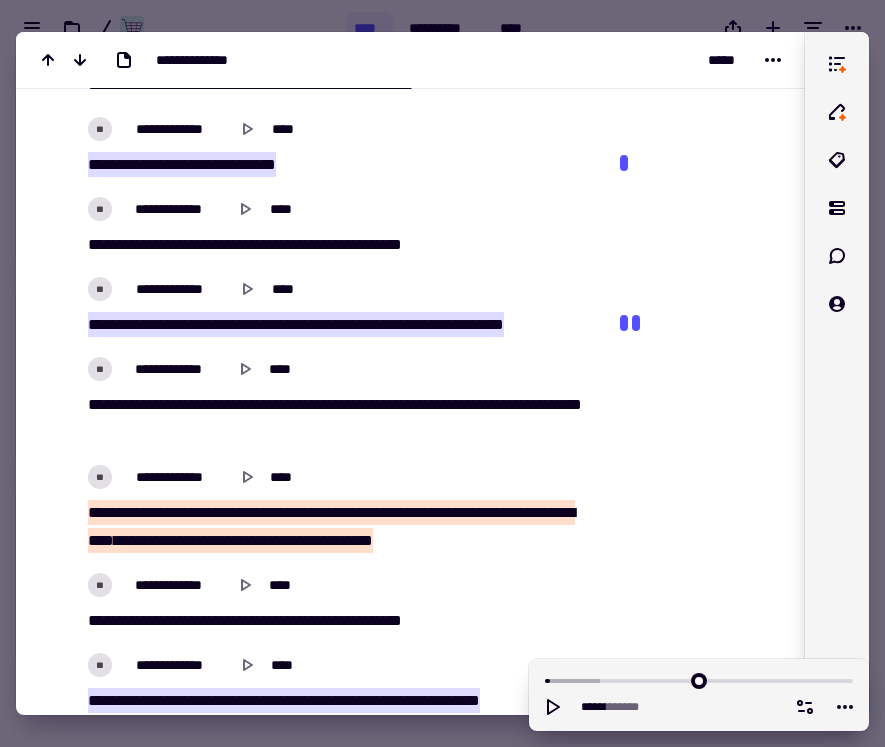 click at bounding box center (696, -202) 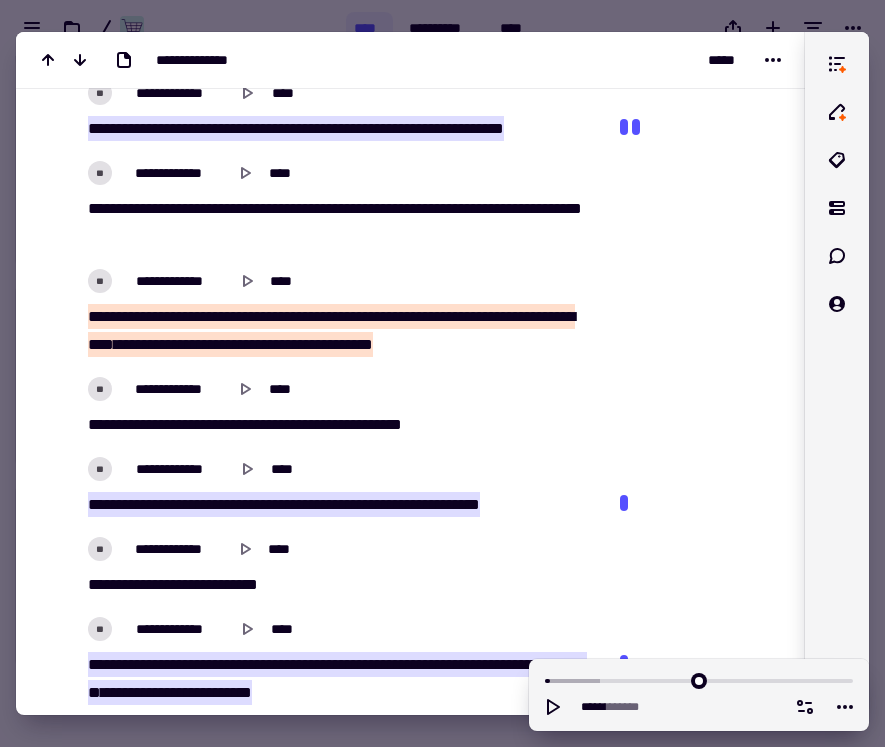 scroll, scrollTop: 1473, scrollLeft: 0, axis: vertical 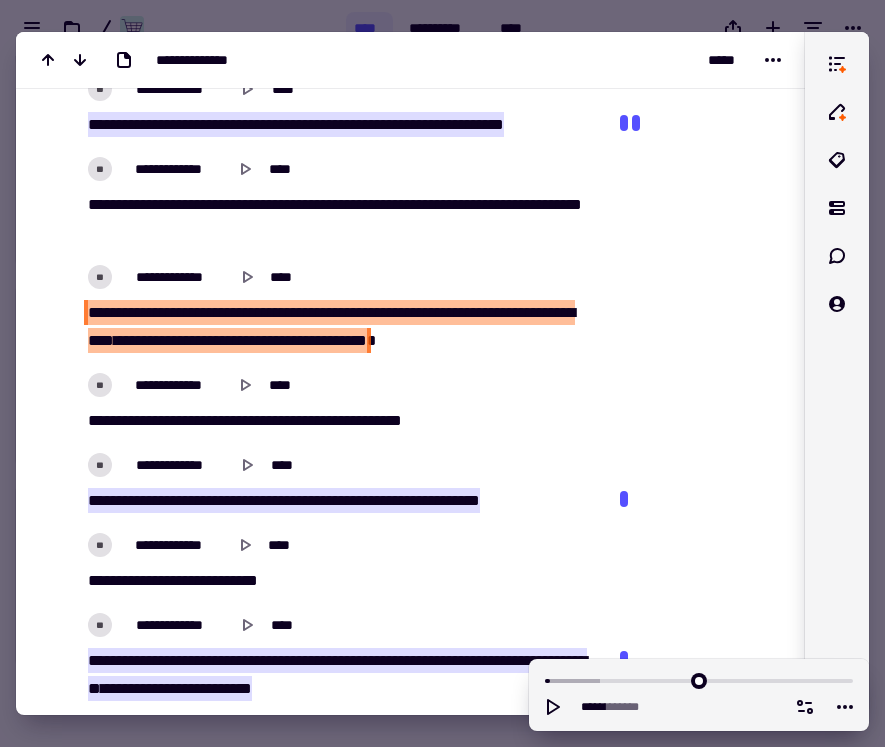 drag, startPoint x: 457, startPoint y: 340, endPoint x: 182, endPoint y: 312, distance: 276.42178 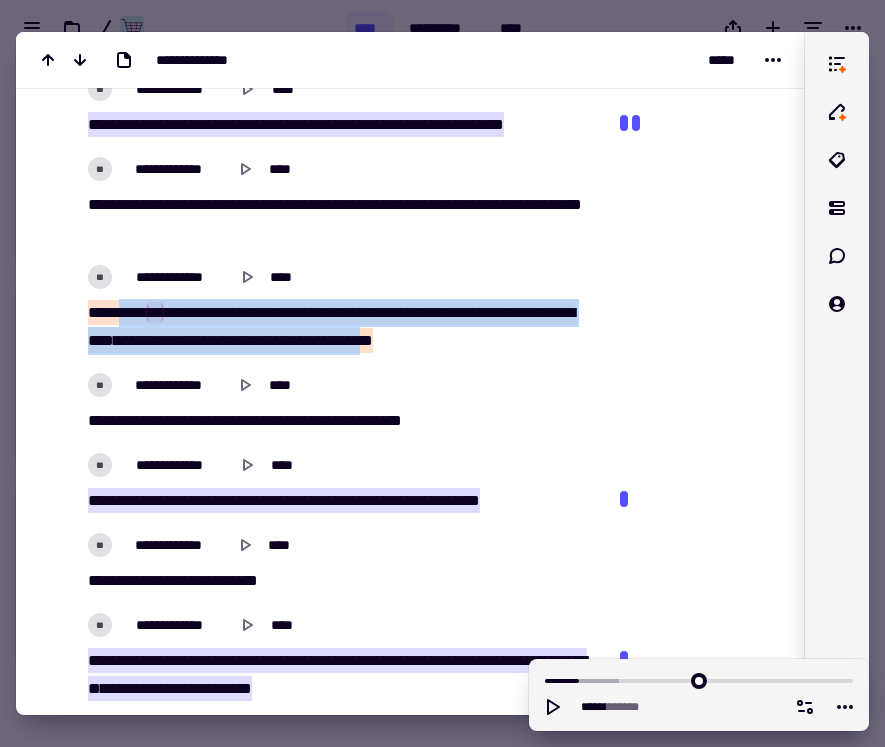 drag, startPoint x: 127, startPoint y: 312, endPoint x: 453, endPoint y: 347, distance: 327.87344 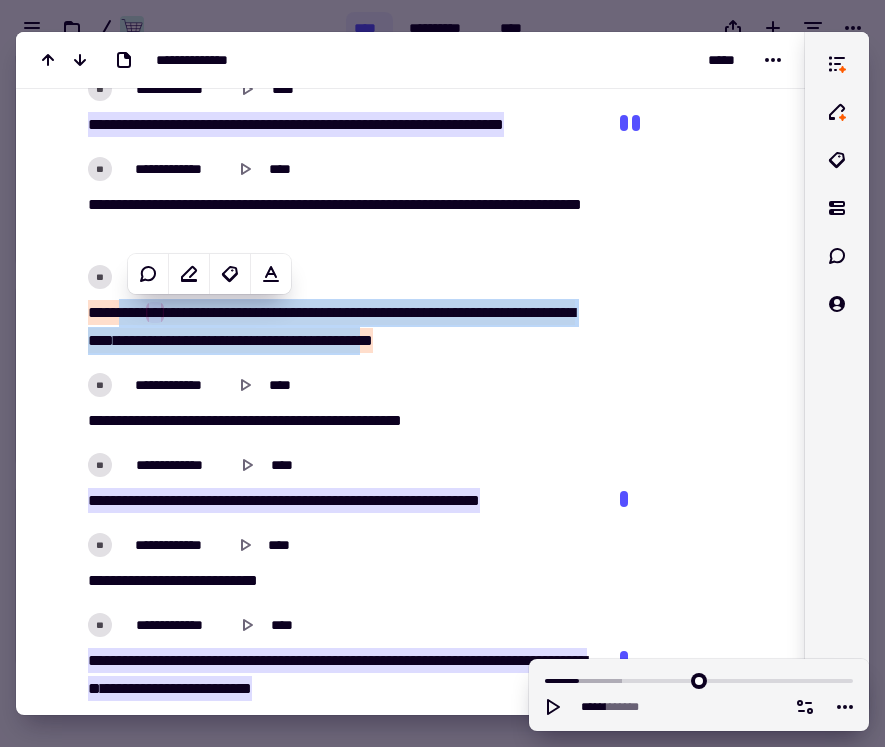 click on "**********" at bounding box center (330, 3509) 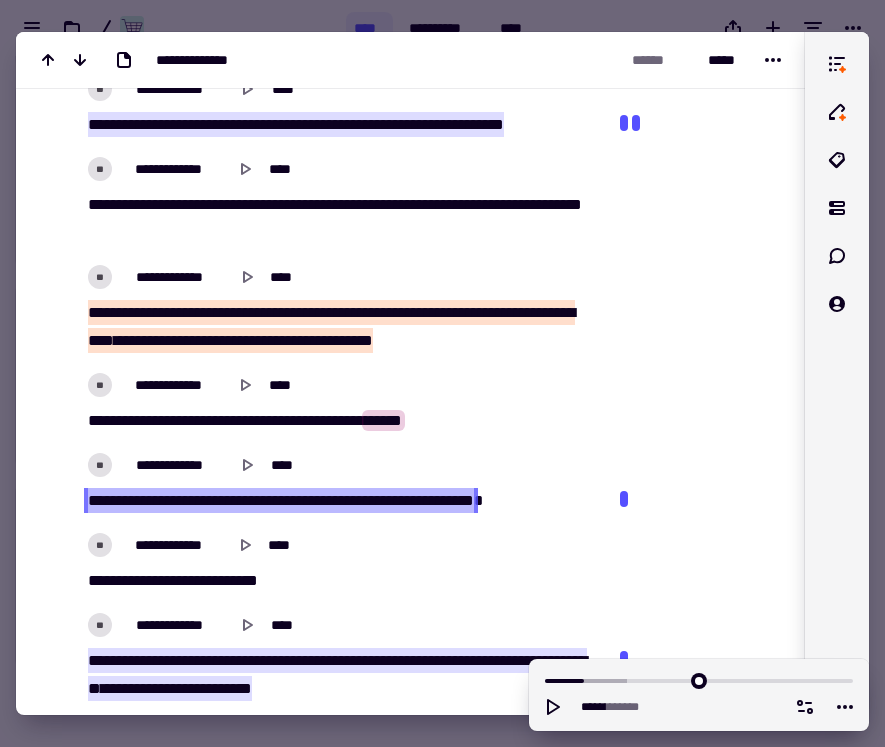 click at bounding box center (696, -322) 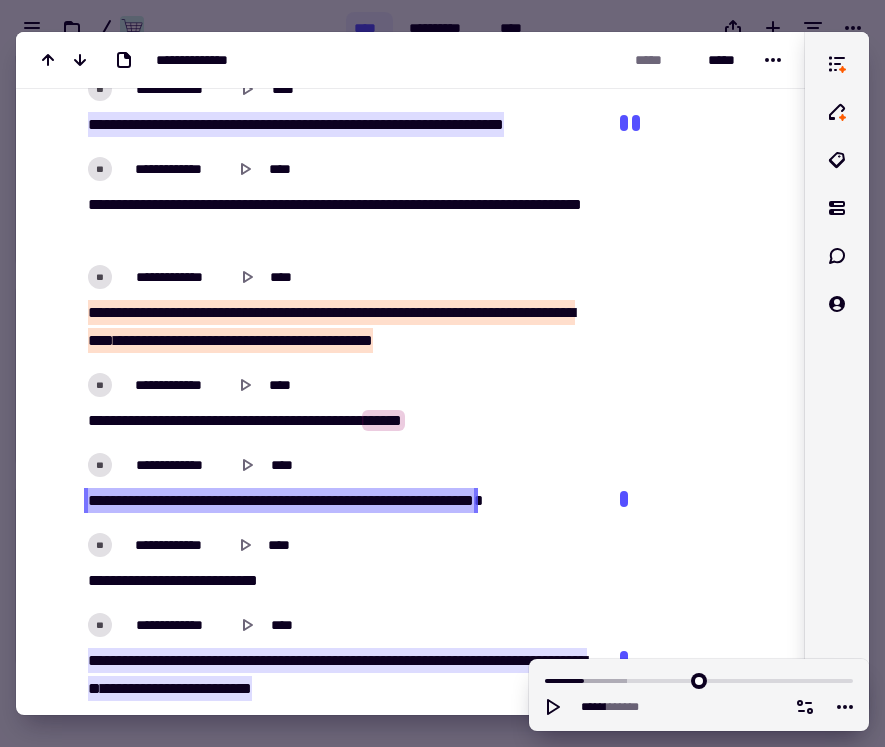 click at bounding box center (696, -322) 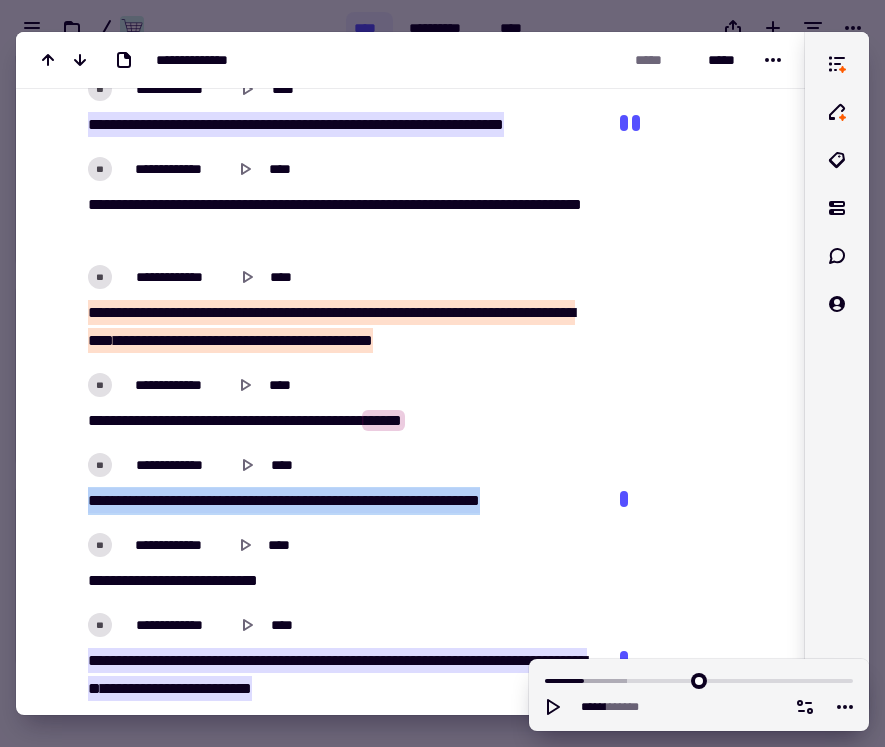 drag, startPoint x: 581, startPoint y: 501, endPoint x: 84, endPoint y: 509, distance: 497.0644 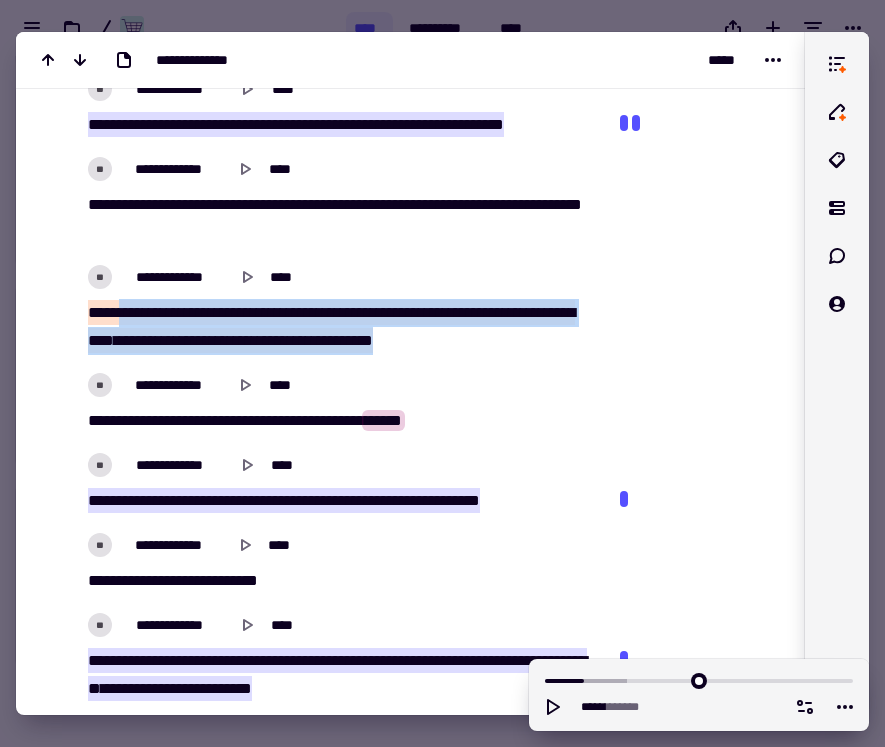 drag, startPoint x: 129, startPoint y: 307, endPoint x: 462, endPoint y: 344, distance: 335.04926 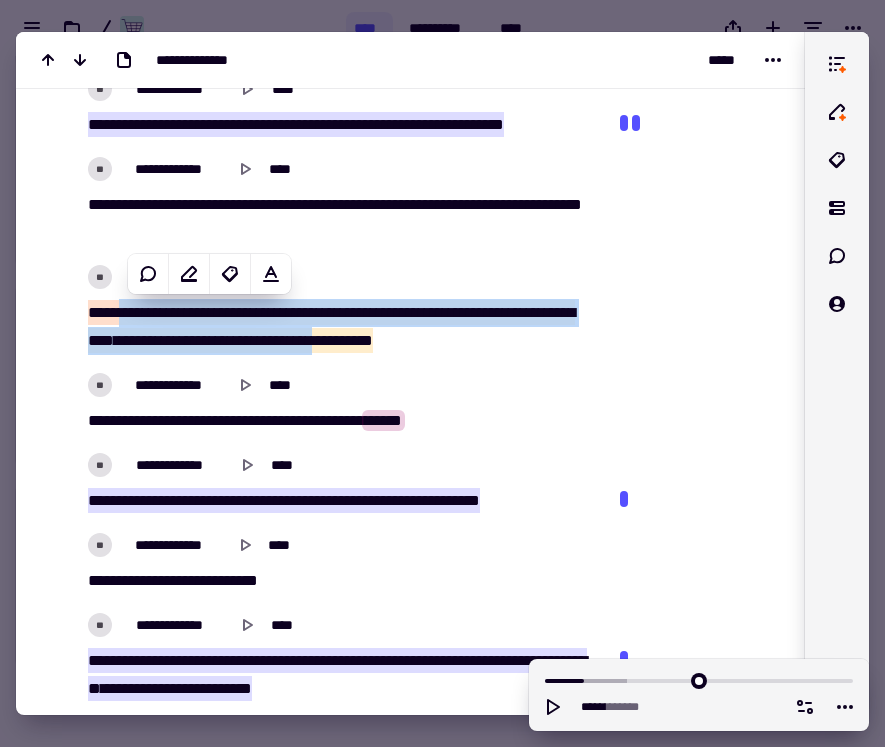 click on "**********" at bounding box center [330, 3509] 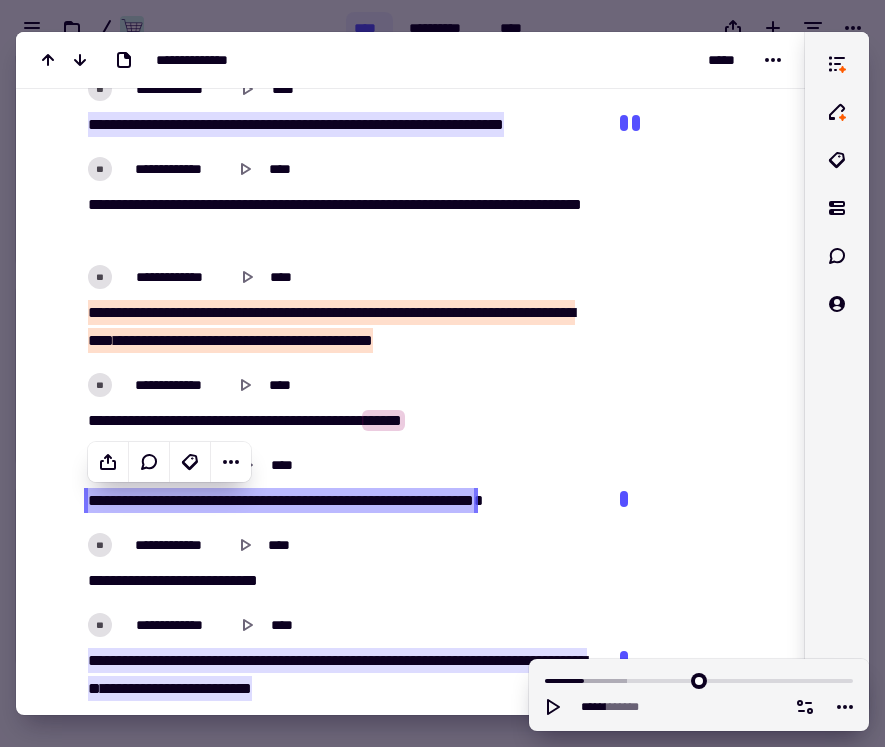 click on "**********" at bounding box center [410, 3485] 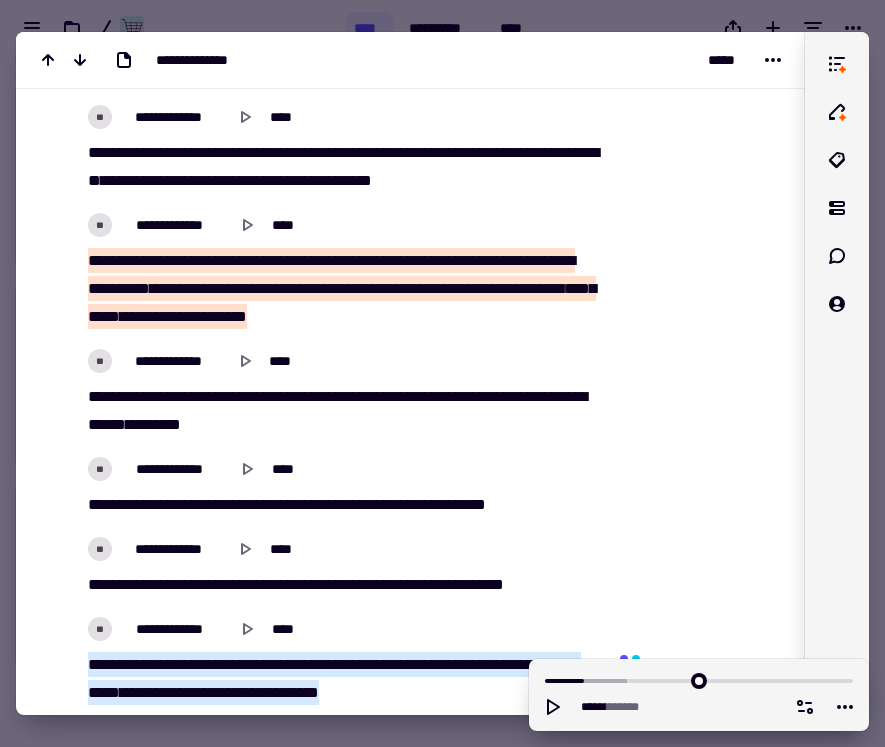 scroll, scrollTop: 3432, scrollLeft: 0, axis: vertical 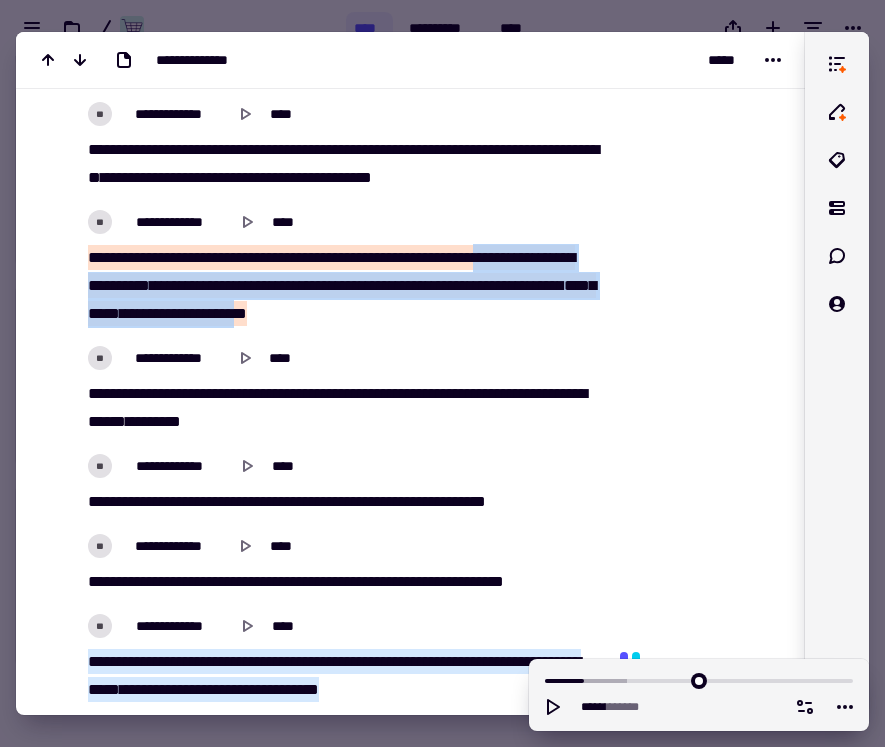 drag, startPoint x: 92, startPoint y: 285, endPoint x: 518, endPoint y: 307, distance: 426.5677 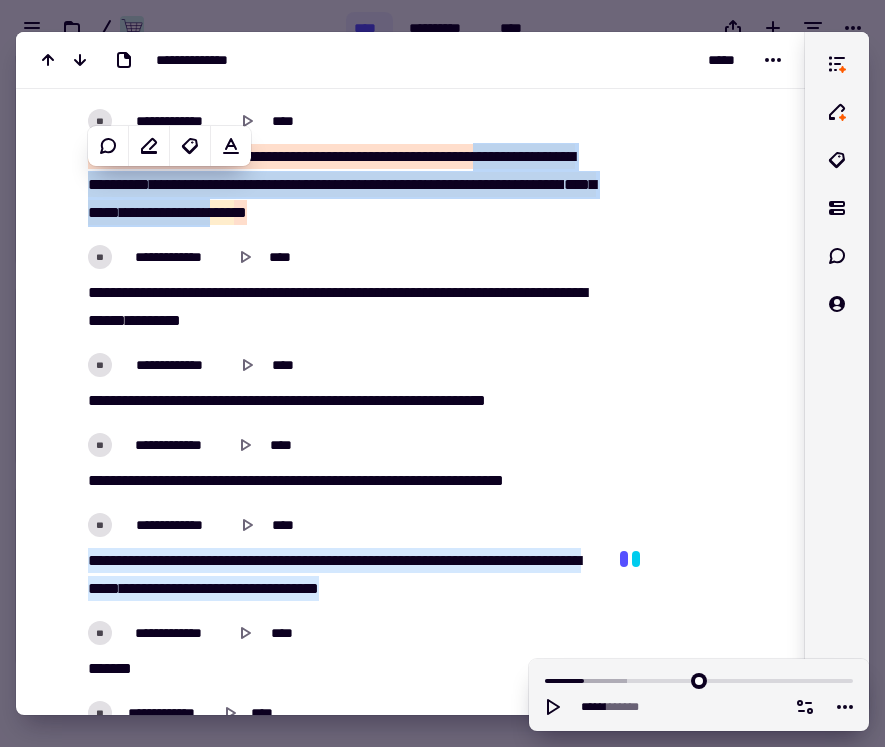 scroll, scrollTop: 3548, scrollLeft: 0, axis: vertical 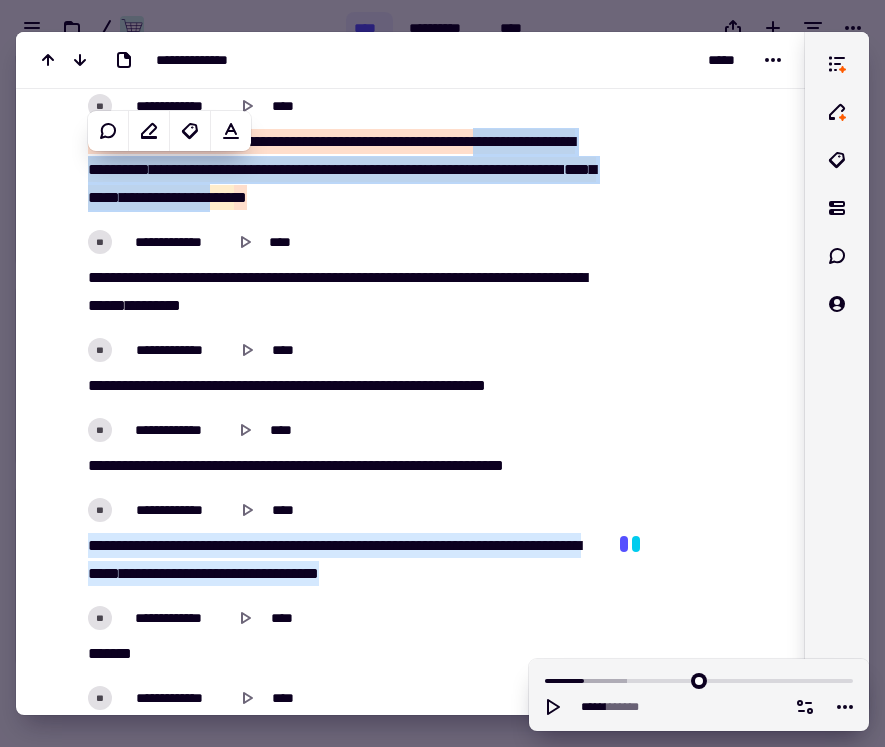 click on "**********" at bounding box center [330, 1434] 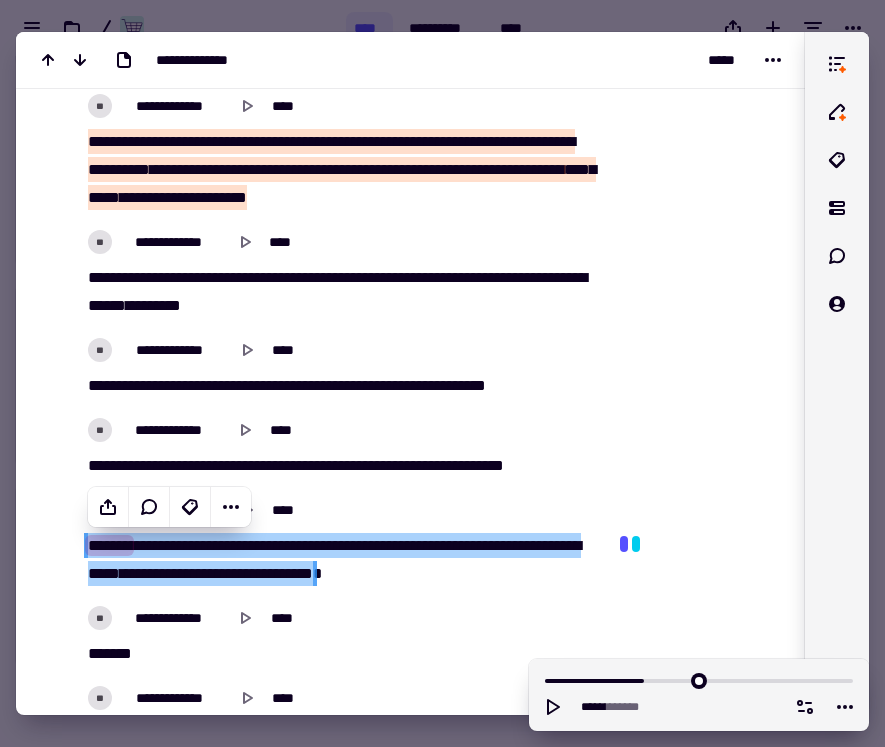 click on "**********" at bounding box center [410, 1410] 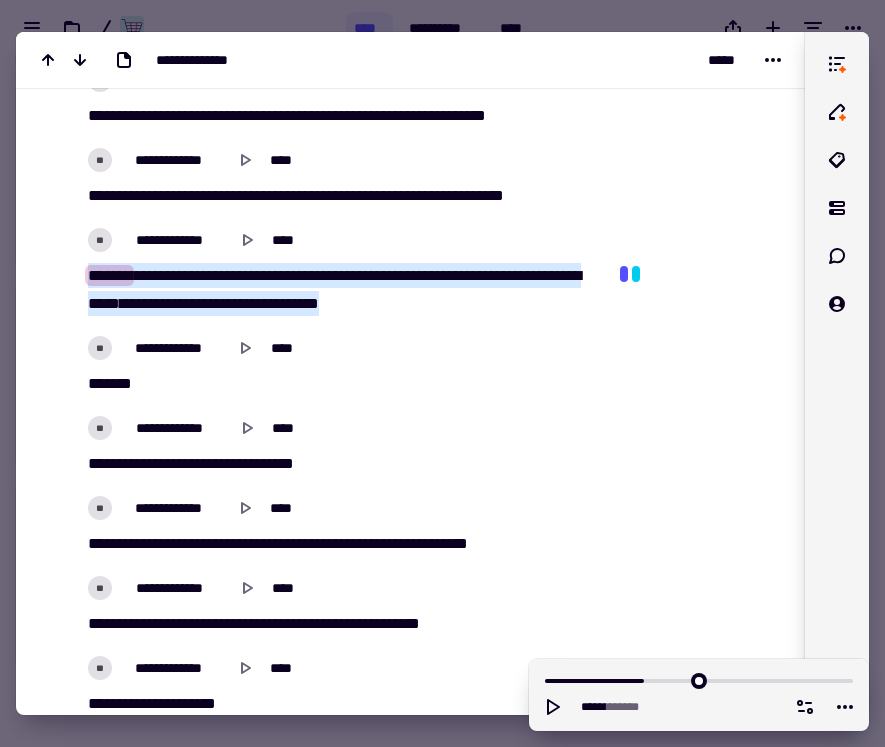 scroll, scrollTop: 3820, scrollLeft: 0, axis: vertical 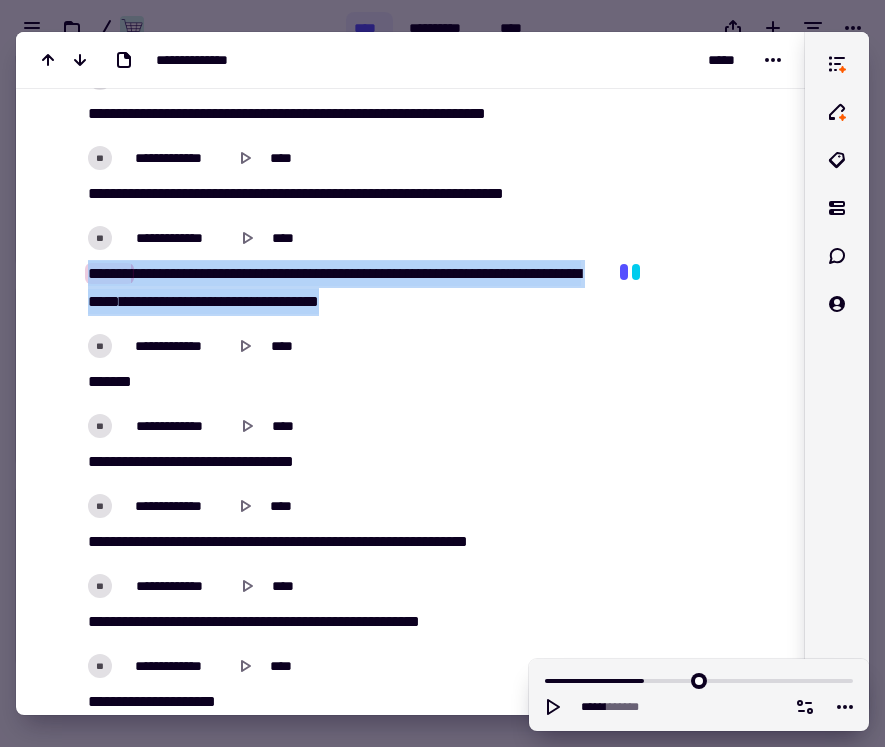 drag, startPoint x: 509, startPoint y: 300, endPoint x: 82, endPoint y: 277, distance: 427.619 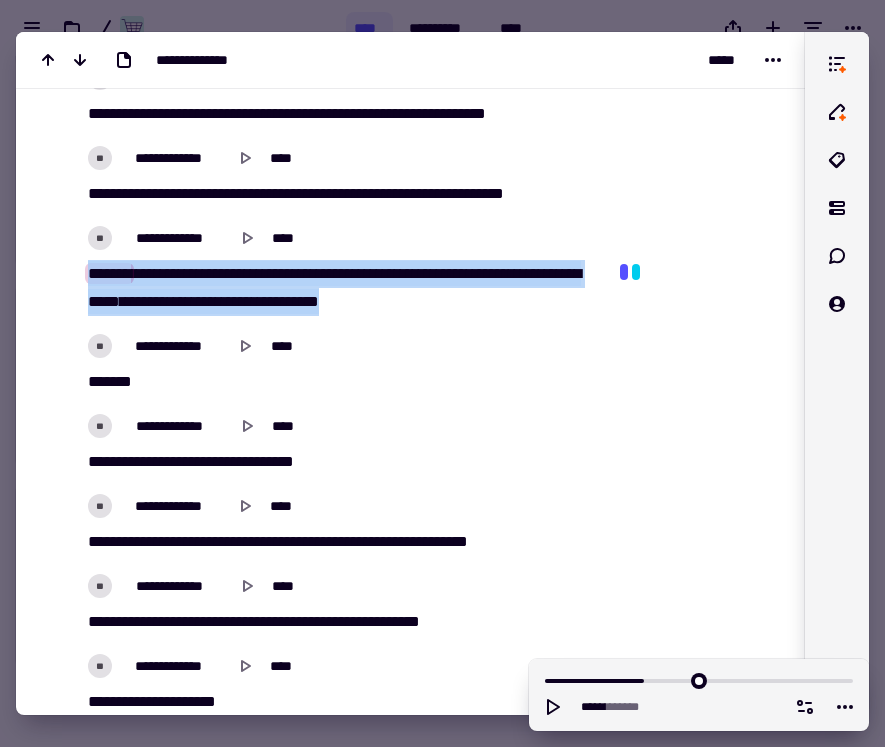 click on "*******   ***   ***   **   *******   *   *****   **   ******   *   *   **   **   **   *****   ******   *   **   **   **   *****   *******   **   ****   *****   *********" at bounding box center [342, 288] 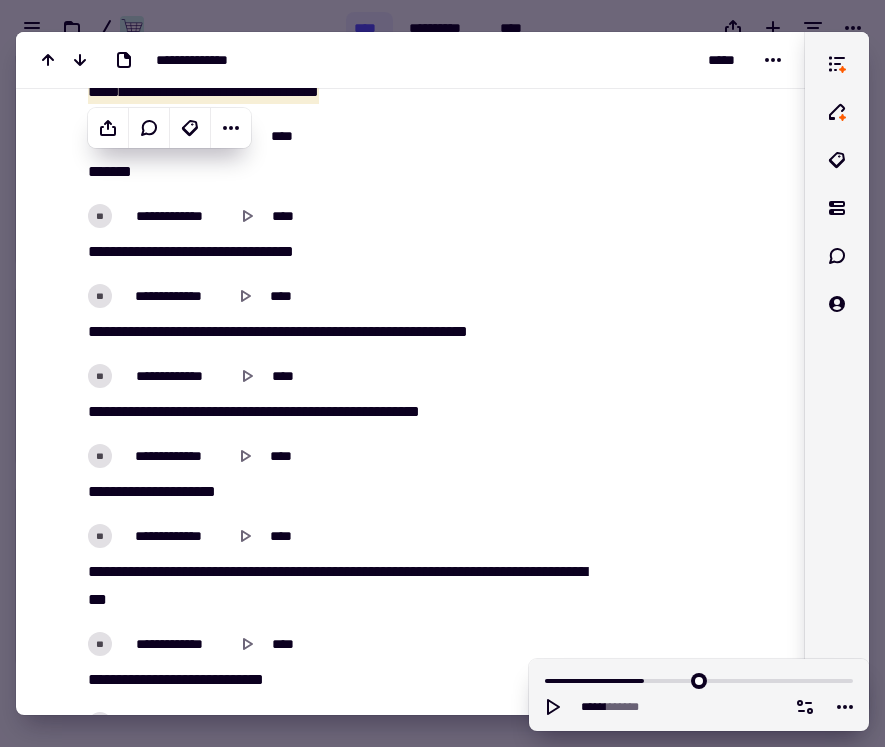 click on "**********" at bounding box center [410, 928] 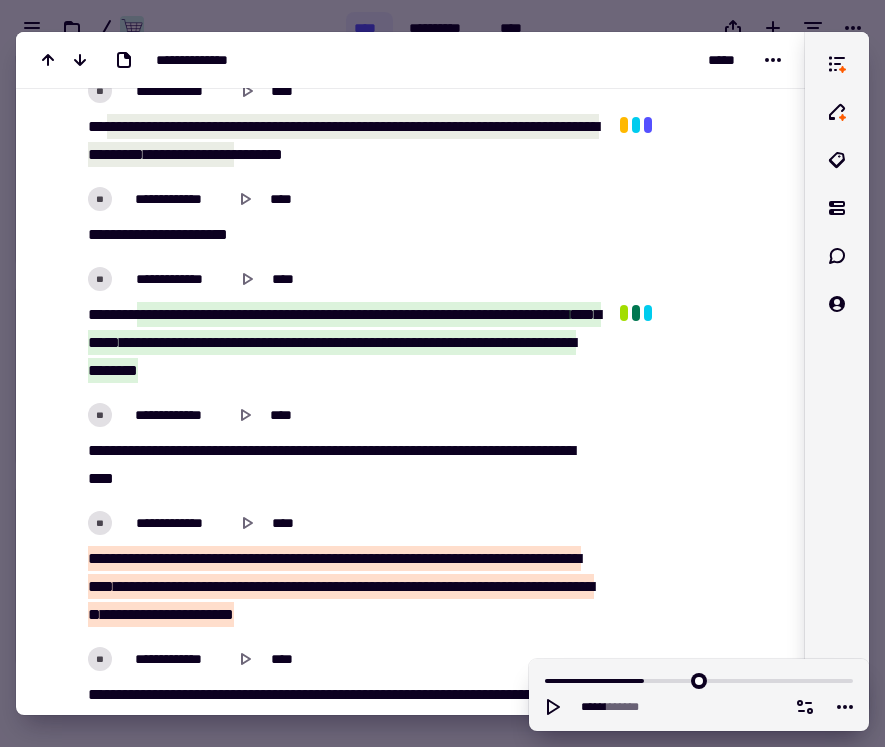scroll, scrollTop: 4744, scrollLeft: 0, axis: vertical 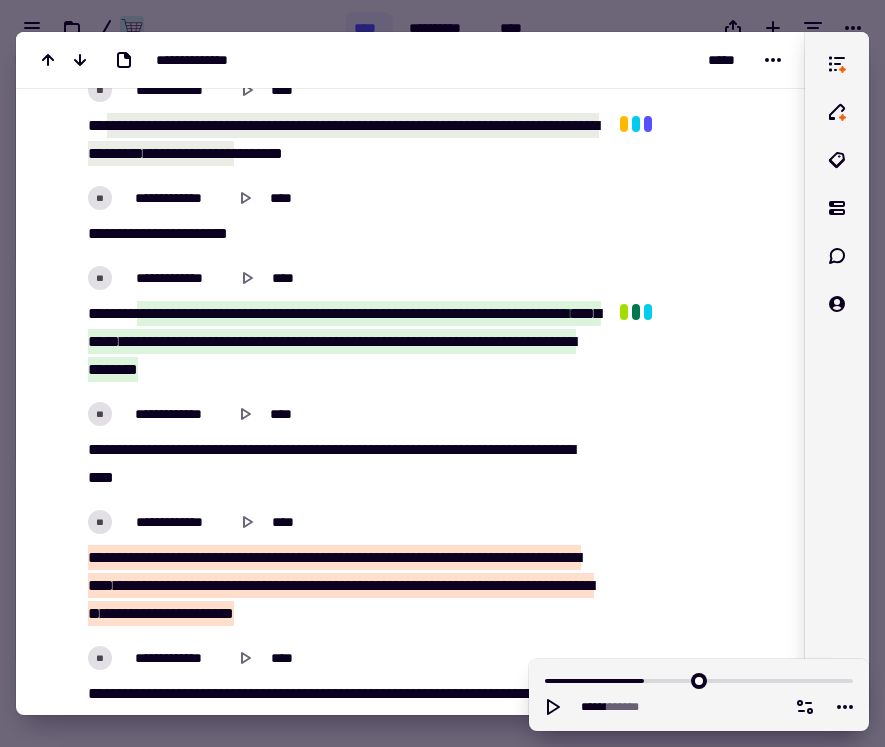 drag, startPoint x: 155, startPoint y: 310, endPoint x: 362, endPoint y: 365, distance: 214.18216 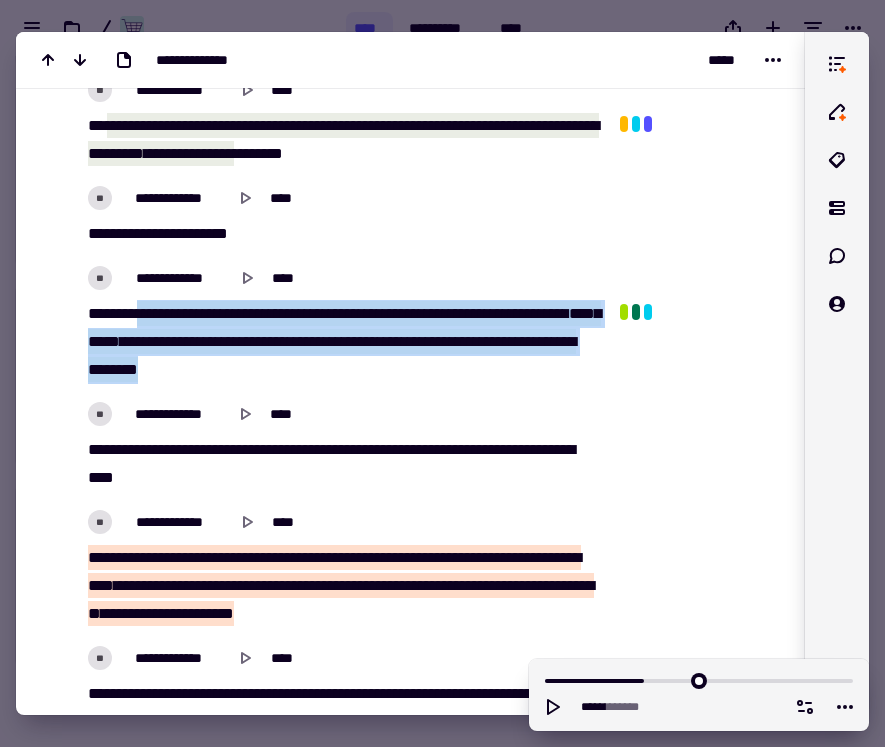 drag, startPoint x: 362, startPoint y: 365, endPoint x: 152, endPoint y: 316, distance: 215.6409 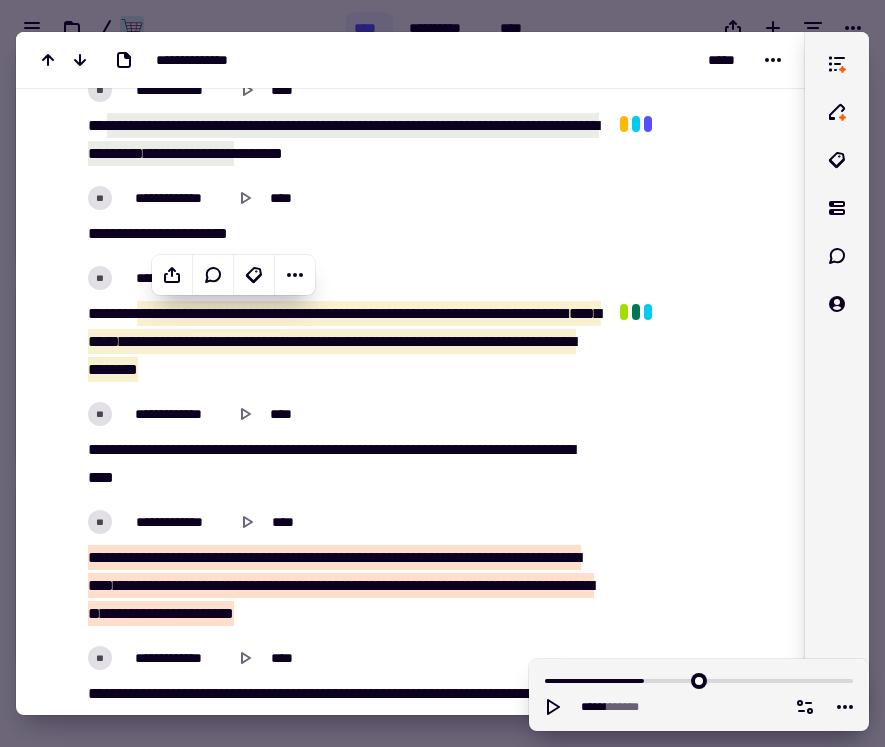 click on "**********" at bounding box center [410, 214] 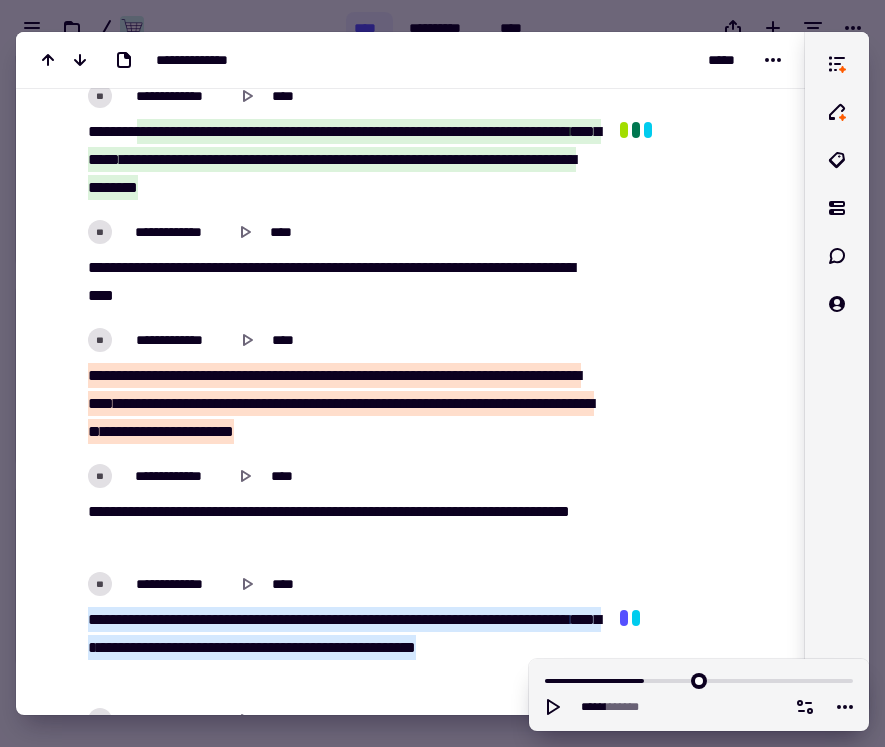 scroll, scrollTop: 4942, scrollLeft: 0, axis: vertical 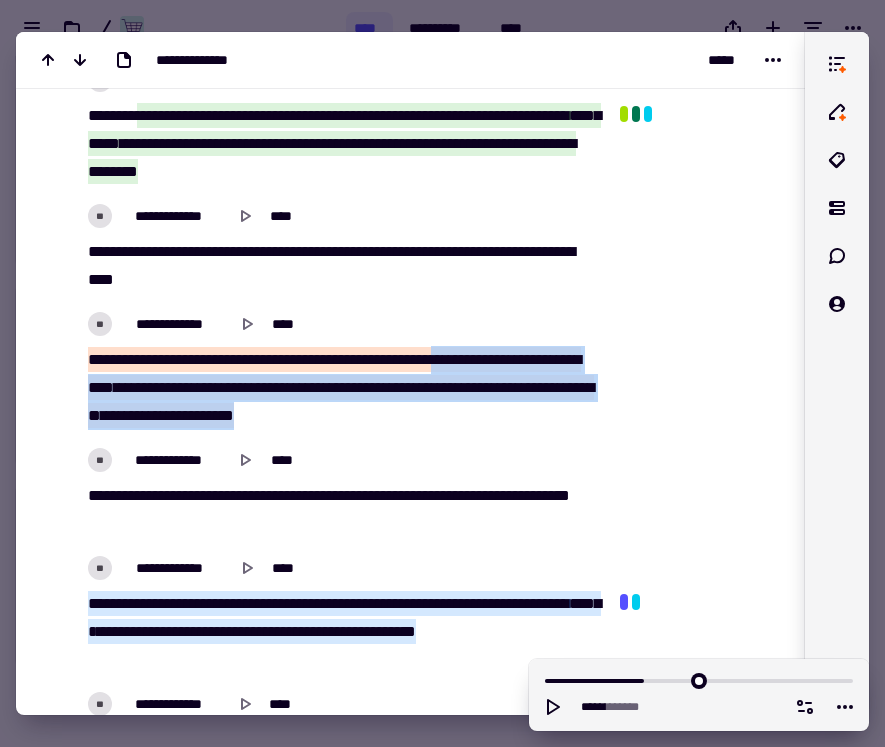 drag, startPoint x: 503, startPoint y: 360, endPoint x: 467, endPoint y: 420, distance: 69.97142 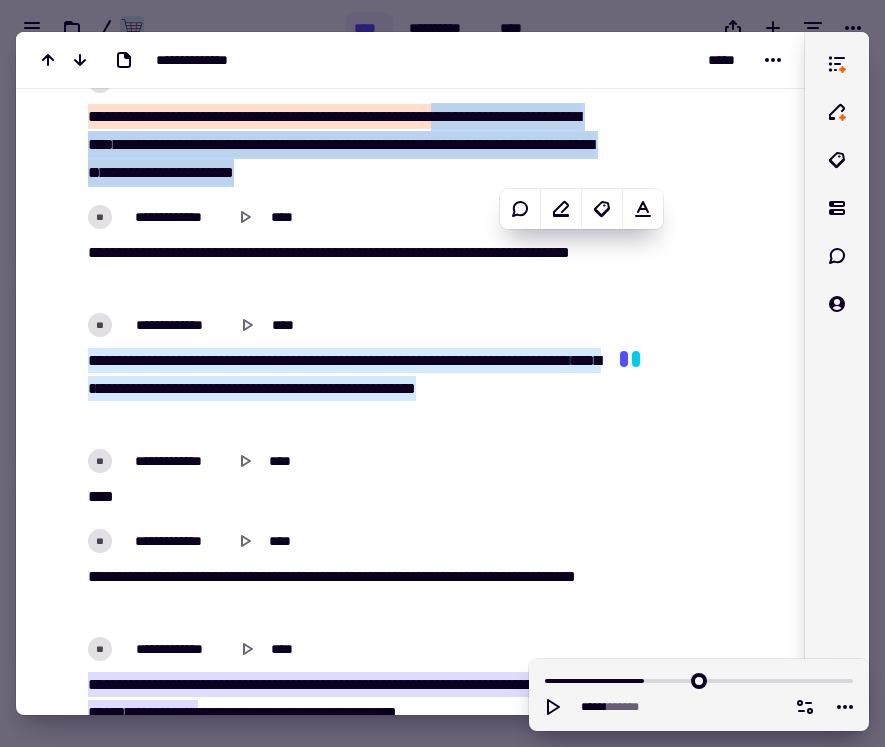 scroll, scrollTop: 5191, scrollLeft: 0, axis: vertical 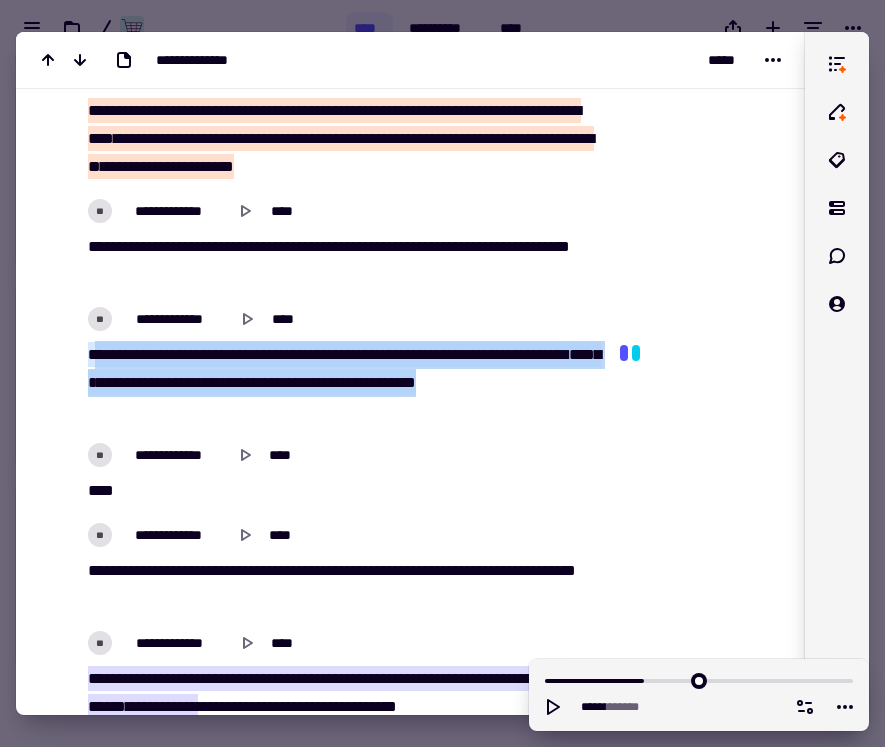 drag, startPoint x: 91, startPoint y: 354, endPoint x: 150, endPoint y: 421, distance: 89.27486 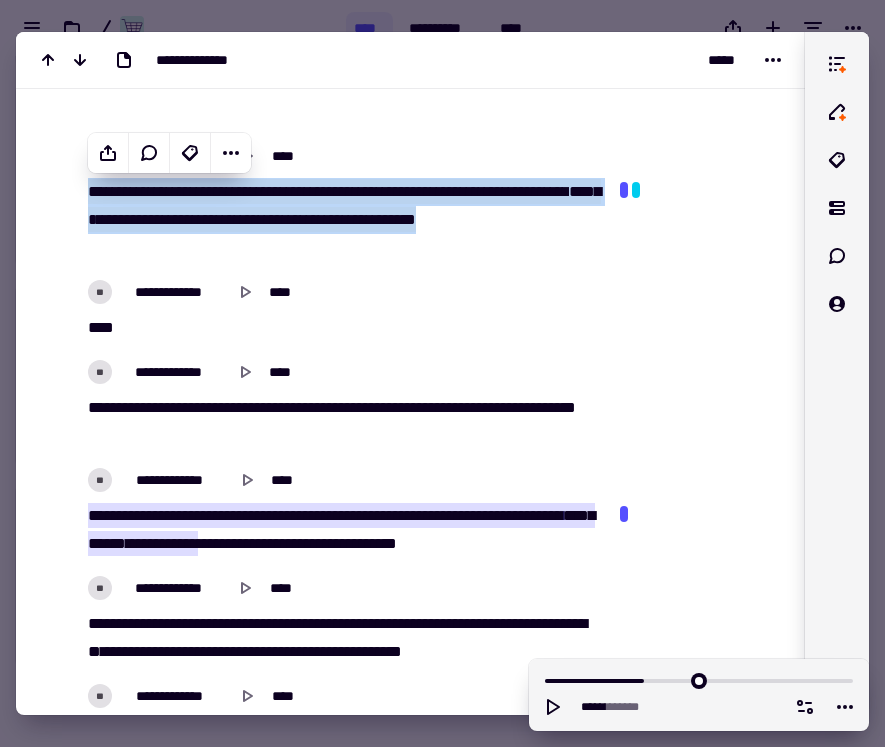 scroll, scrollTop: 5362, scrollLeft: 0, axis: vertical 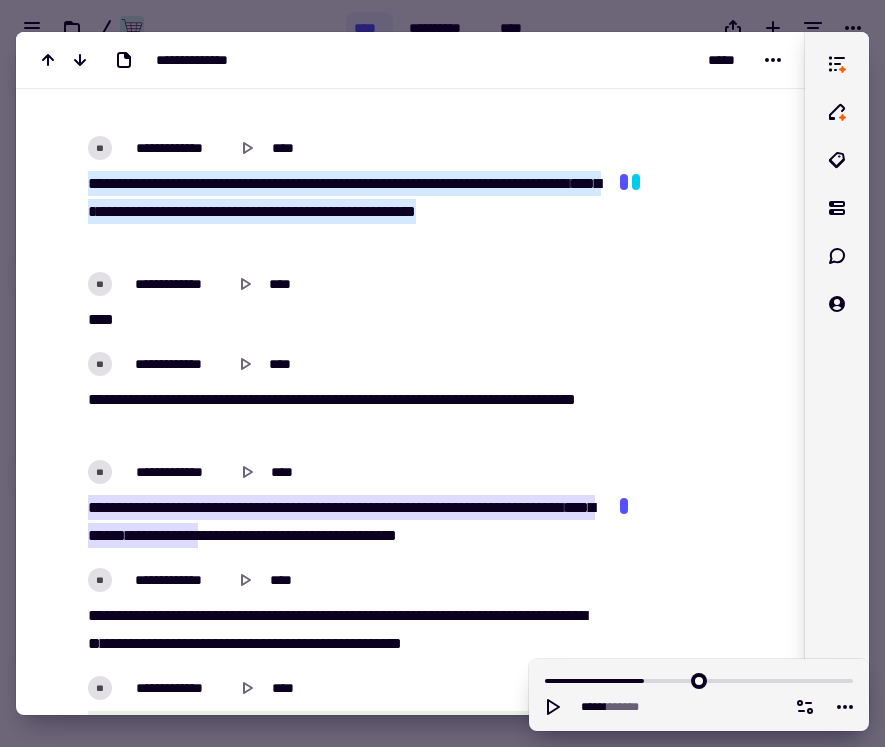 click on "**********" at bounding box center [330, -380] 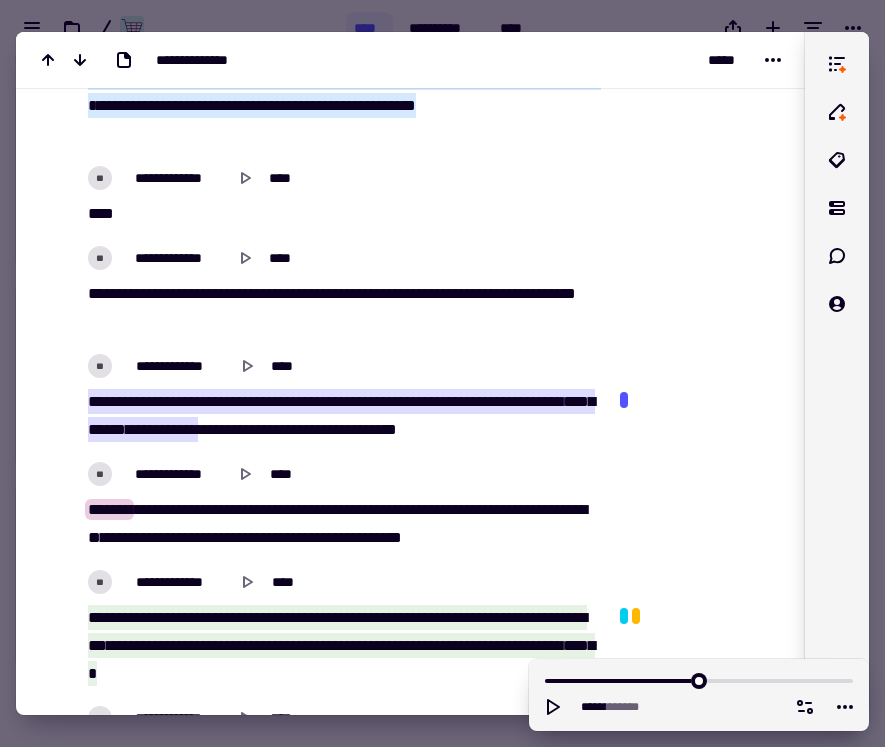 scroll, scrollTop: 5485, scrollLeft: 0, axis: vertical 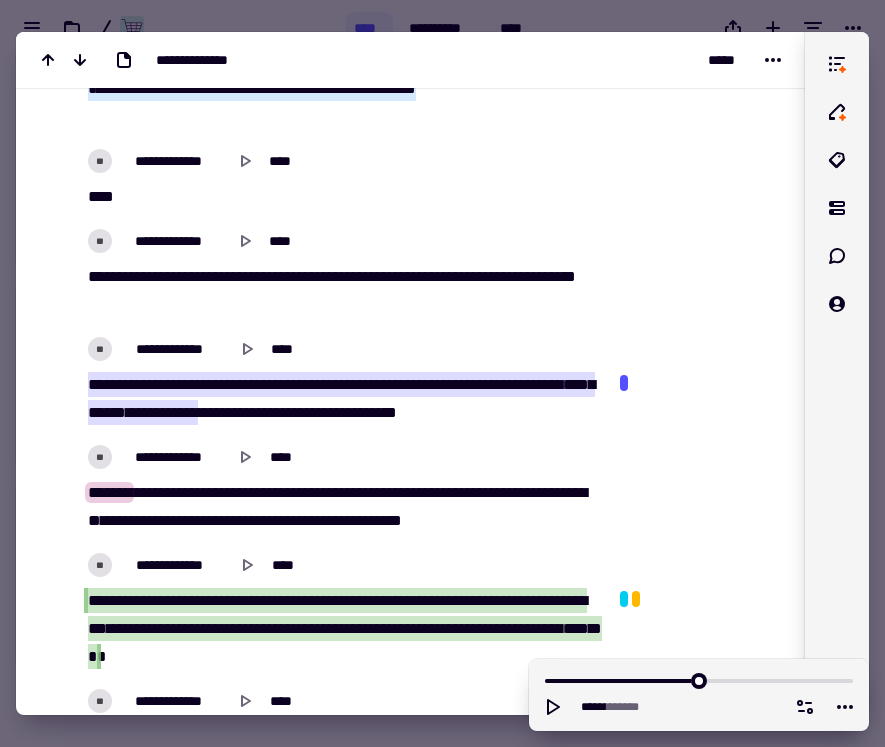 click on "**********" at bounding box center (330, -503) 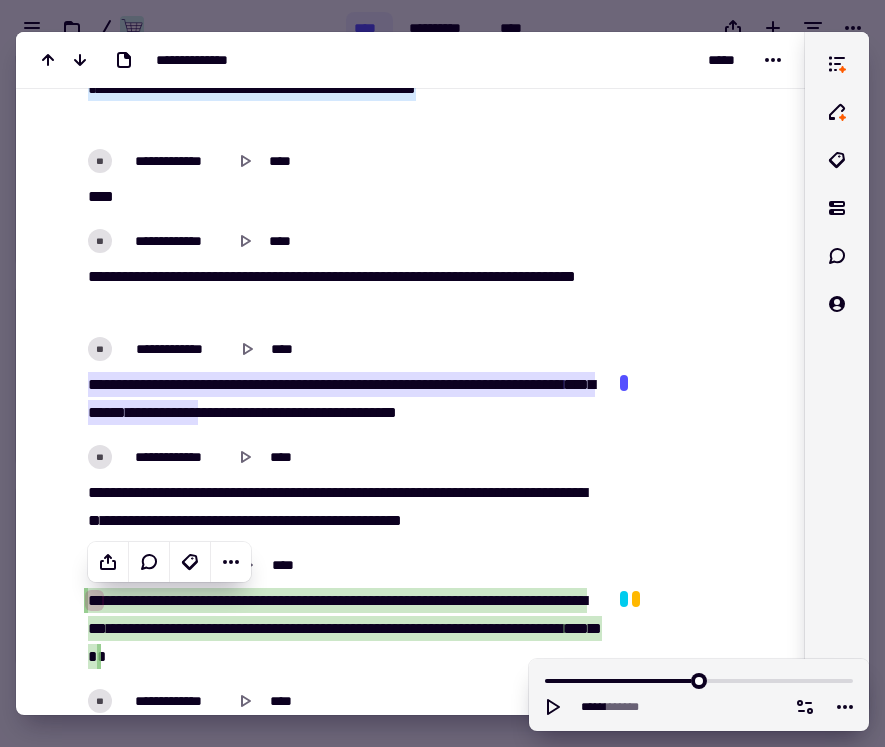 click on "**********" at bounding box center [330, -503] 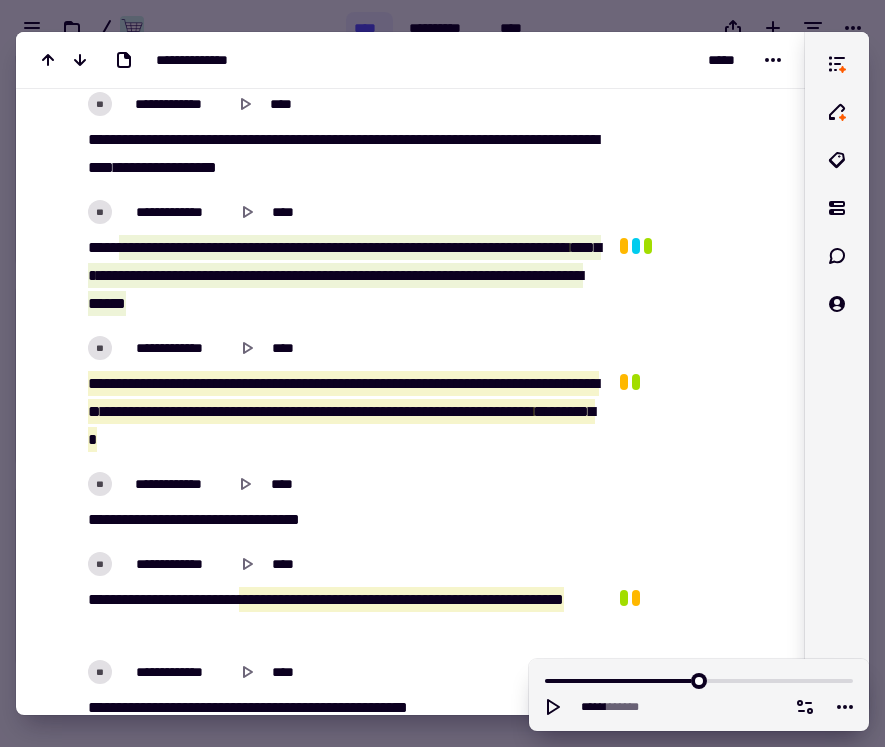 scroll, scrollTop: 6303, scrollLeft: 0, axis: vertical 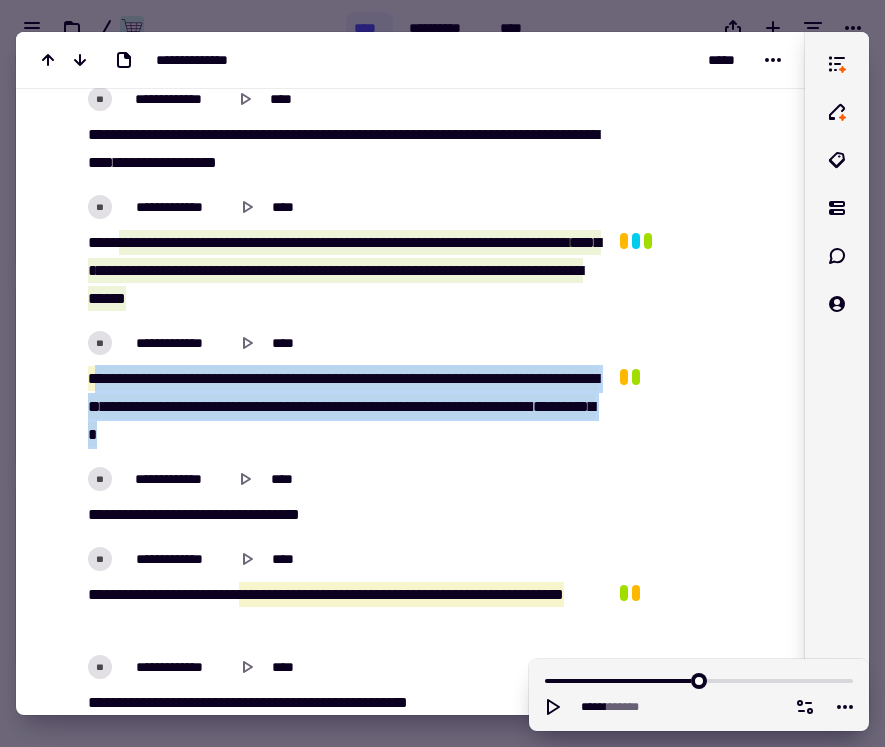 drag, startPoint x: 90, startPoint y: 371, endPoint x: 386, endPoint y: 438, distance: 303.48807 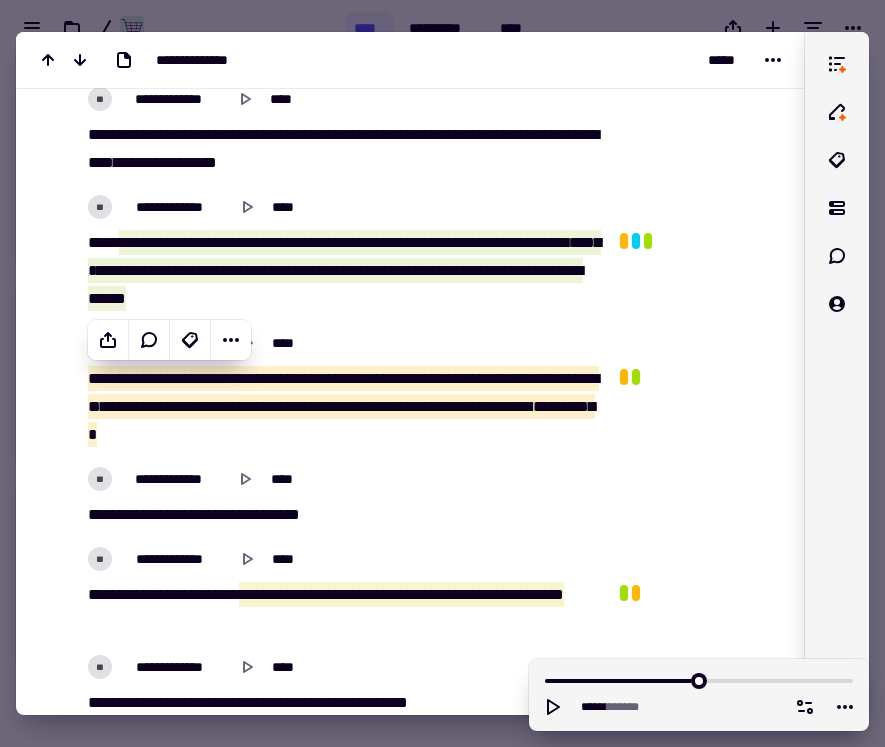 click on "**********" at bounding box center [410, -1345] 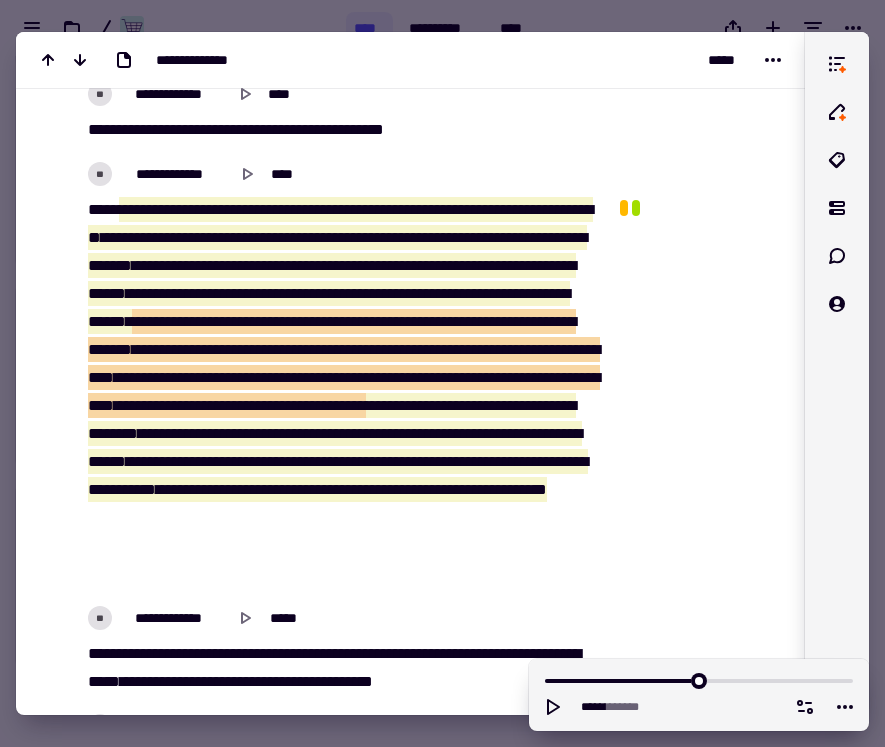 scroll, scrollTop: 8297, scrollLeft: 0, axis: vertical 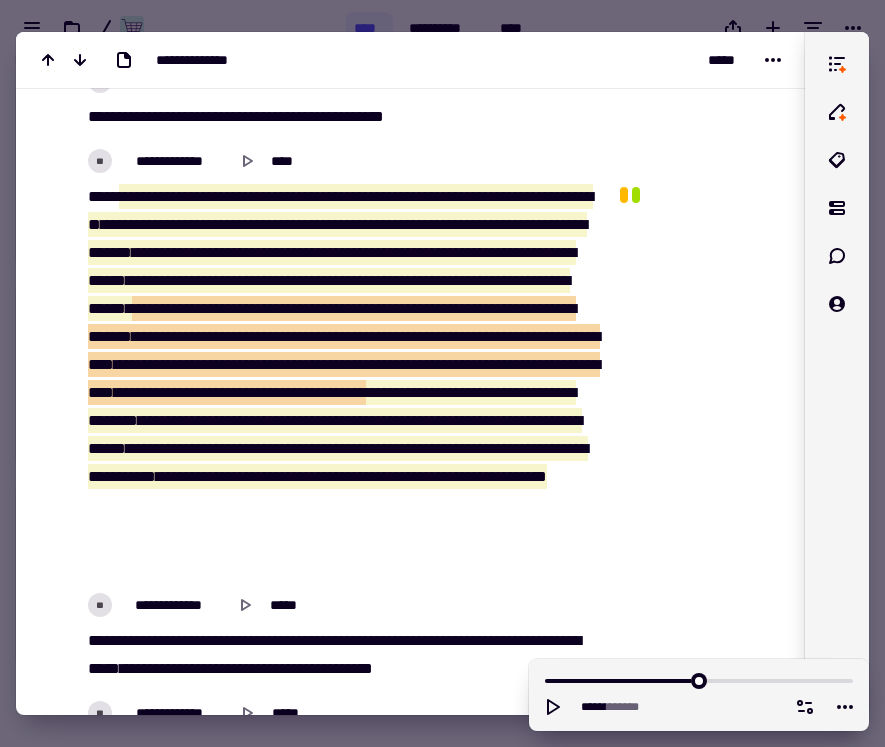 click on "**********" at bounding box center [410, -3339] 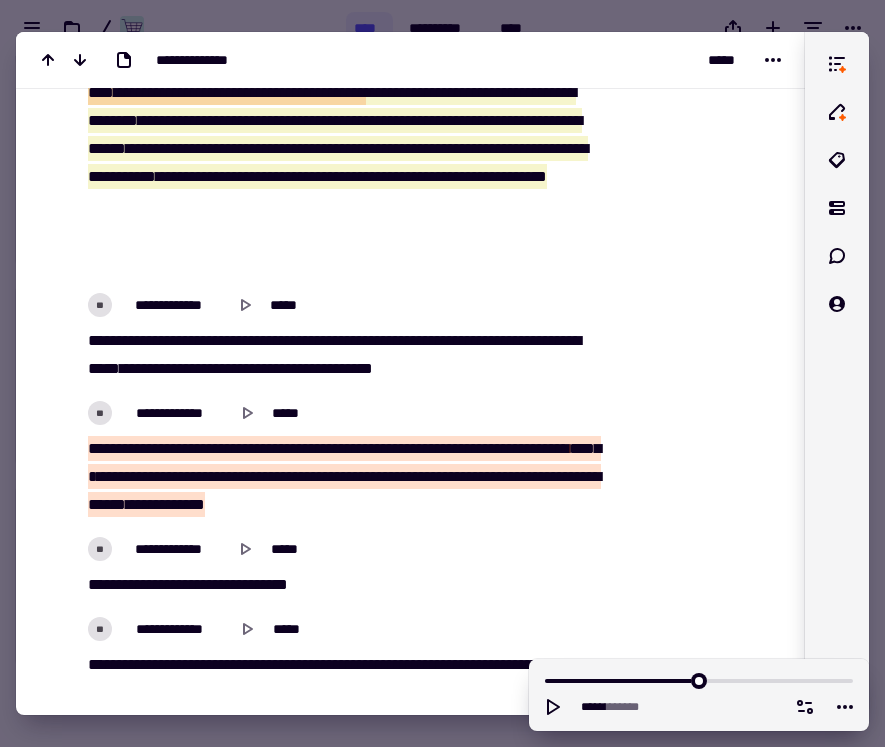 scroll, scrollTop: 8621, scrollLeft: 0, axis: vertical 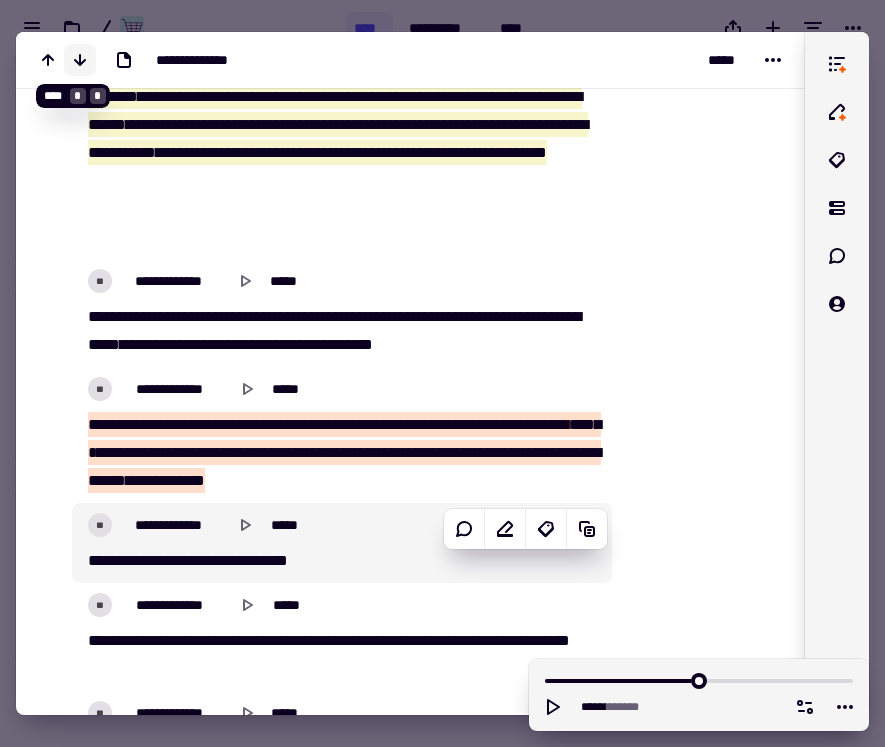 click 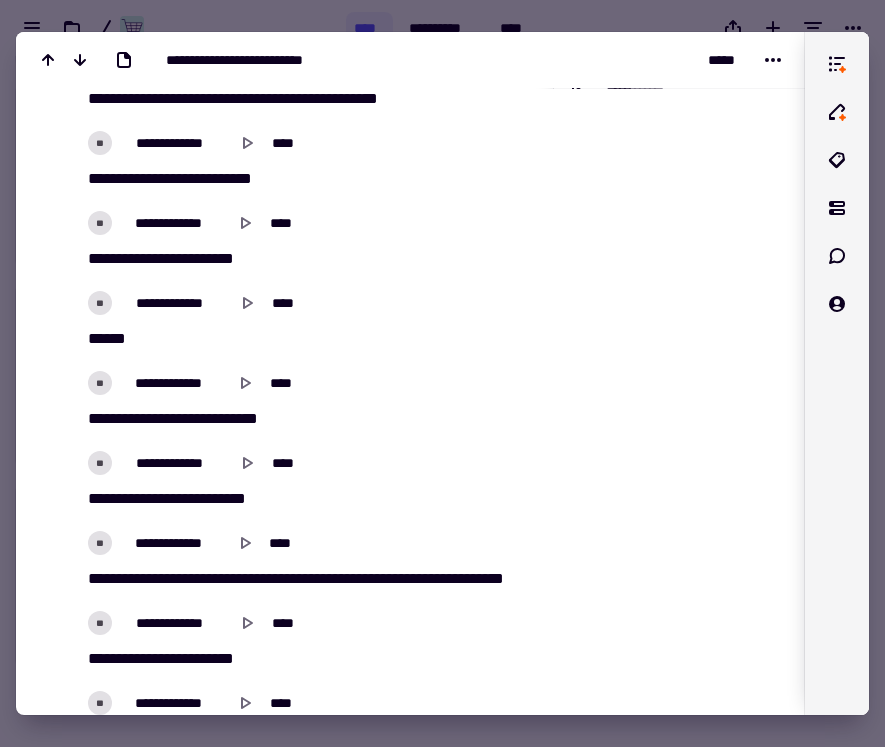 scroll, scrollTop: 0, scrollLeft: 0, axis: both 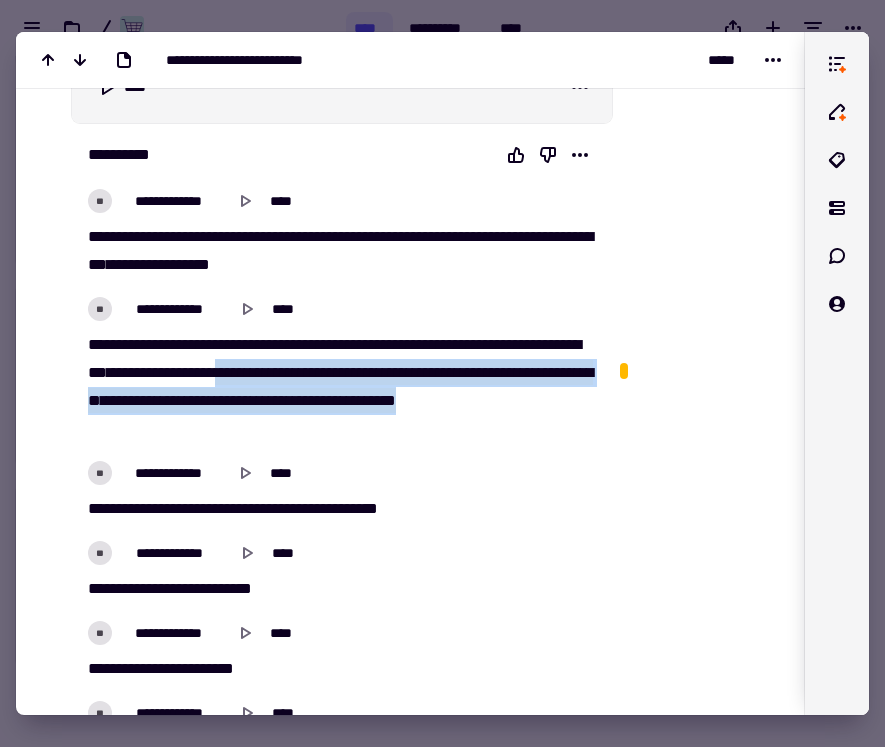 drag, startPoint x: 360, startPoint y: 370, endPoint x: 257, endPoint y: 440, distance: 124.53513 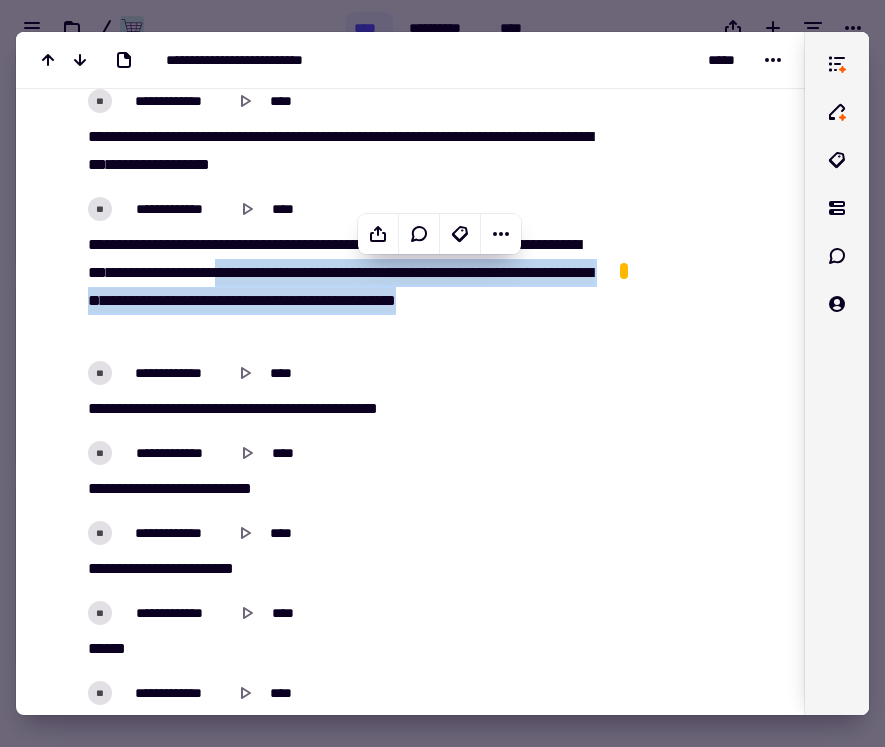 scroll, scrollTop: 315, scrollLeft: 0, axis: vertical 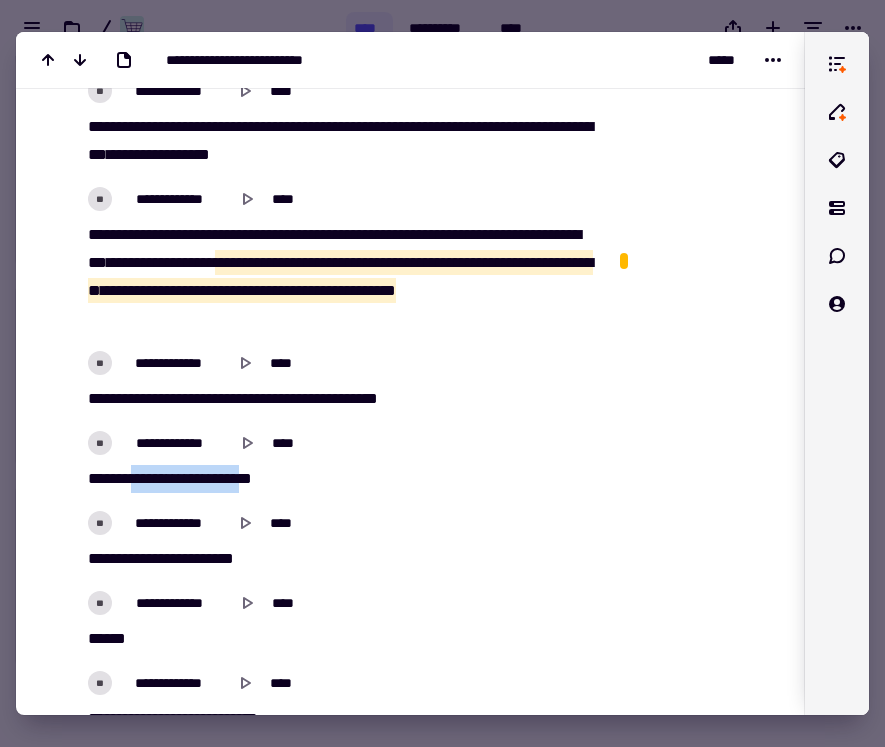 drag, startPoint x: 142, startPoint y: 478, endPoint x: 272, endPoint y: 481, distance: 130.0346 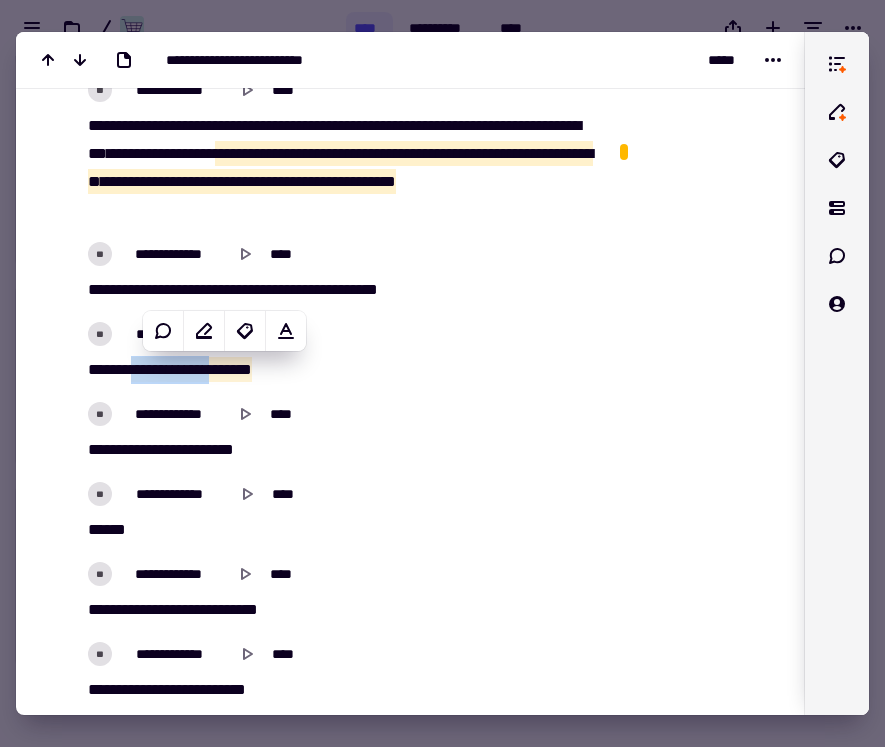 scroll, scrollTop: 429, scrollLeft: 0, axis: vertical 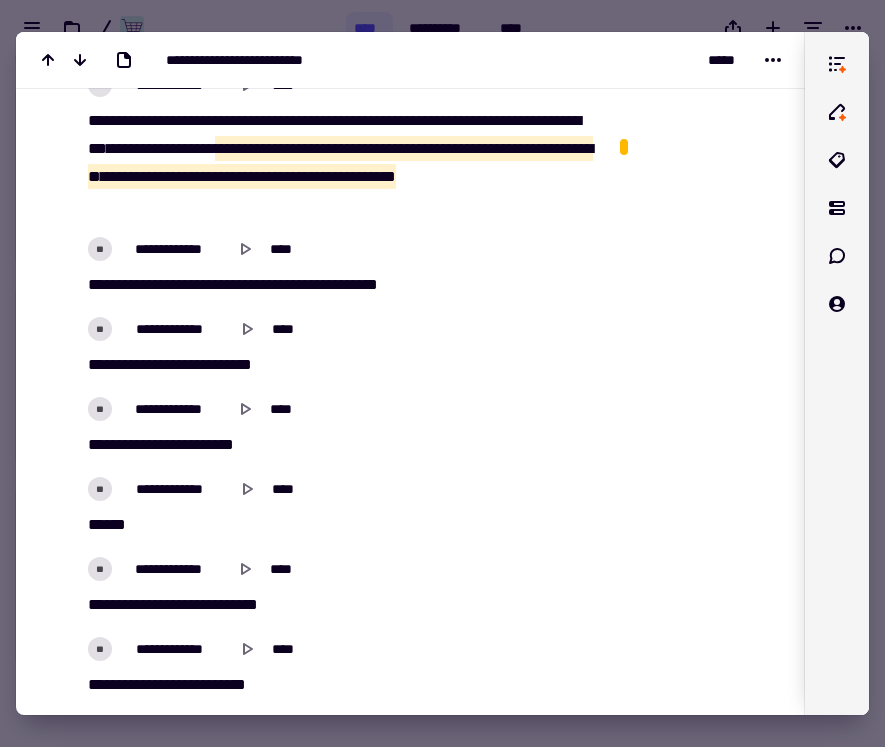 click on "**   **   ***   *******   ***   *****" at bounding box center (342, 605) 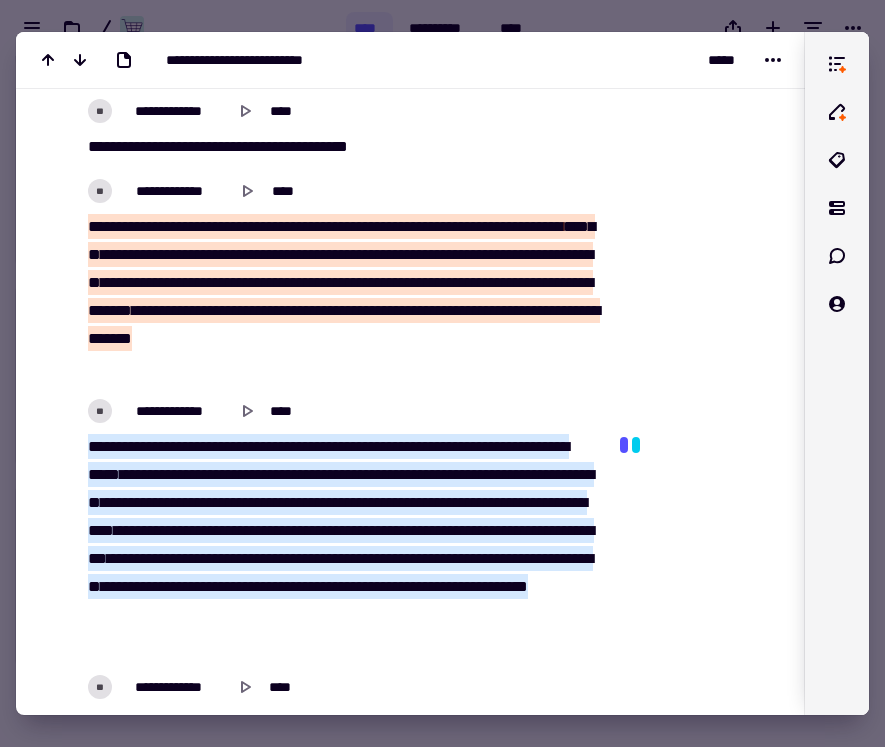 scroll, scrollTop: 1205, scrollLeft: 0, axis: vertical 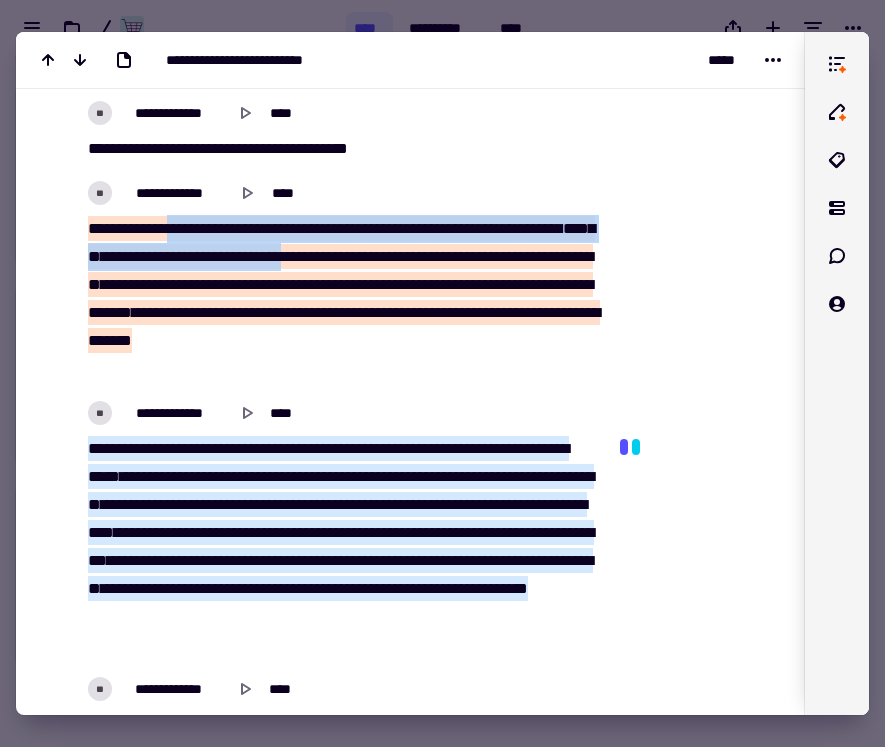 drag, startPoint x: 193, startPoint y: 227, endPoint x: 486, endPoint y: 259, distance: 294.74225 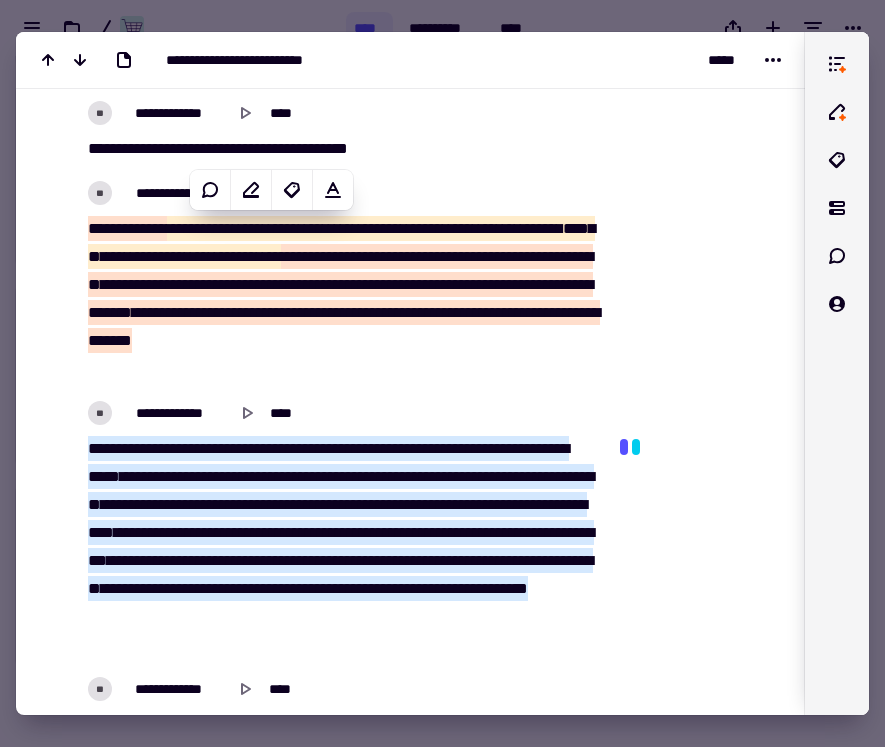 click at bounding box center [696, -76] 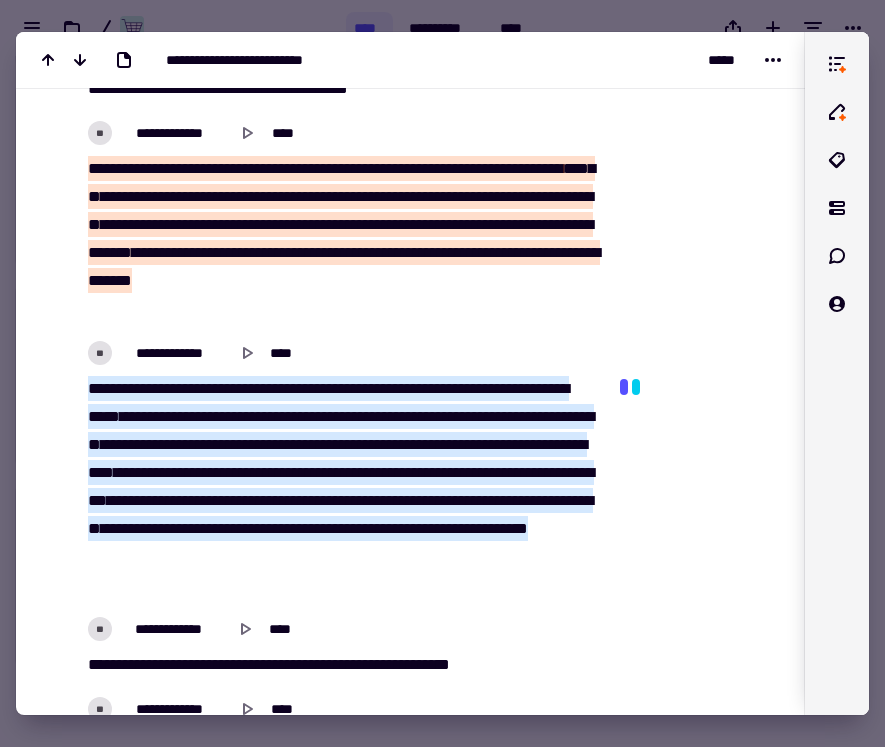 scroll, scrollTop: 1275, scrollLeft: 0, axis: vertical 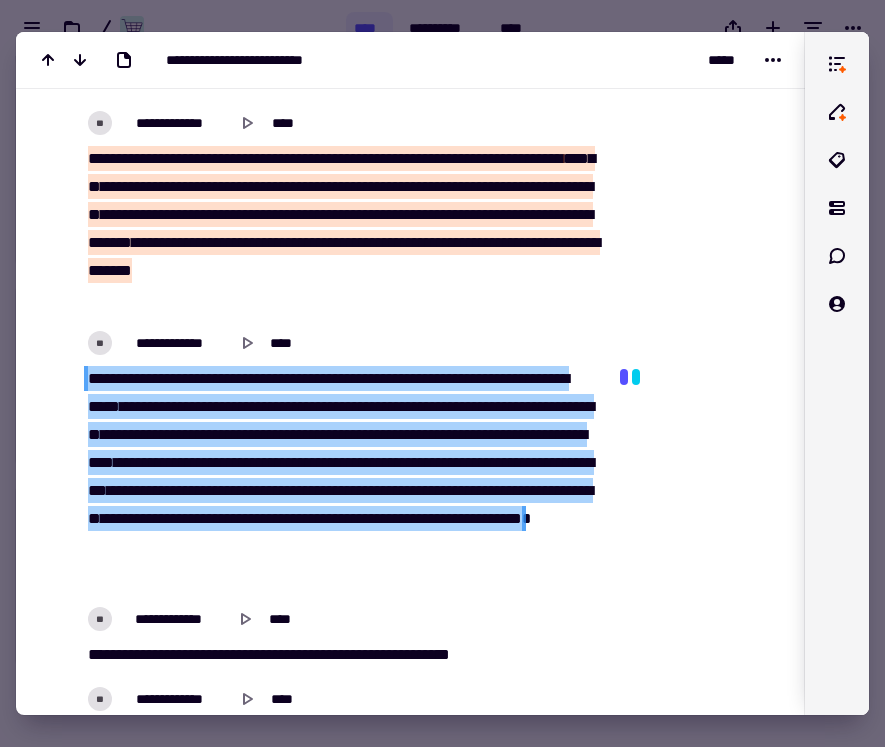 drag, startPoint x: 91, startPoint y: 376, endPoint x: 493, endPoint y: 407, distance: 403.1935 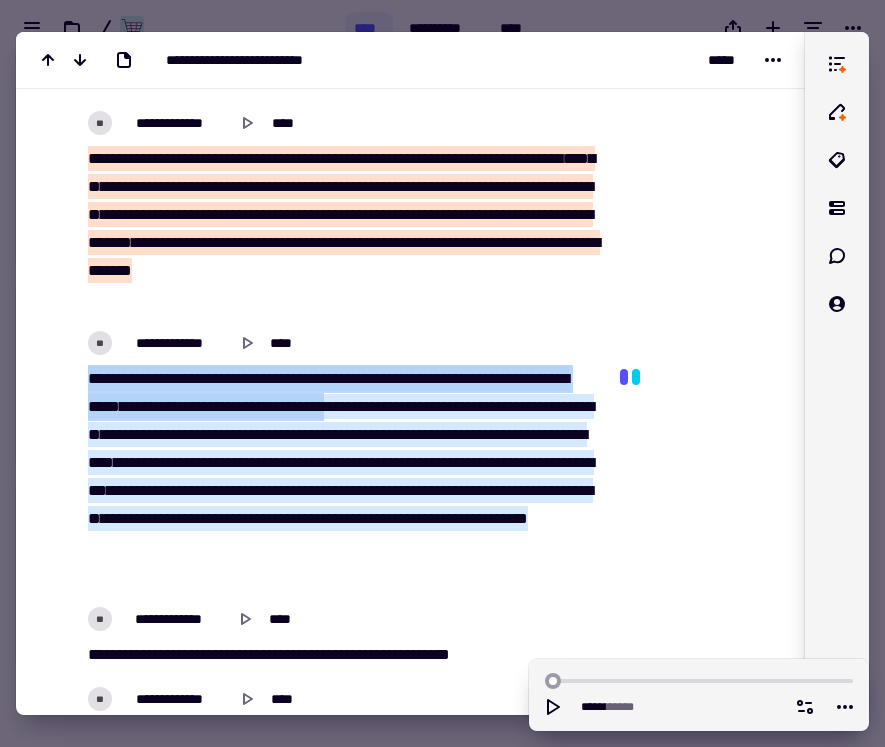 drag, startPoint x: 511, startPoint y: 407, endPoint x: 85, endPoint y: 380, distance: 426.85477 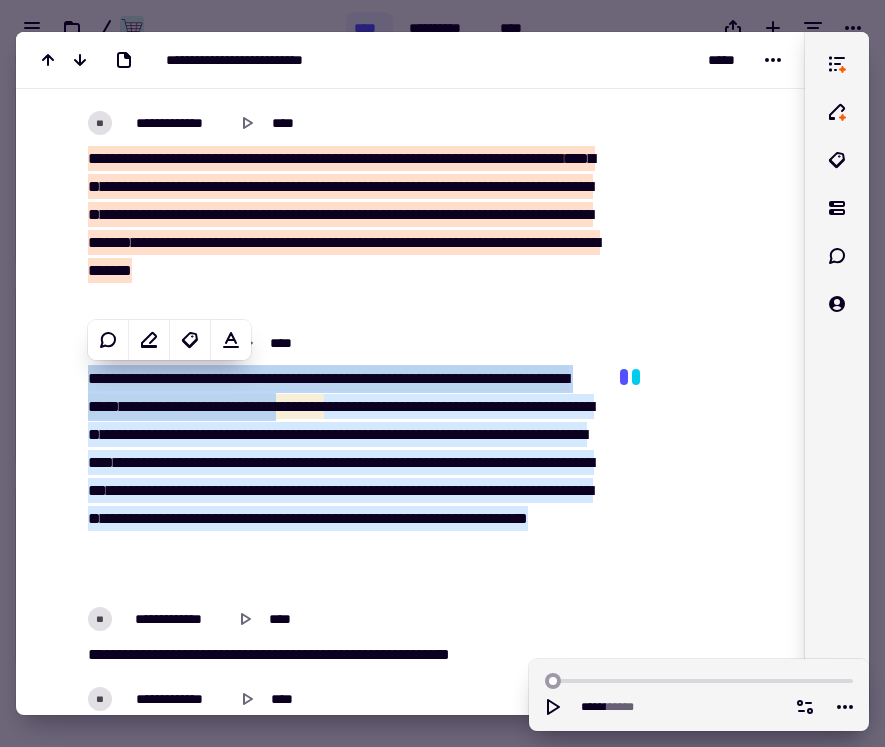type on "*****" 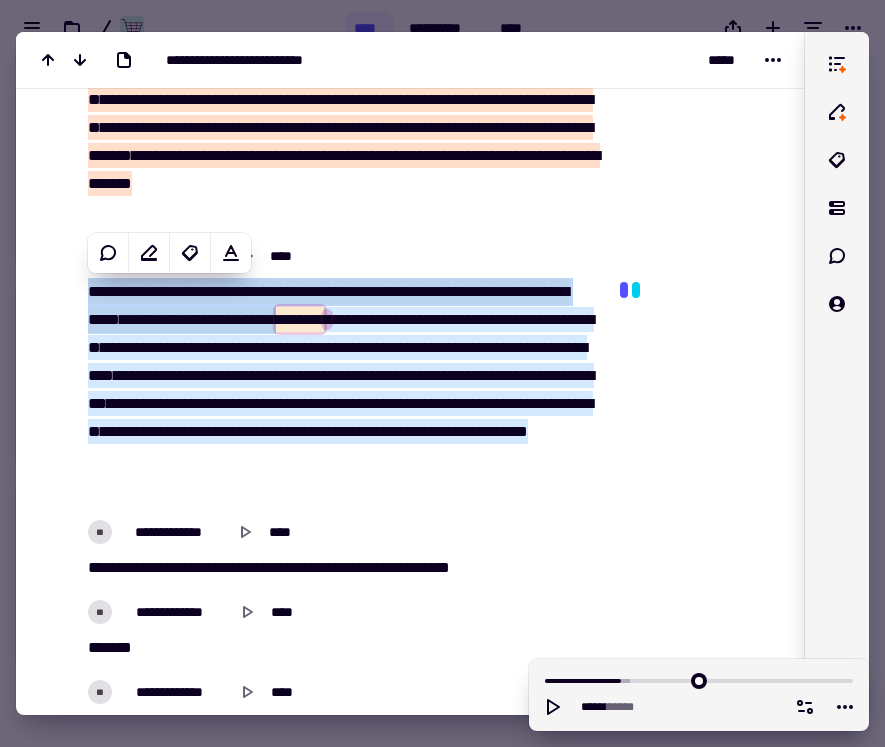 scroll, scrollTop: 1496, scrollLeft: 0, axis: vertical 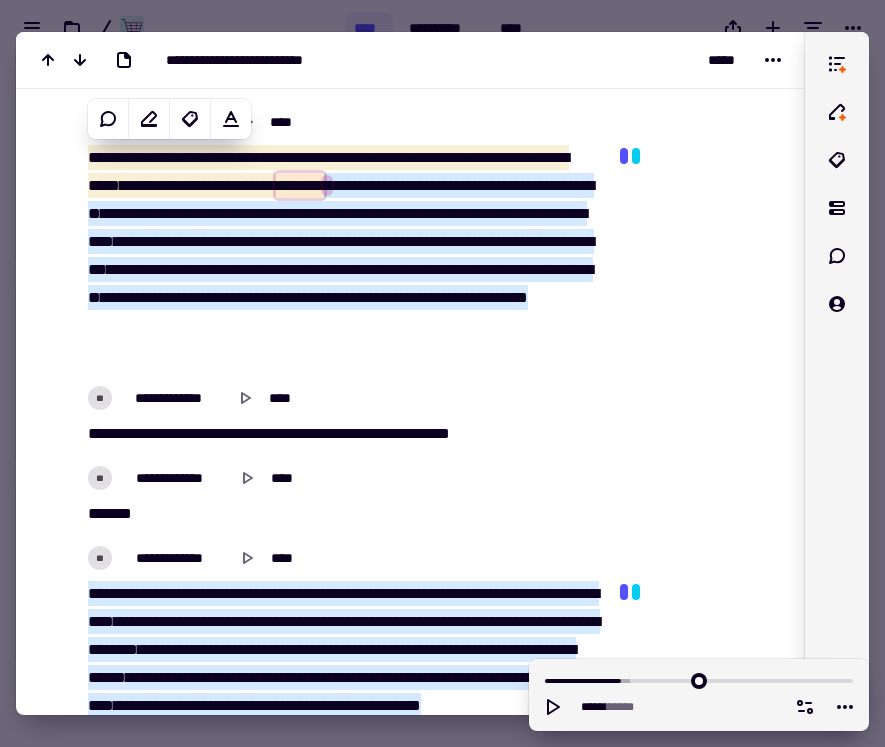 click at bounding box center [696, -367] 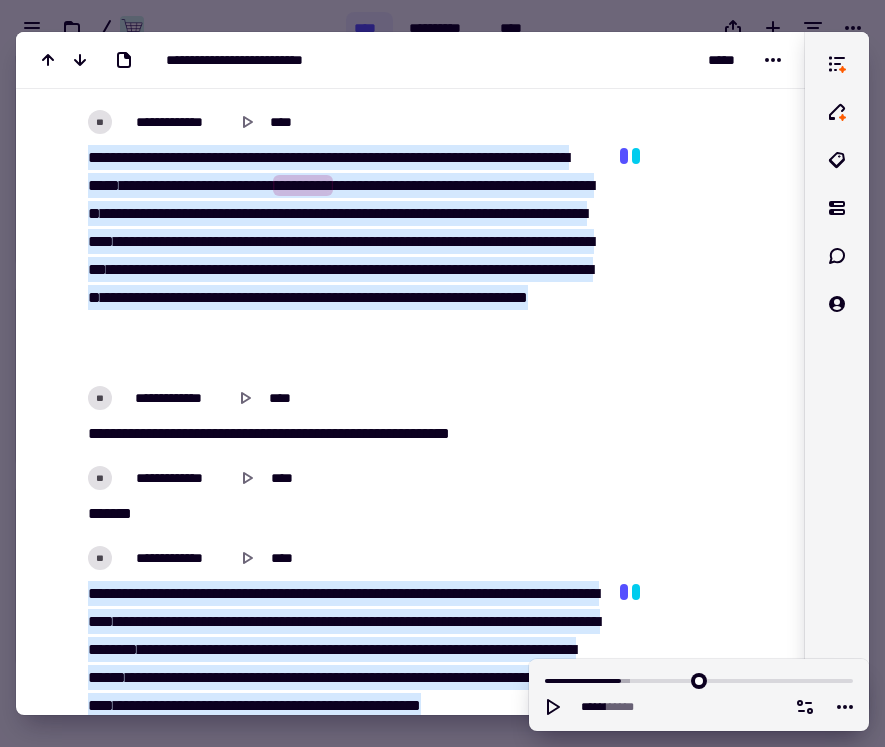 click at bounding box center (696, -367) 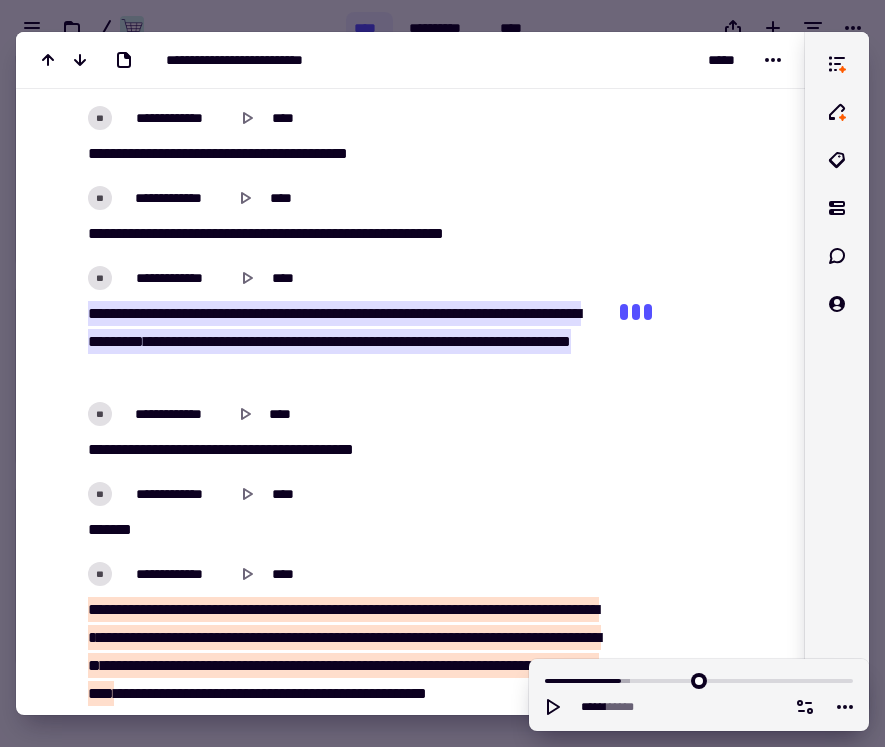 scroll, scrollTop: 2408, scrollLeft: 0, axis: vertical 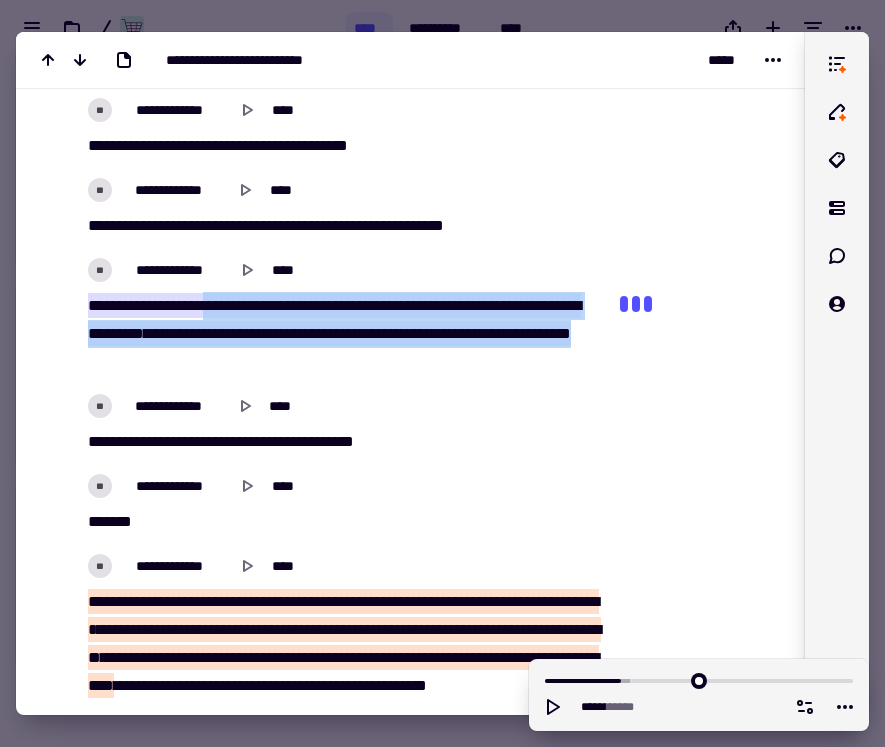 drag, startPoint x: 229, startPoint y: 301, endPoint x: 285, endPoint y: 359, distance: 80.622574 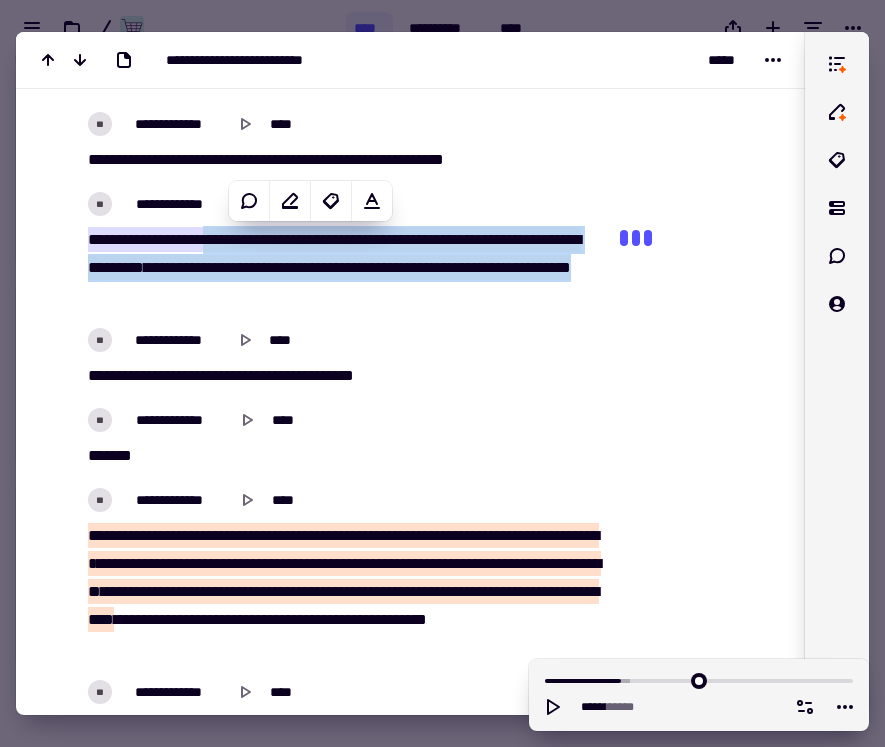 scroll, scrollTop: 2489, scrollLeft: 0, axis: vertical 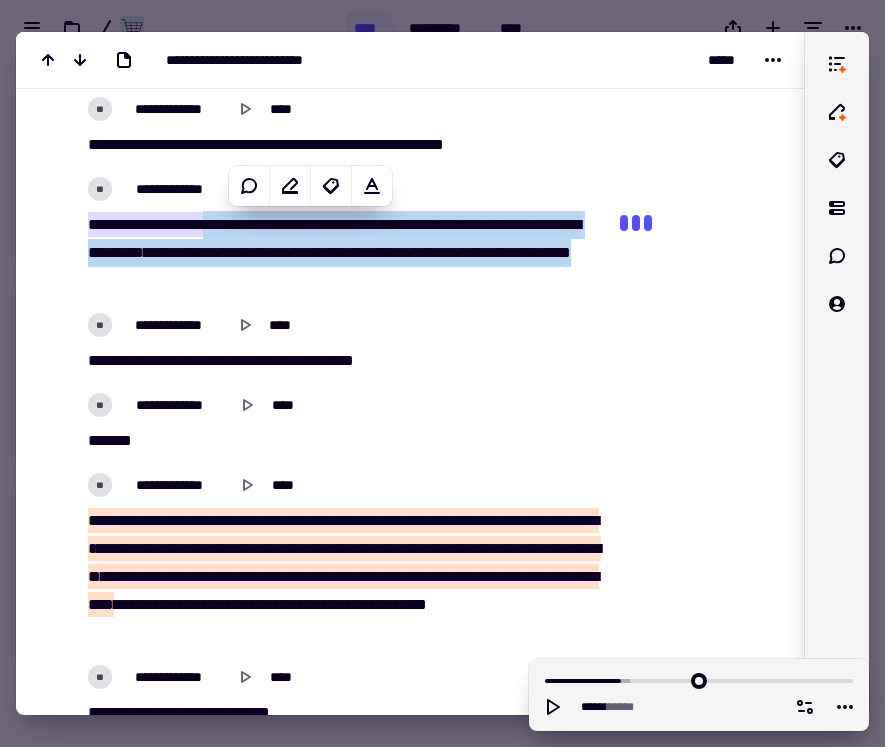 click at bounding box center [696, -588] 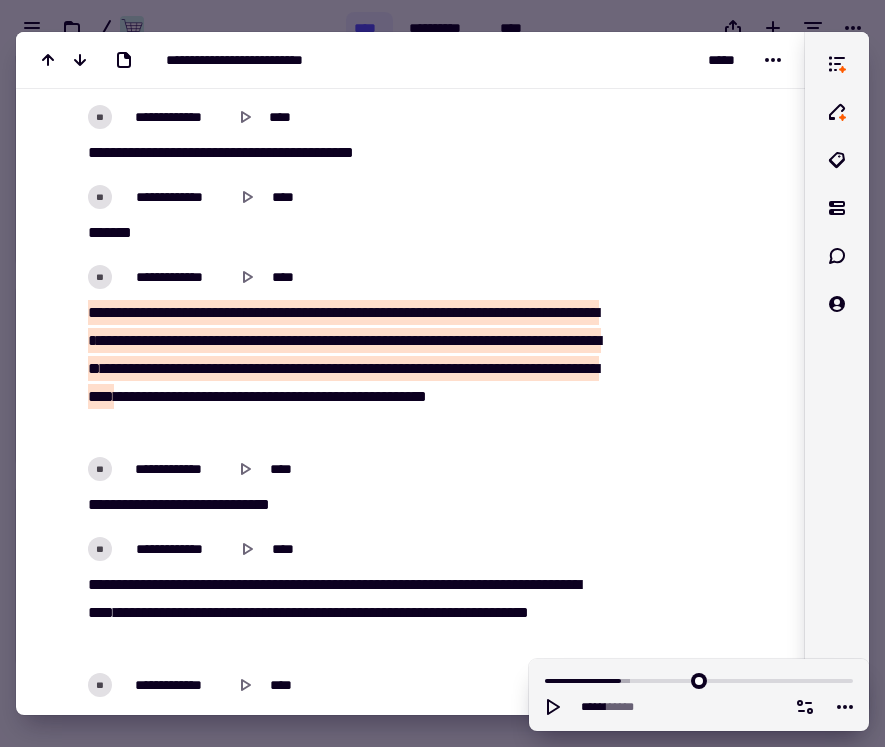 click at bounding box center (696, -796) 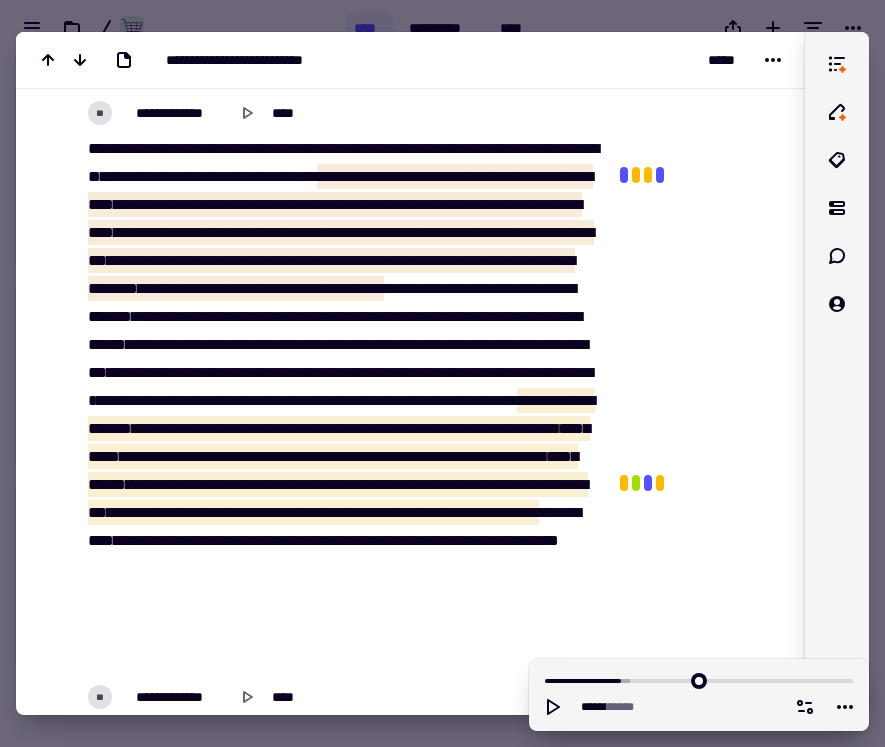 scroll, scrollTop: 3452, scrollLeft: 0, axis: vertical 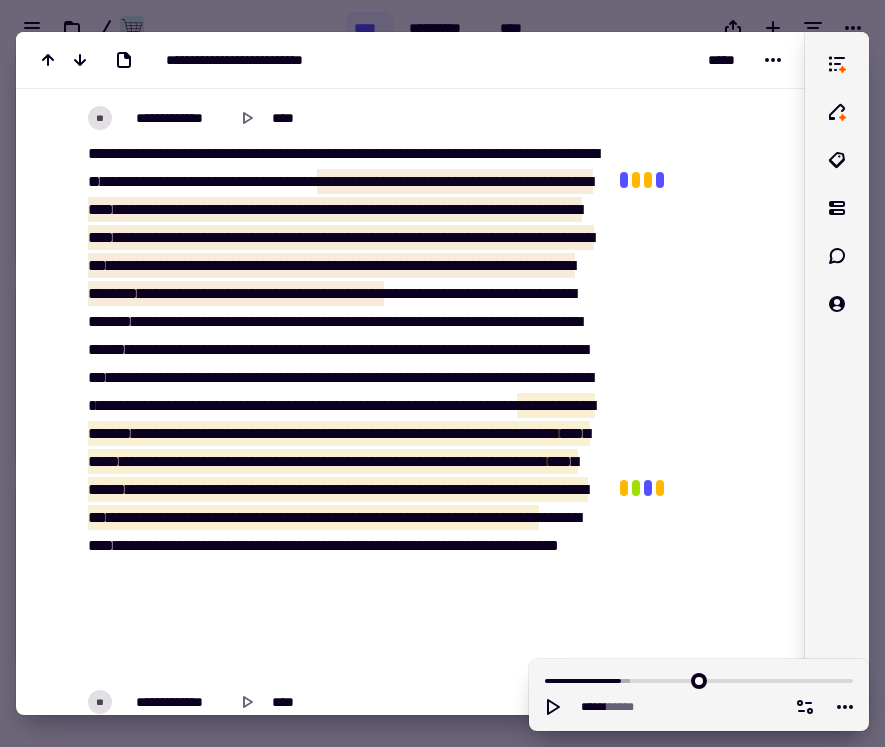 click at bounding box center (696, -1397) 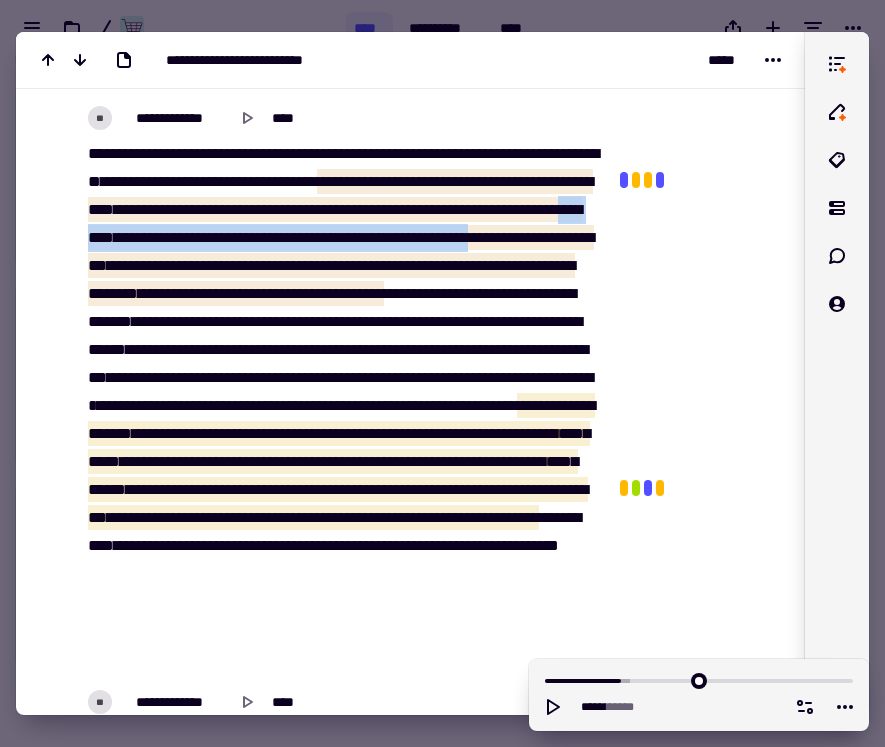 drag, startPoint x: 484, startPoint y: 233, endPoint x: 480, endPoint y: 264, distance: 31.257 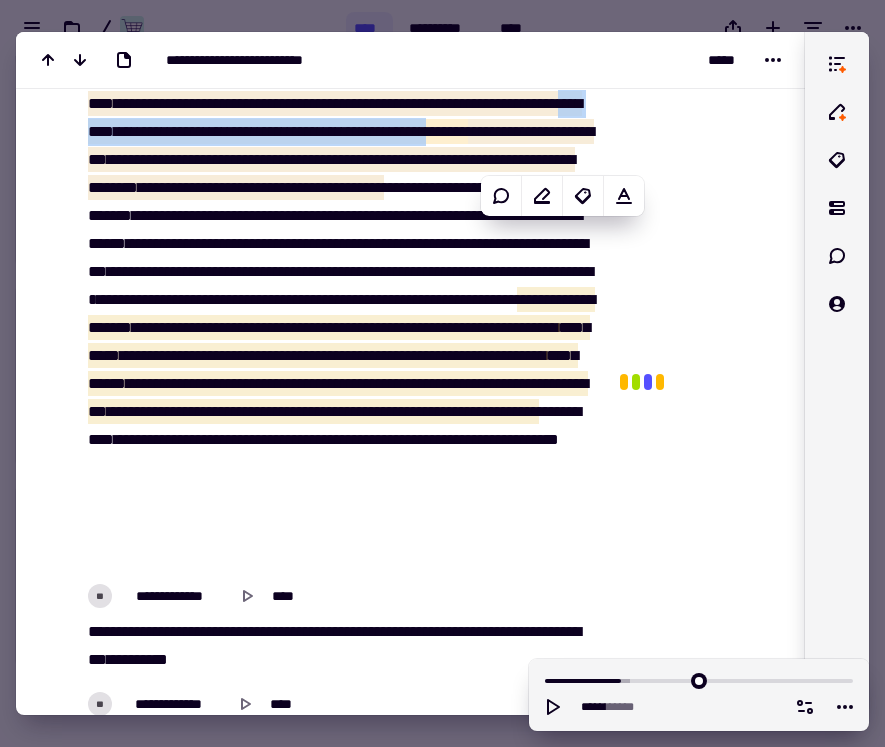 scroll, scrollTop: 3559, scrollLeft: 0, axis: vertical 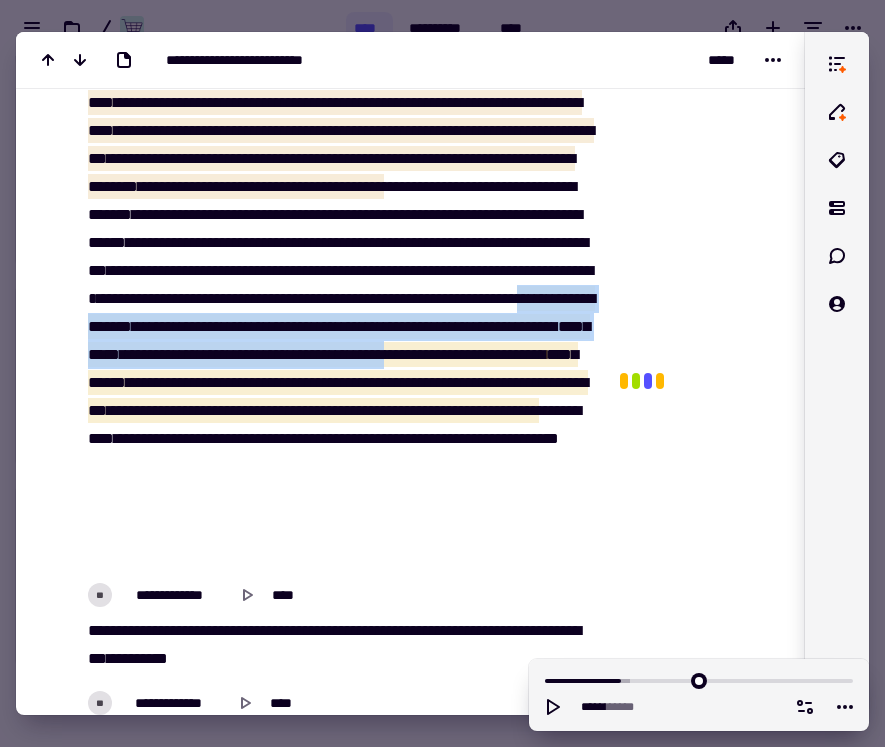 drag, startPoint x: 337, startPoint y: 380, endPoint x: 424, endPoint y: 433, distance: 101.87247 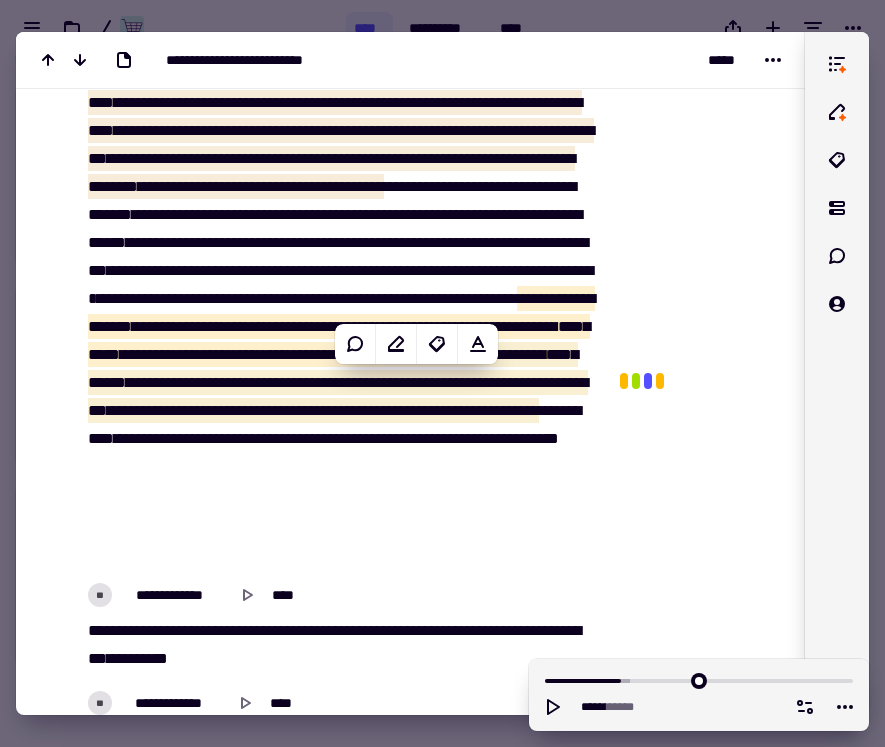 click at bounding box center (694, -1115) 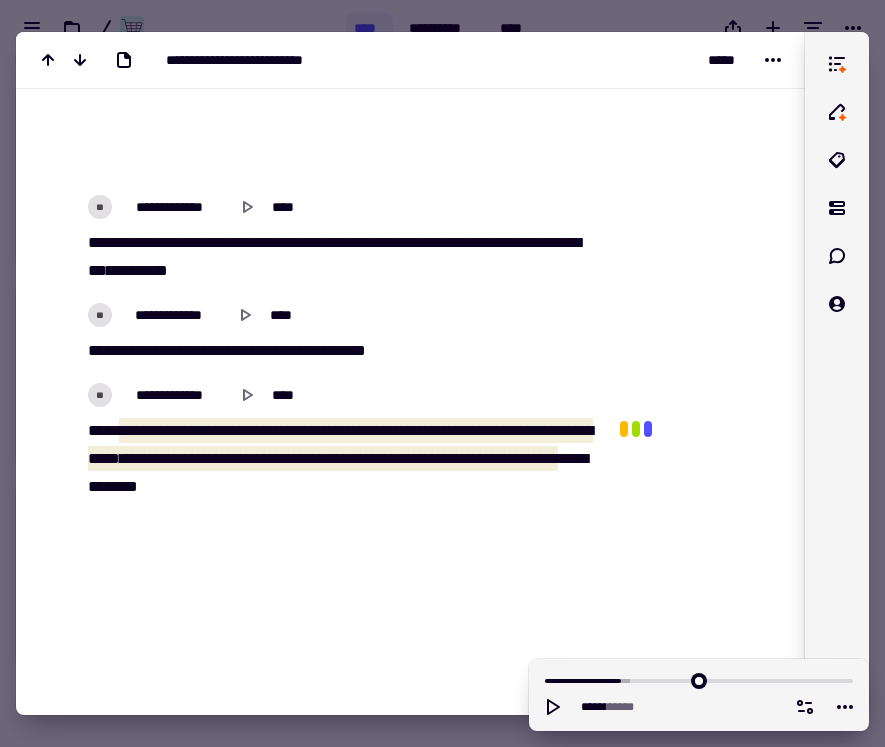scroll, scrollTop: 3963, scrollLeft: 0, axis: vertical 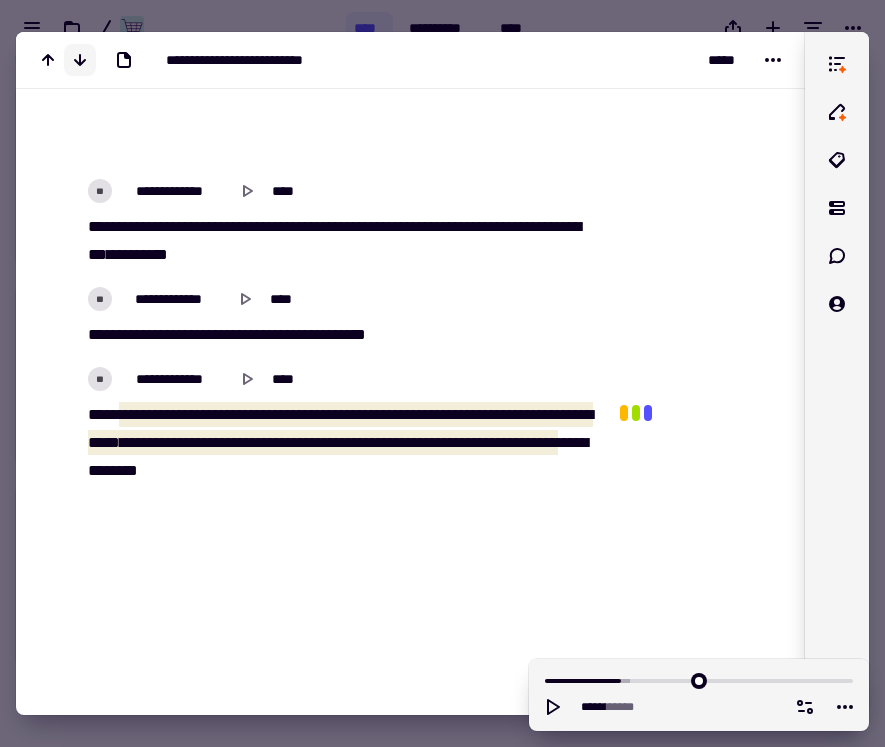 click 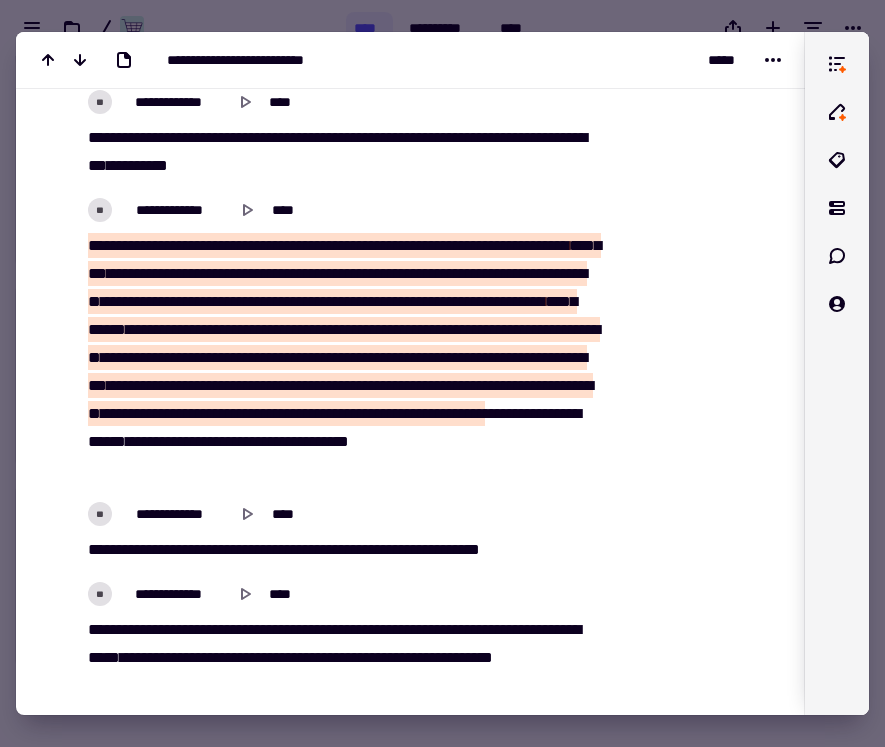 scroll, scrollTop: 307, scrollLeft: 0, axis: vertical 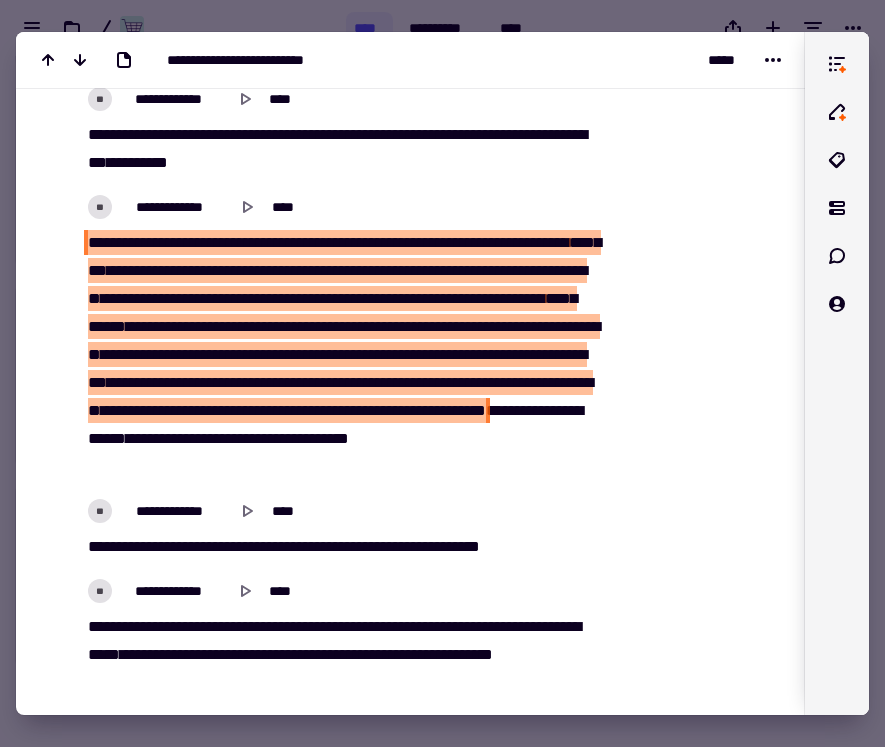 drag, startPoint x: 78, startPoint y: 238, endPoint x: 260, endPoint y: 274, distance: 185.52628 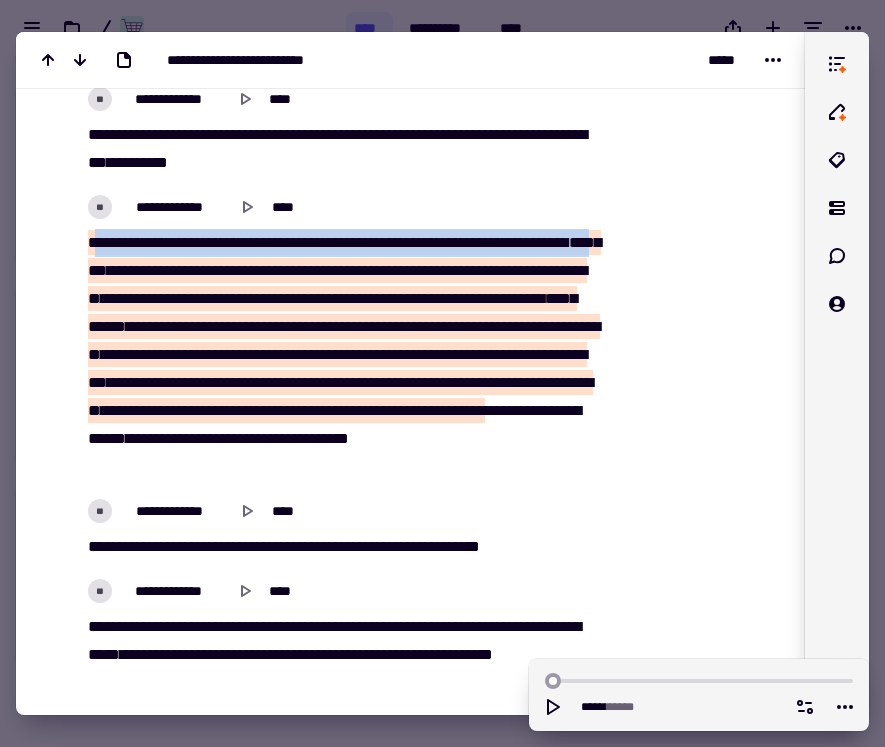 drag, startPoint x: 93, startPoint y: 243, endPoint x: 186, endPoint y: 259, distance: 94.36631 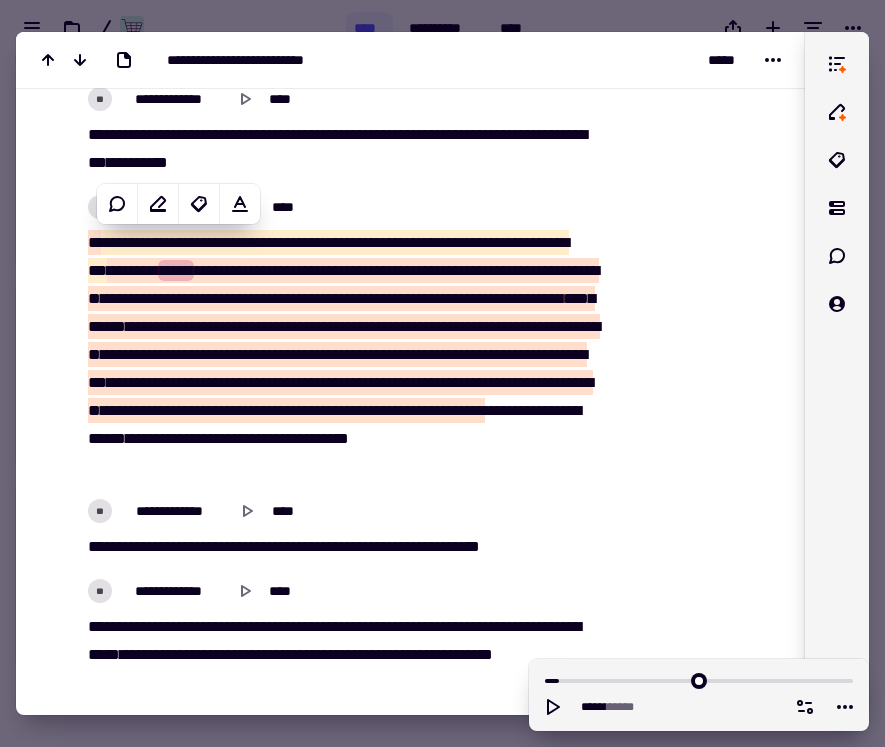 click at bounding box center [696, 742] 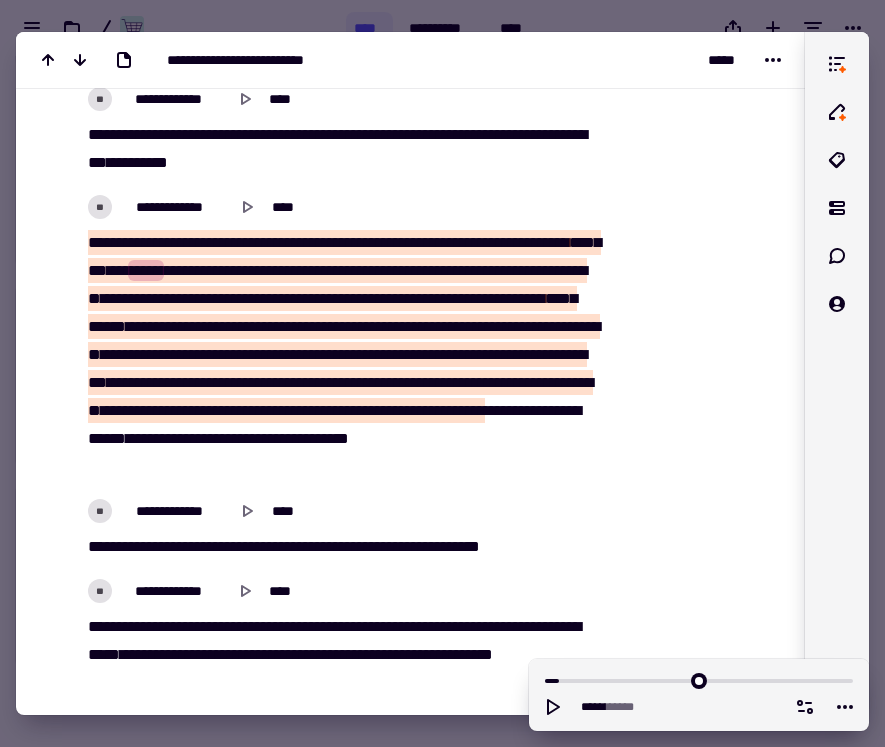click at bounding box center (696, 742) 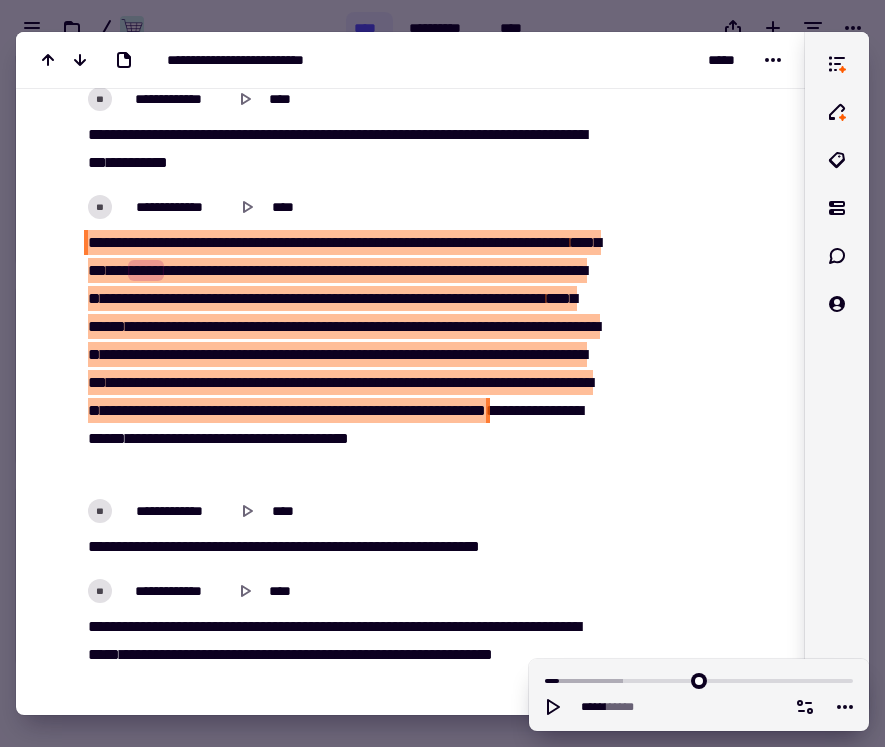 drag, startPoint x: 89, startPoint y: 238, endPoint x: 272, endPoint y: 267, distance: 185.28357 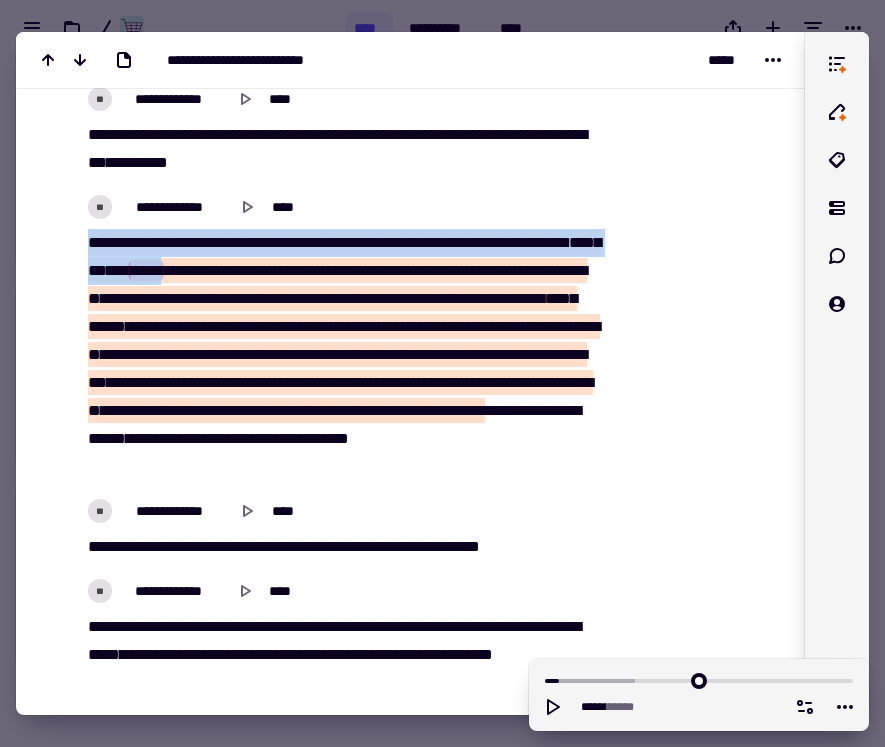 drag, startPoint x: 289, startPoint y: 269, endPoint x: 91, endPoint y: 233, distance: 201.24612 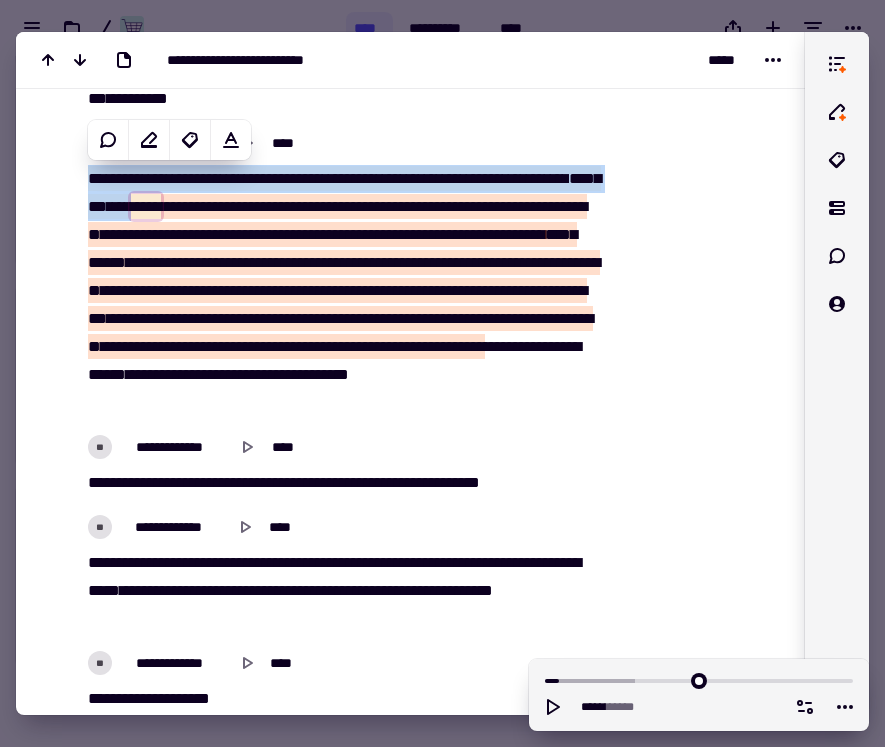 scroll, scrollTop: 375, scrollLeft: 0, axis: vertical 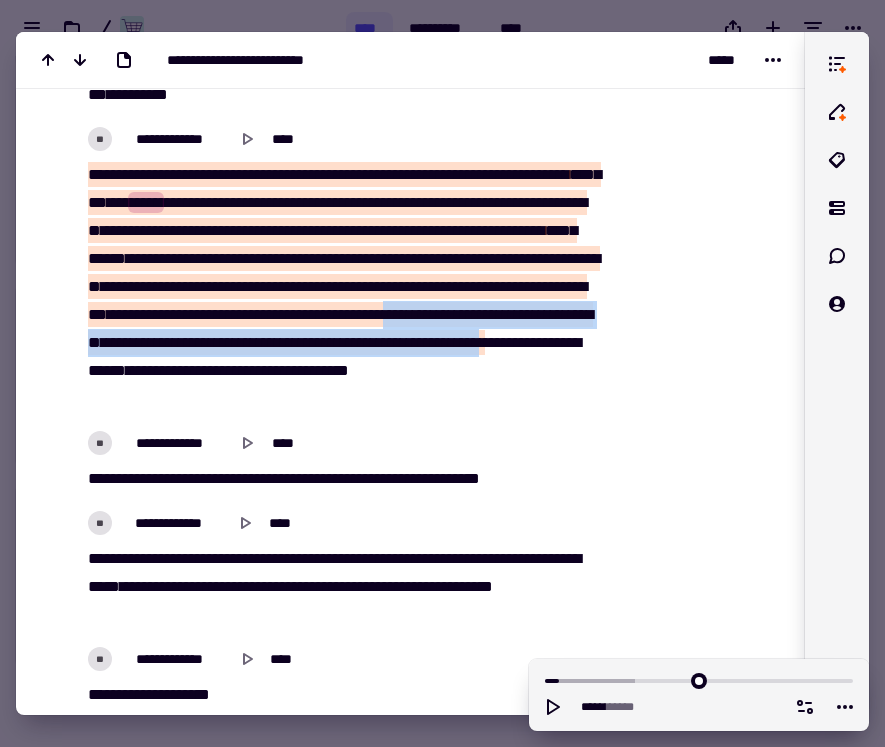 drag, startPoint x: 444, startPoint y: 340, endPoint x: 168, endPoint y: 402, distance: 282.87805 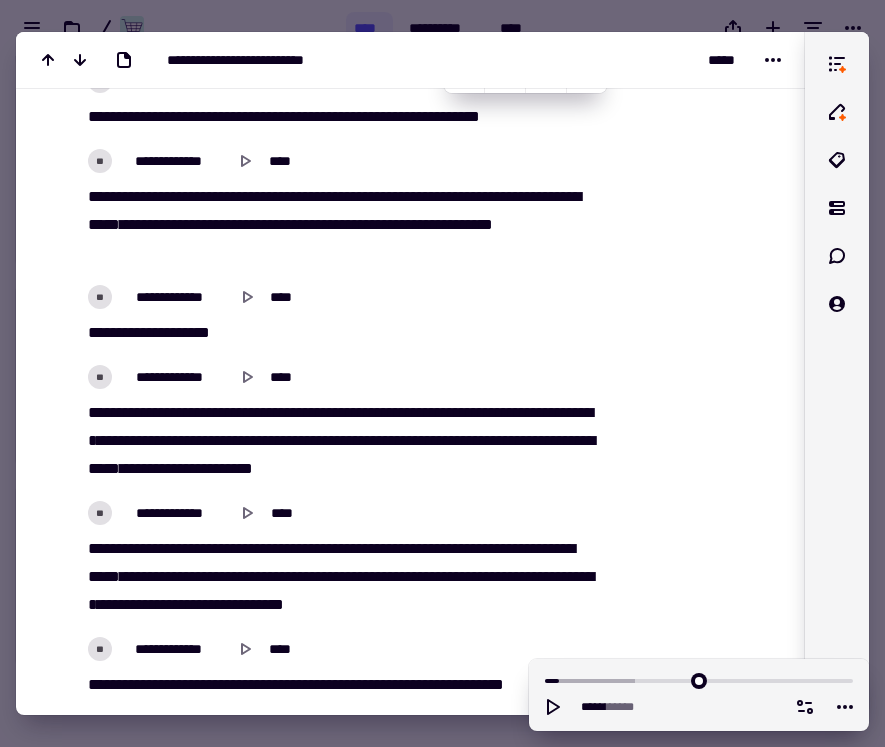 click on "**********" at bounding box center (330, 1505) 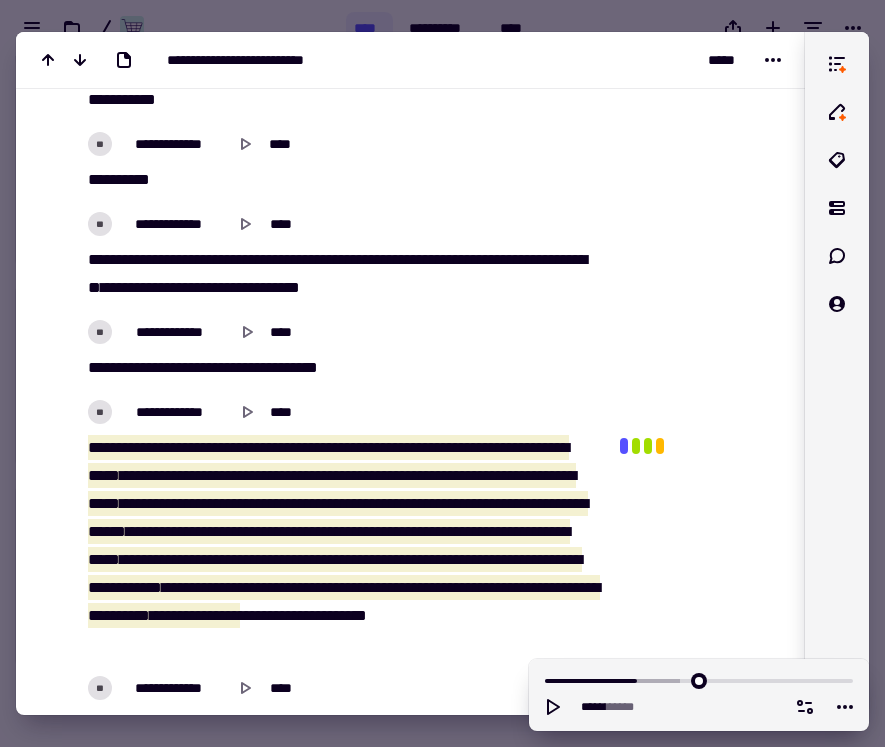 click on "**********" at bounding box center [410, 736] 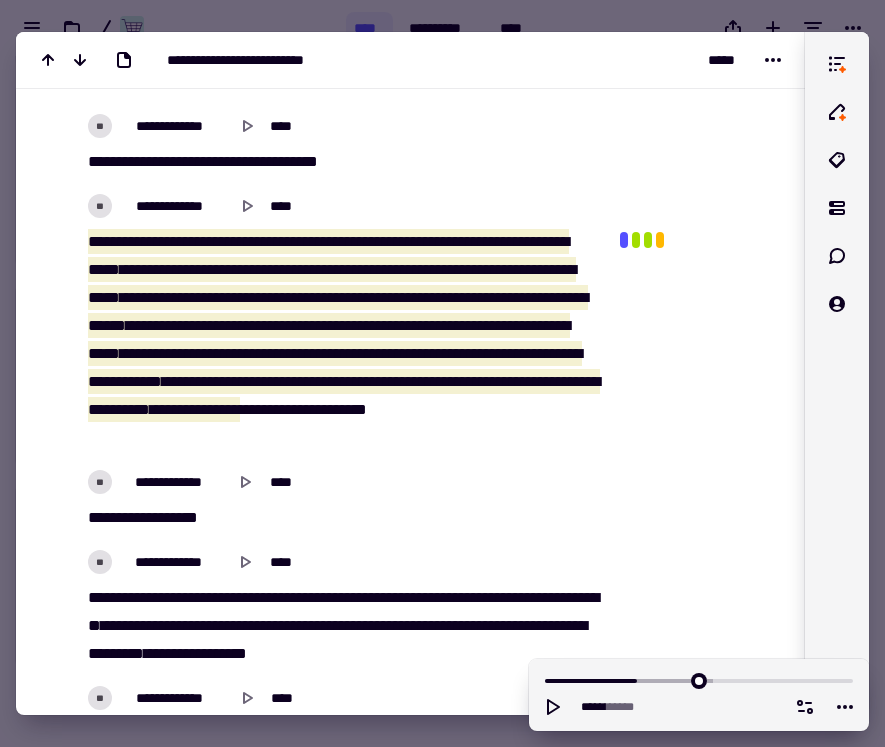 scroll, scrollTop: 1691, scrollLeft: 0, axis: vertical 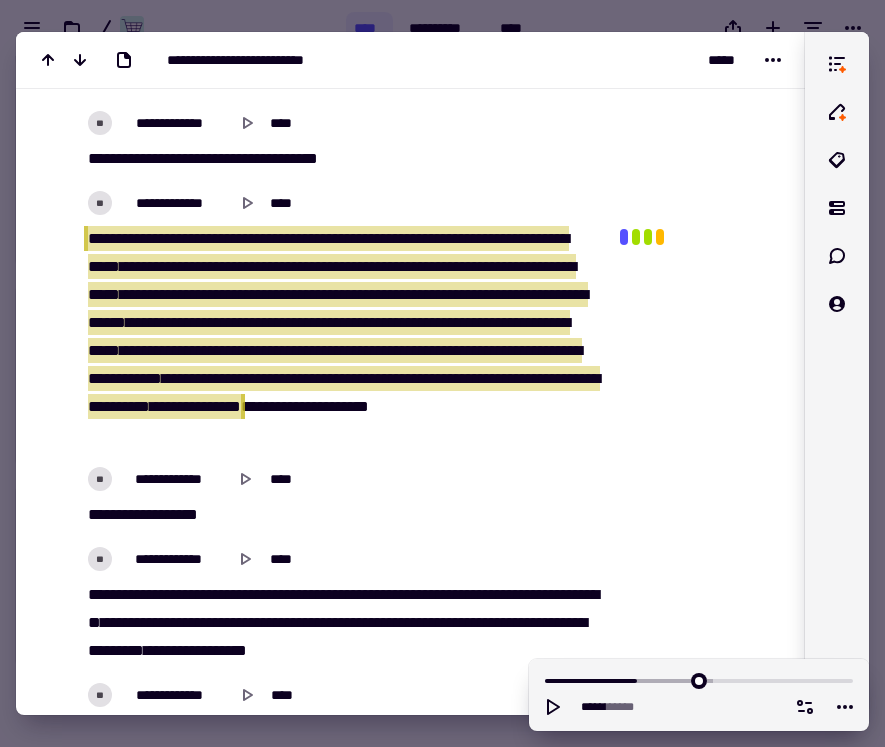 drag, startPoint x: 88, startPoint y: 235, endPoint x: 346, endPoint y: 431, distance: 324.00616 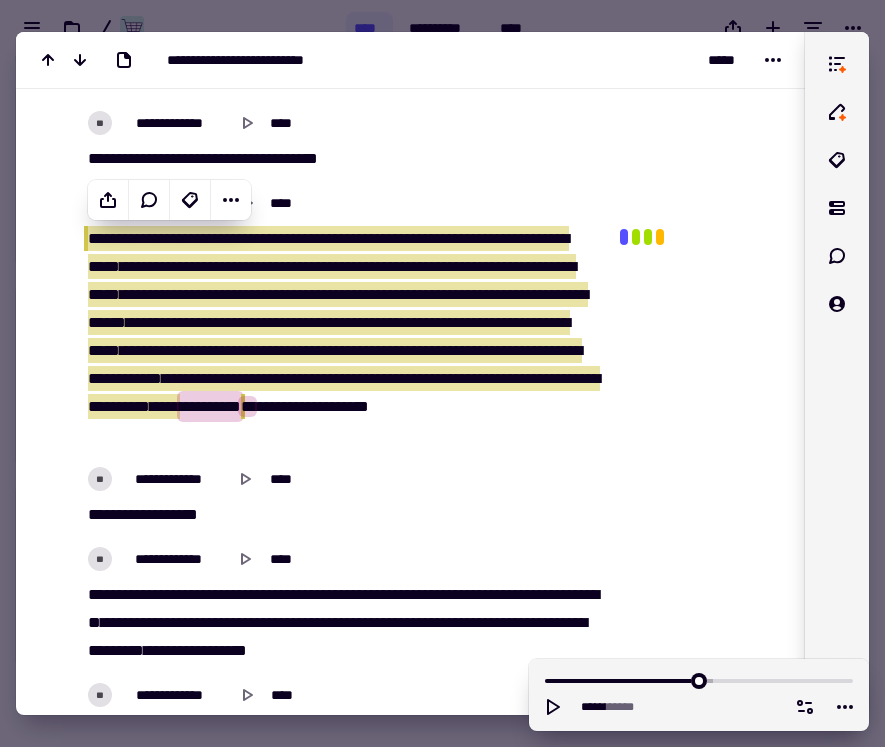 click on "**********" at bounding box center (287, 406) 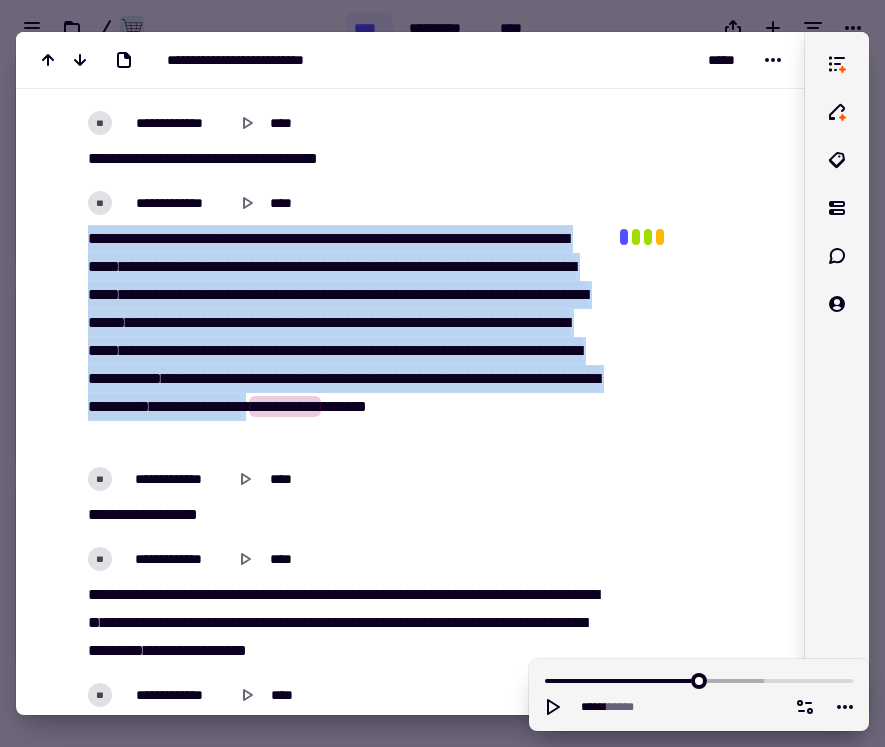 drag, startPoint x: 383, startPoint y: 435, endPoint x: 85, endPoint y: 234, distance: 359.45096 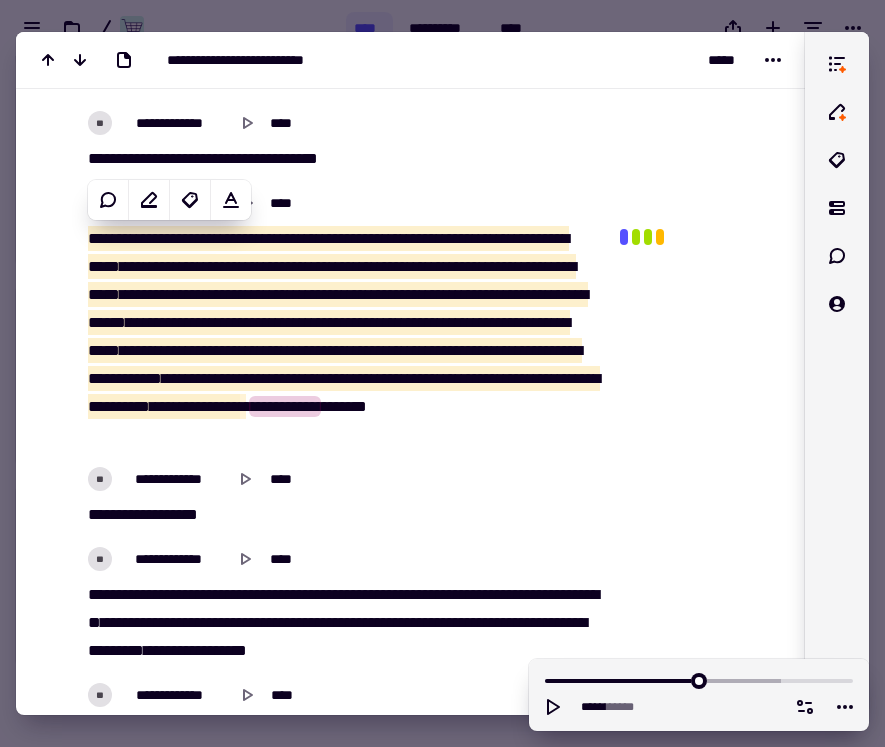 click on "**********" at bounding box center (410, 527) 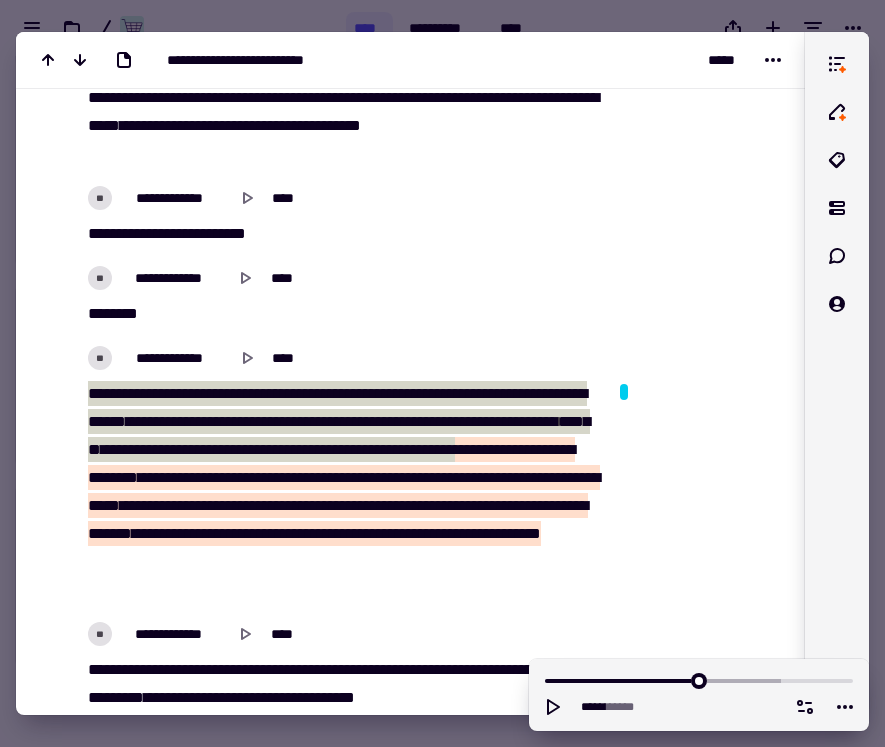 scroll, scrollTop: 2955, scrollLeft: 0, axis: vertical 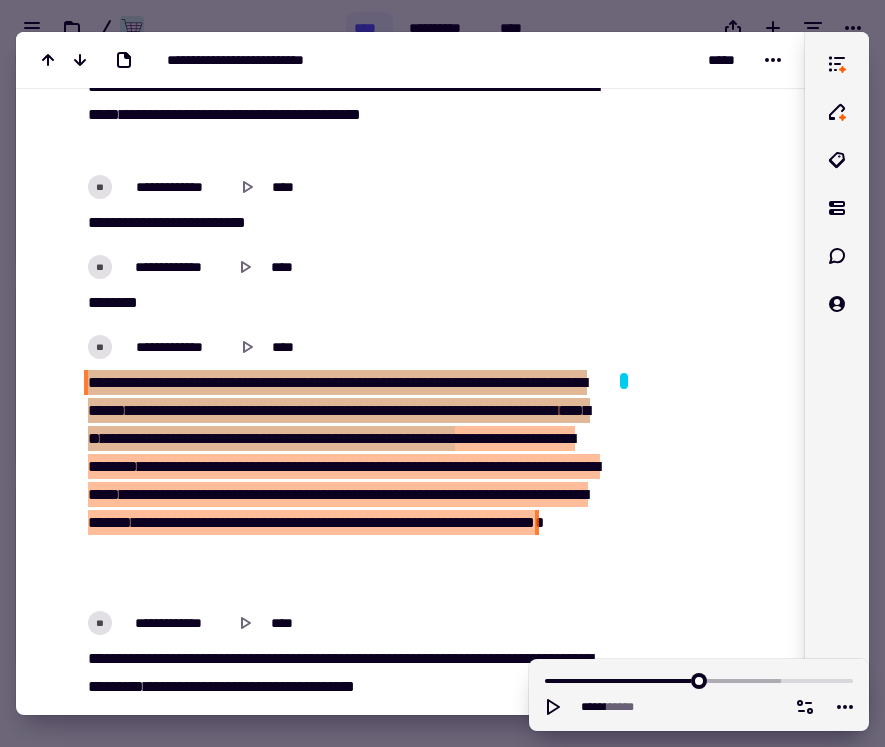 click on "**********" at bounding box center (330, -713) 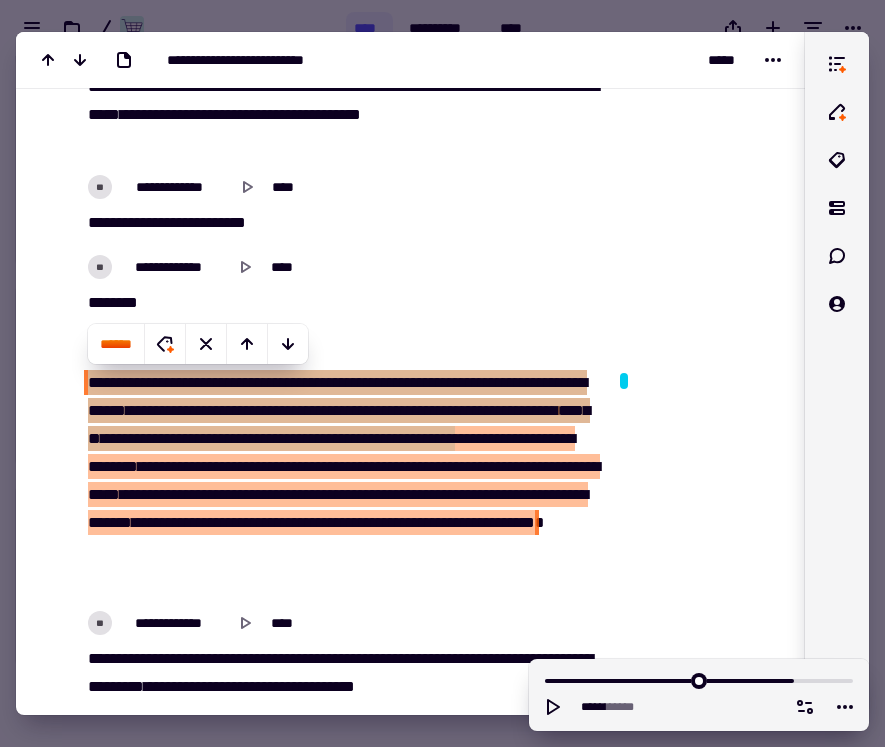 type on "******" 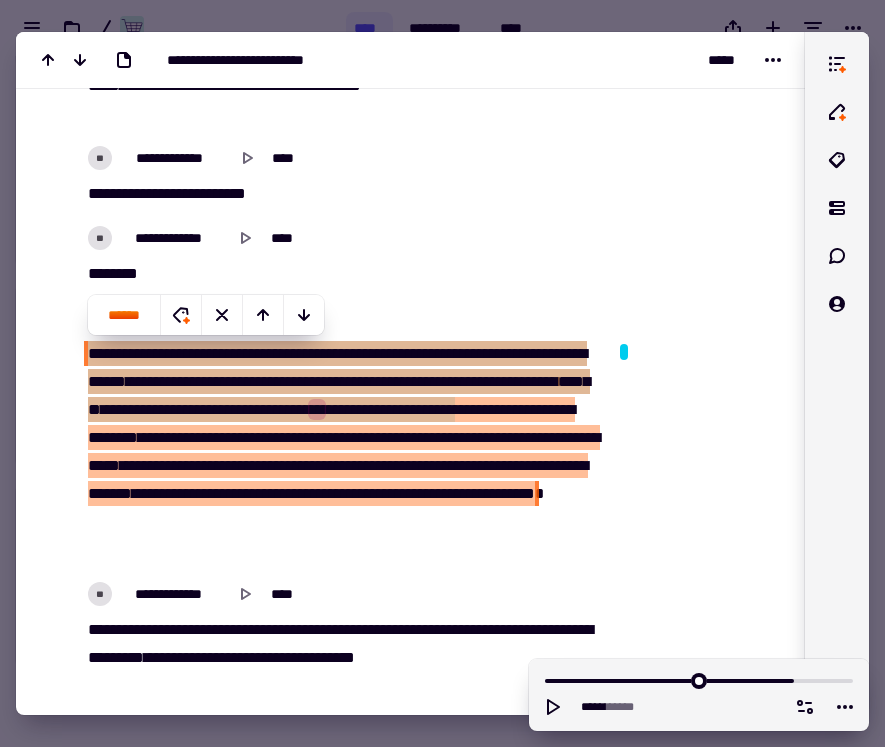 scroll, scrollTop: 2996, scrollLeft: 0, axis: vertical 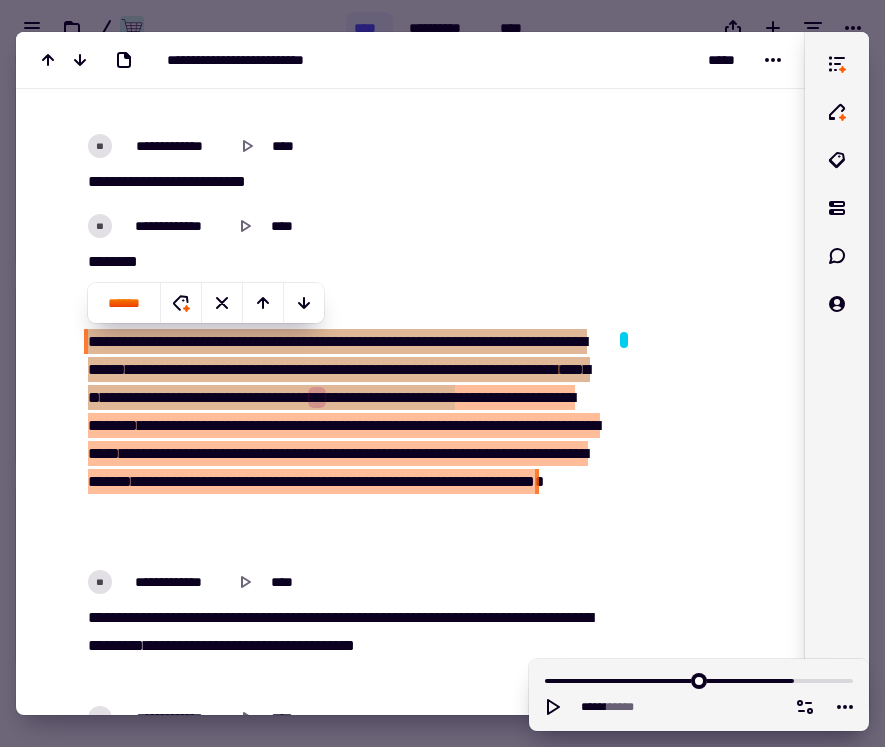 click at bounding box center (694, -770) 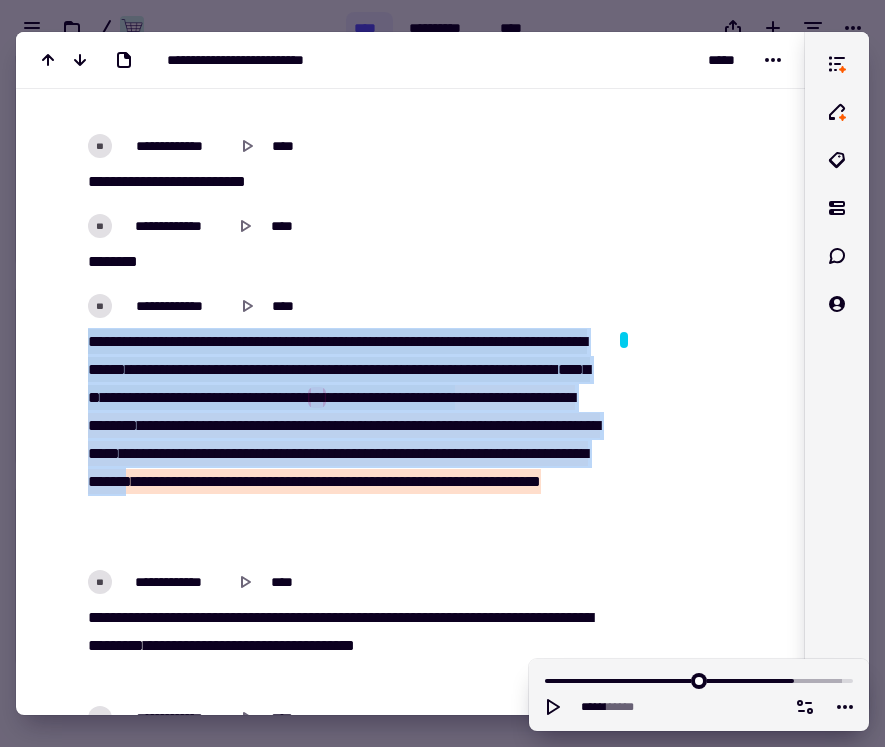 drag, startPoint x: 247, startPoint y: 507, endPoint x: 80, endPoint y: 340, distance: 236.17366 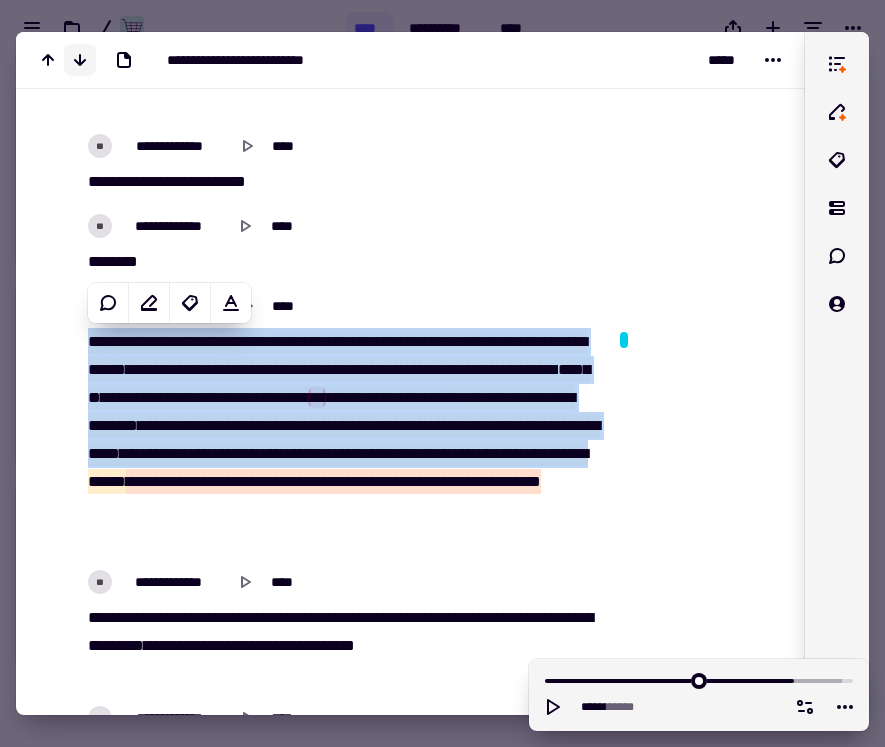 click 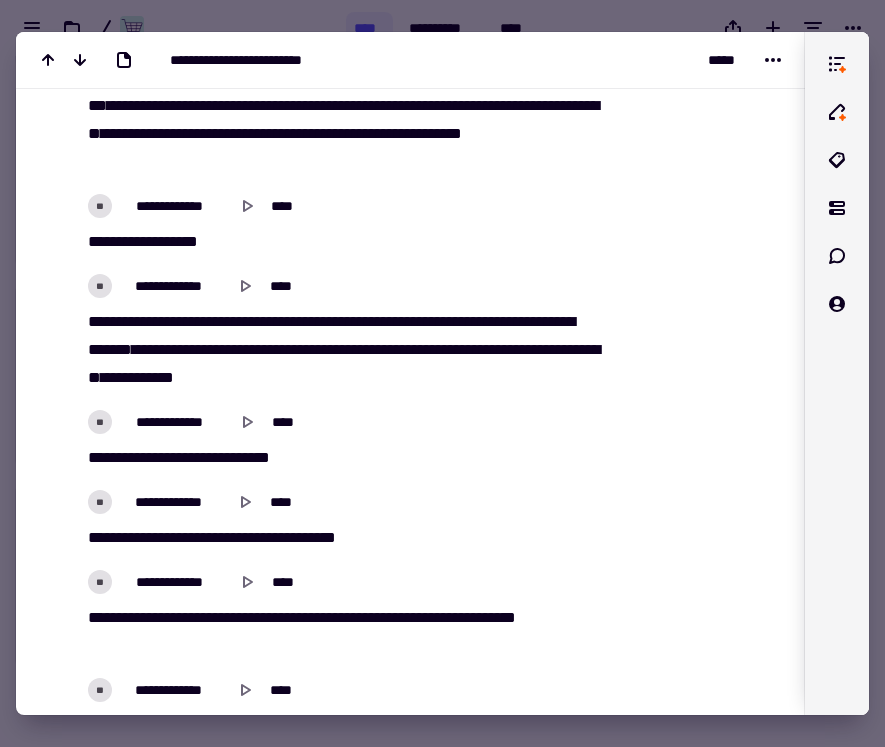 scroll, scrollTop: 0, scrollLeft: 0, axis: both 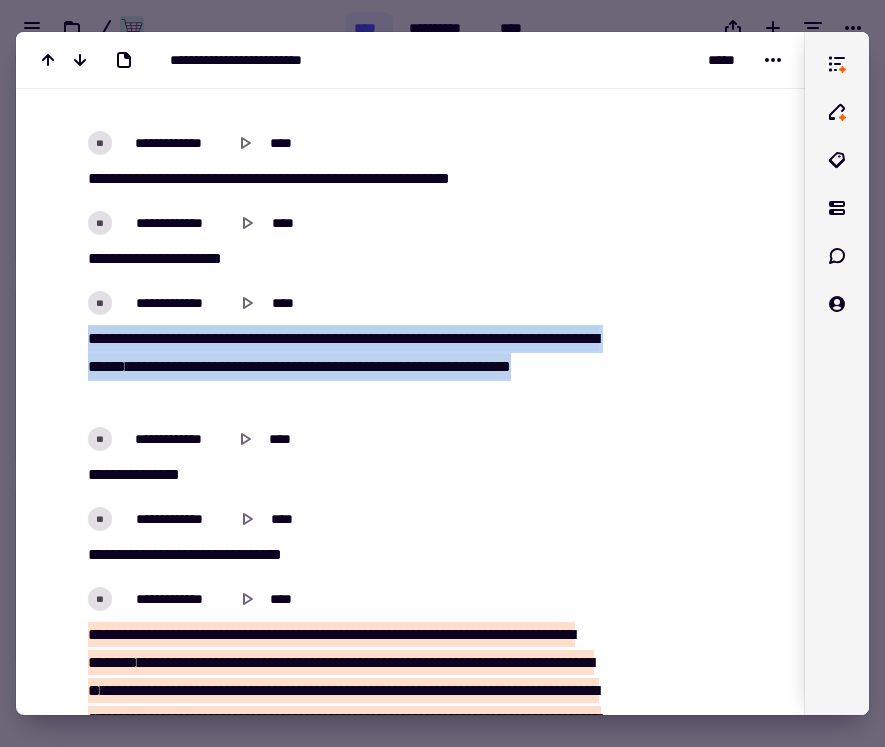 drag, startPoint x: 89, startPoint y: 339, endPoint x: 221, endPoint y: 397, distance: 144.18044 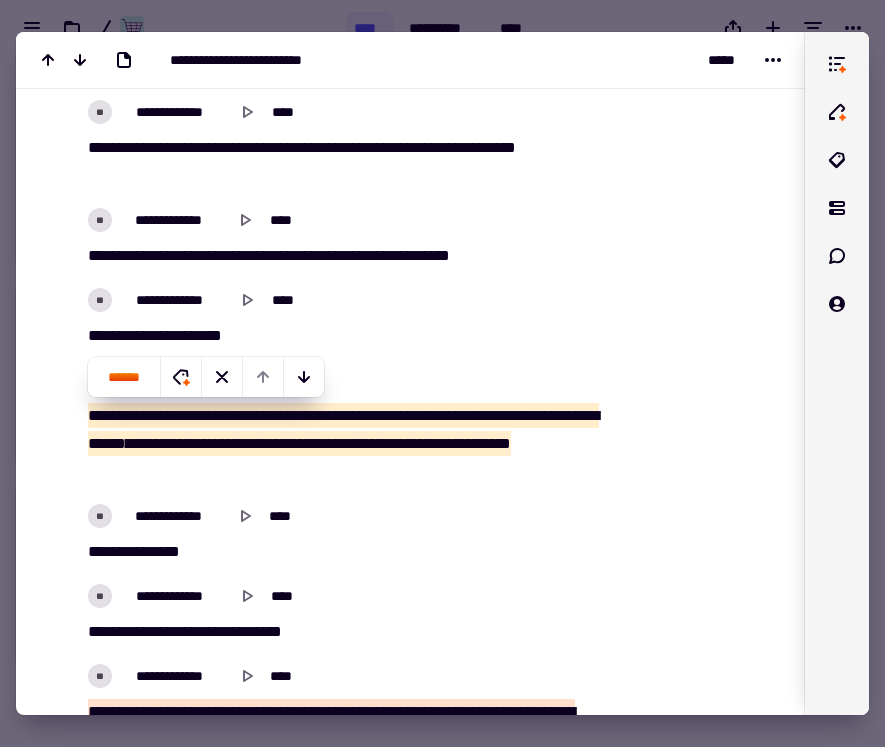 click at bounding box center (692, 2214) 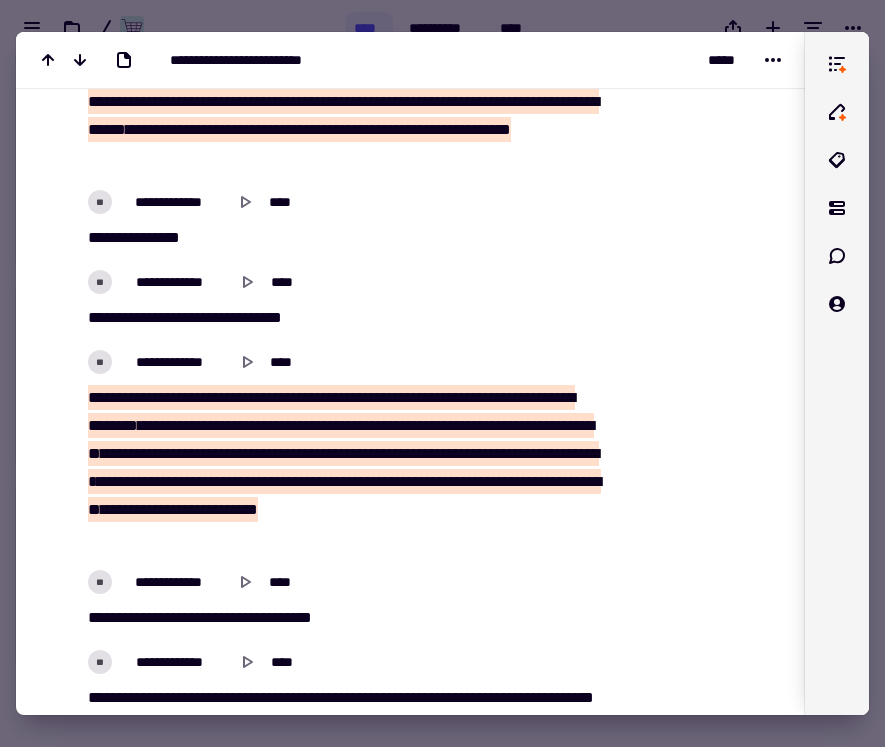scroll, scrollTop: 1179, scrollLeft: 0, axis: vertical 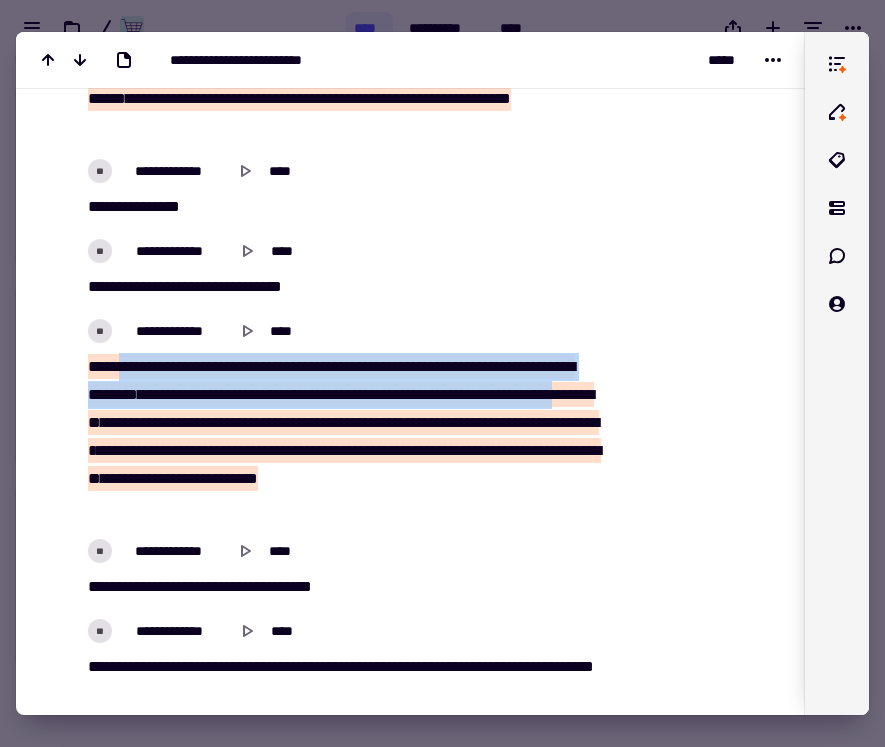 drag, startPoint x: 127, startPoint y: 367, endPoint x: 311, endPoint y: 412, distance: 189.4228 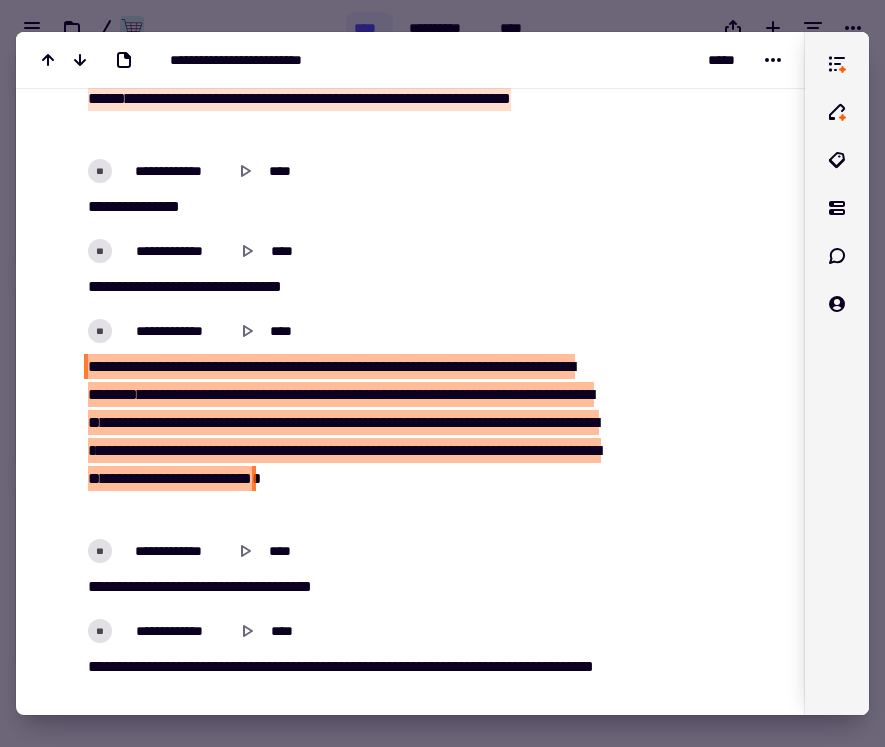 click on "**********" at bounding box center (330, 1881) 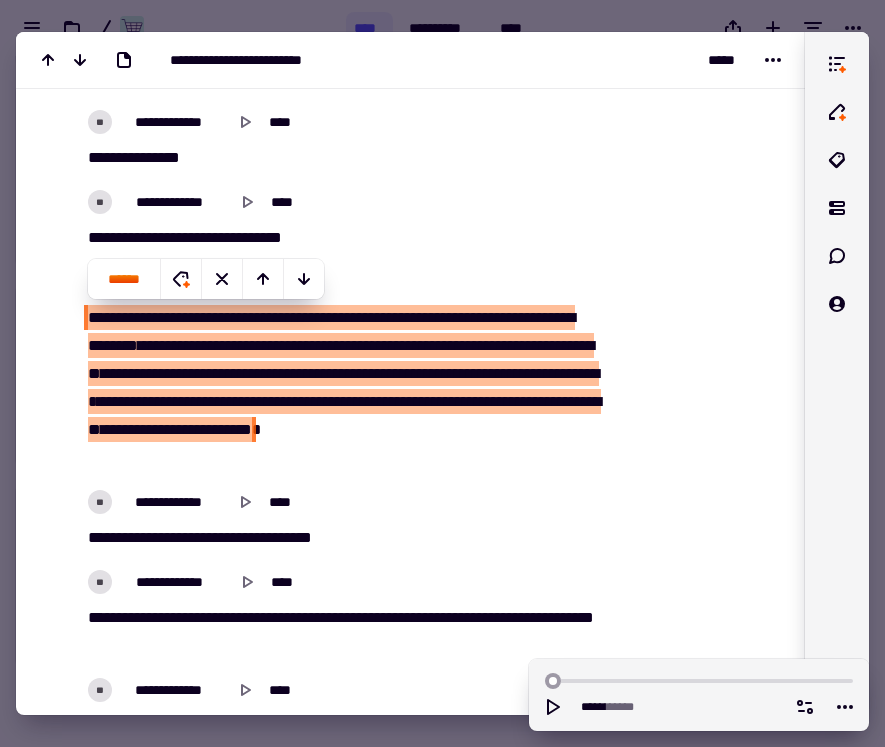 scroll, scrollTop: 1233, scrollLeft: 0, axis: vertical 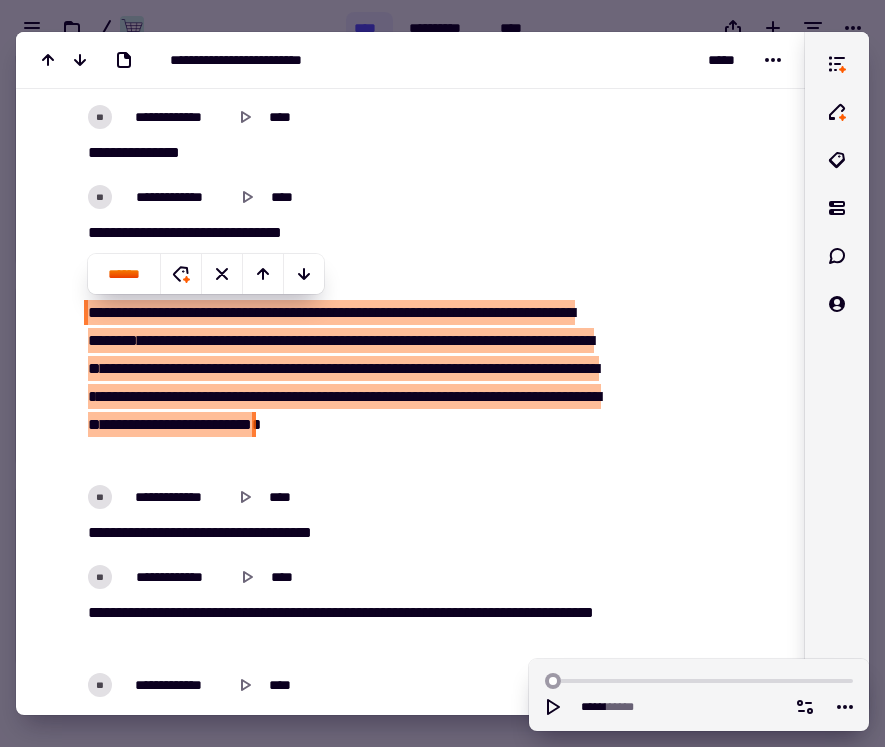 click on "**********" at bounding box center [410, 1803] 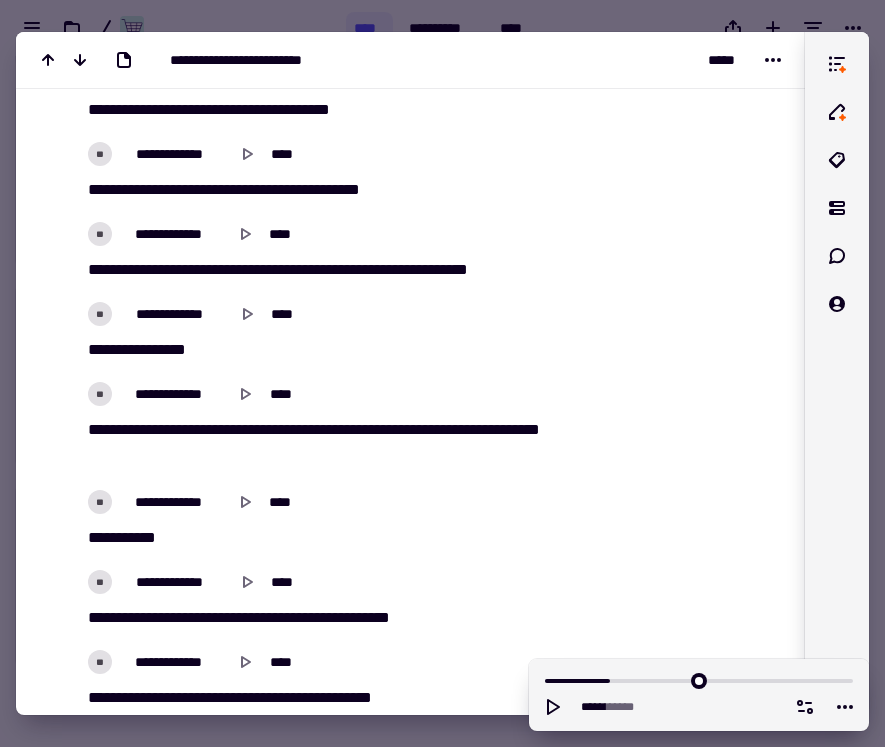 scroll, scrollTop: 1839, scrollLeft: 0, axis: vertical 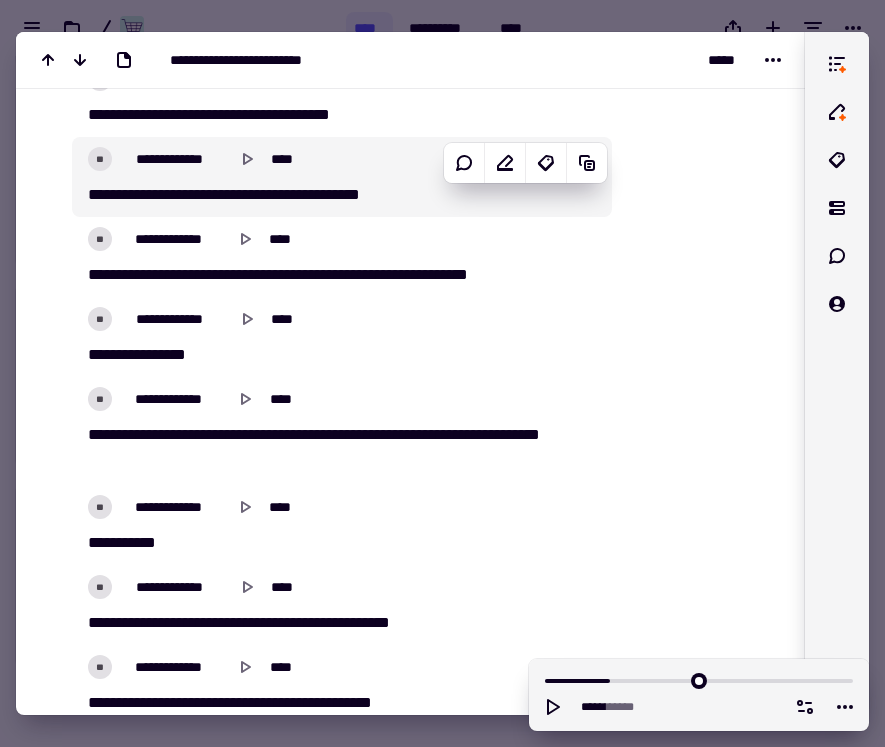 click on "**********" at bounding box center [330, 1221] 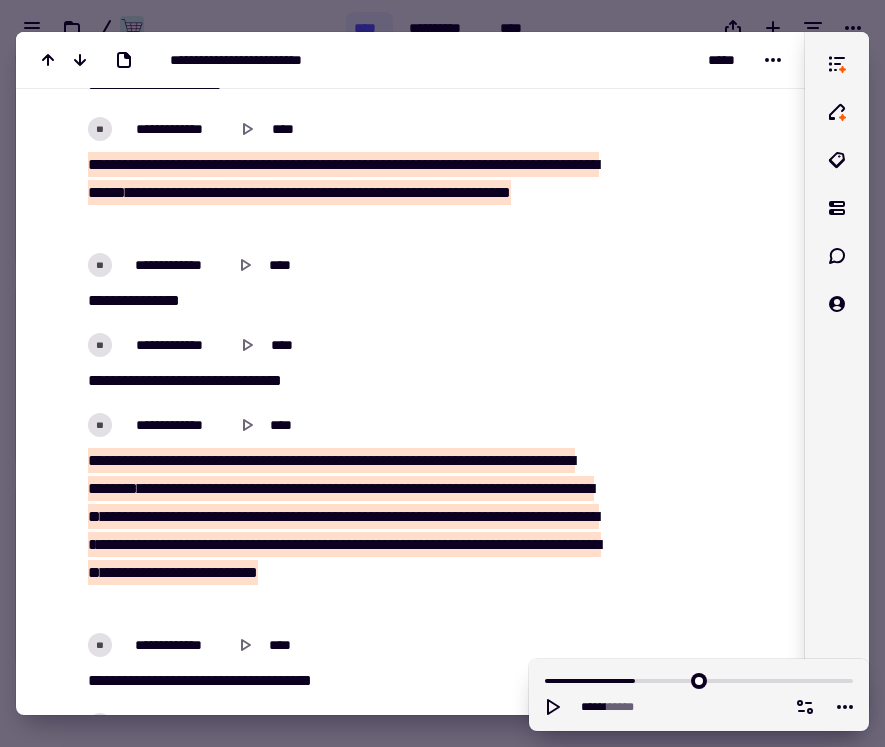 scroll, scrollTop: 1084, scrollLeft: 0, axis: vertical 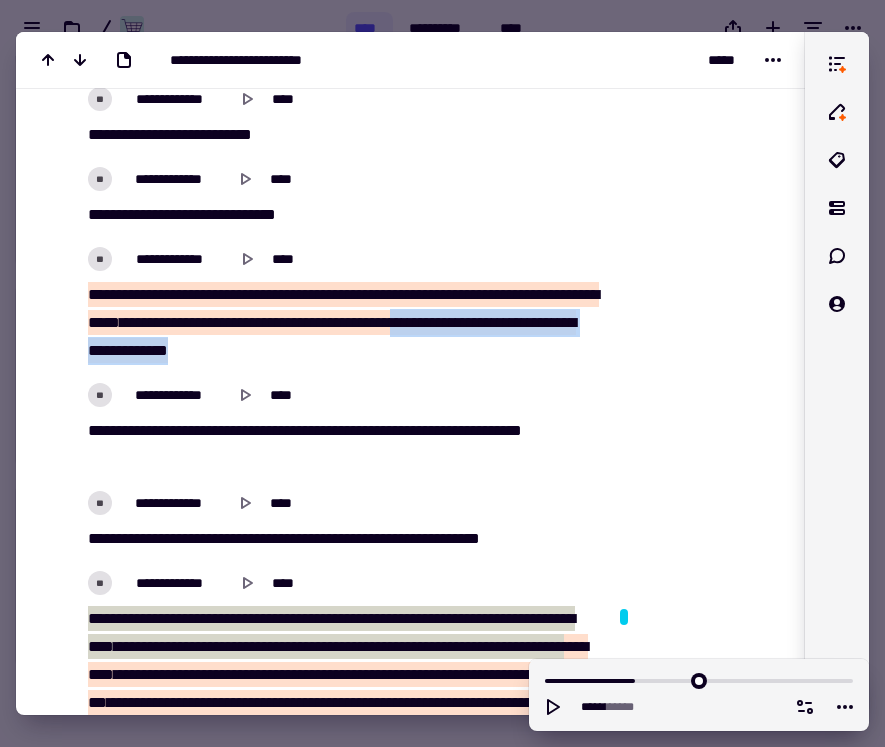 drag, startPoint x: 90, startPoint y: 349, endPoint x: 448, endPoint y: 352, distance: 358.01257 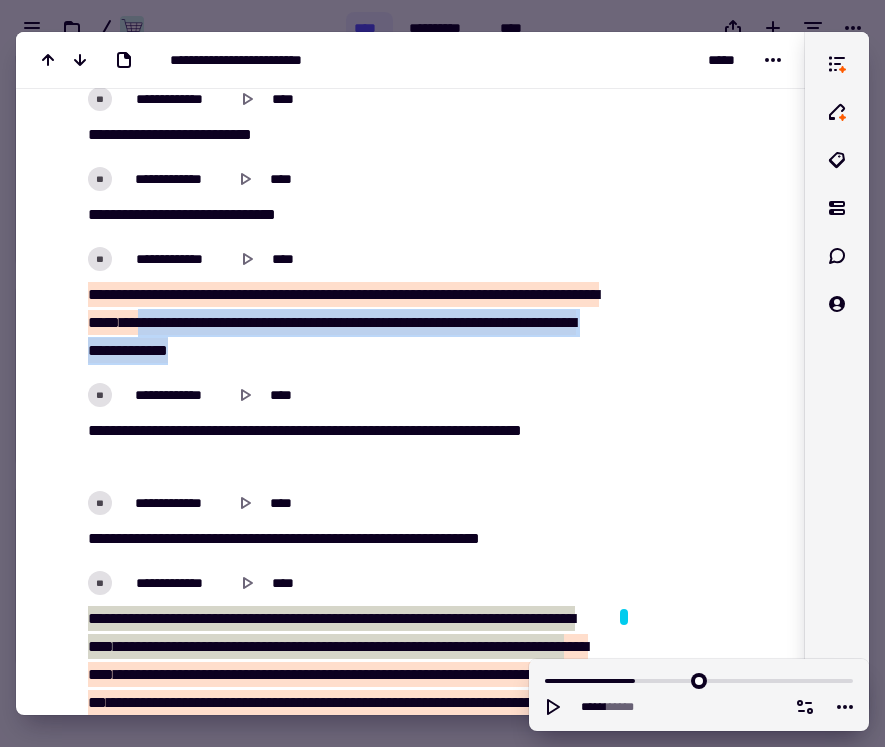 drag, startPoint x: 280, startPoint y: 318, endPoint x: 449, endPoint y: 352, distance: 172.3862 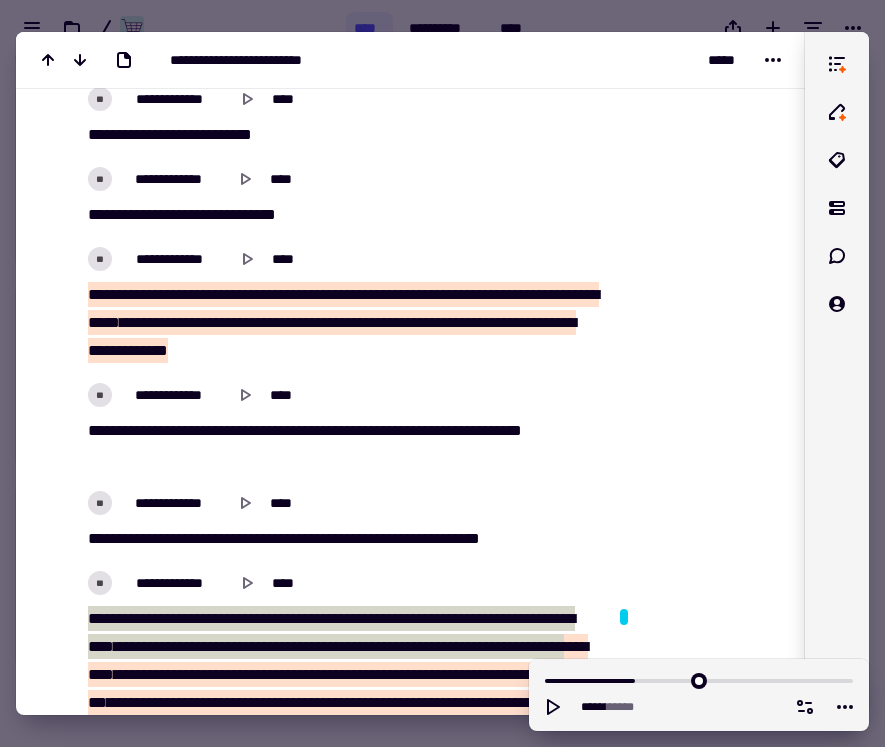 click on "**********" at bounding box center [330, 573] 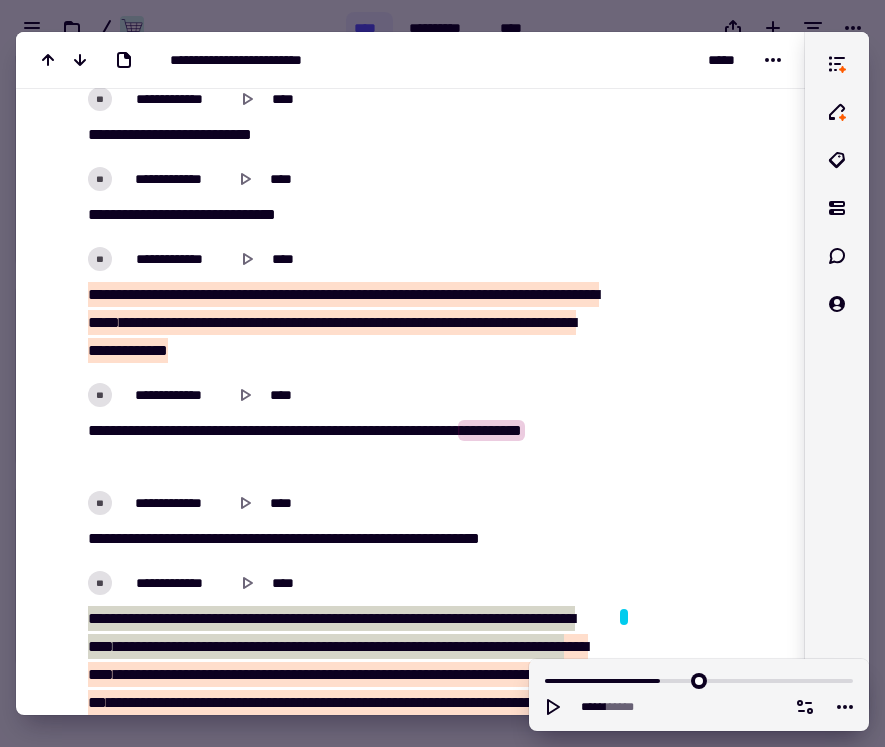 click on "**********" at bounding box center (330, 573) 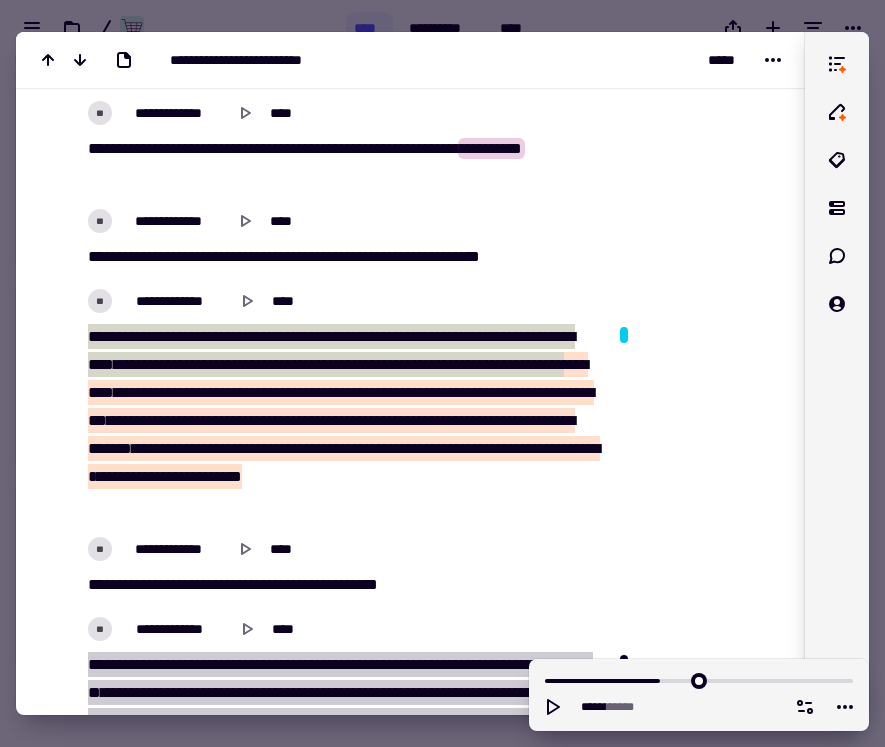 scroll, scrollTop: 2776, scrollLeft: 0, axis: vertical 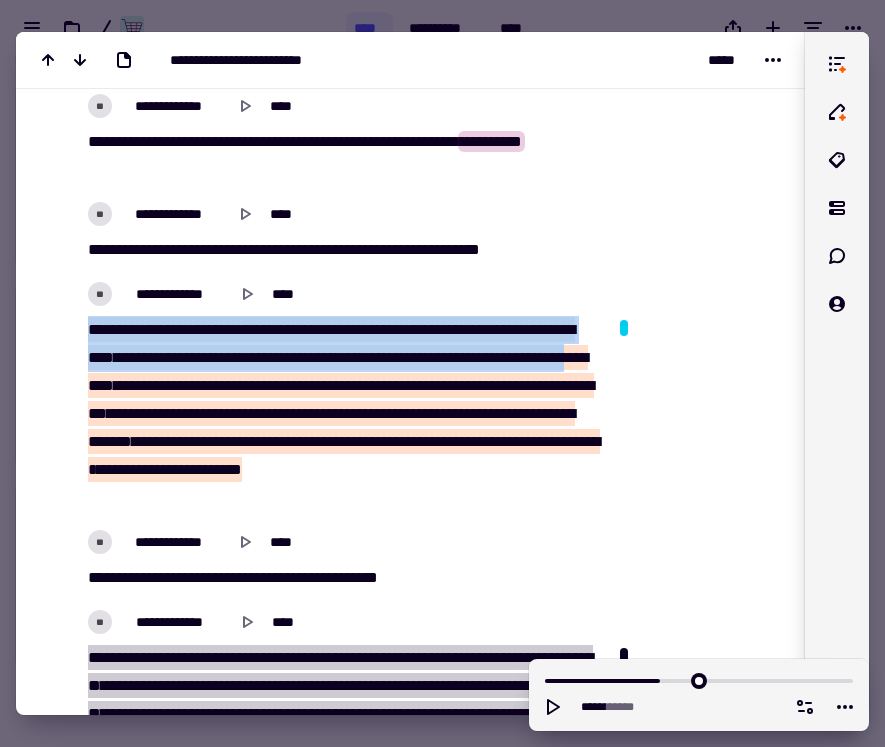 drag, startPoint x: 90, startPoint y: 327, endPoint x: 272, endPoint y: 380, distance: 189.56001 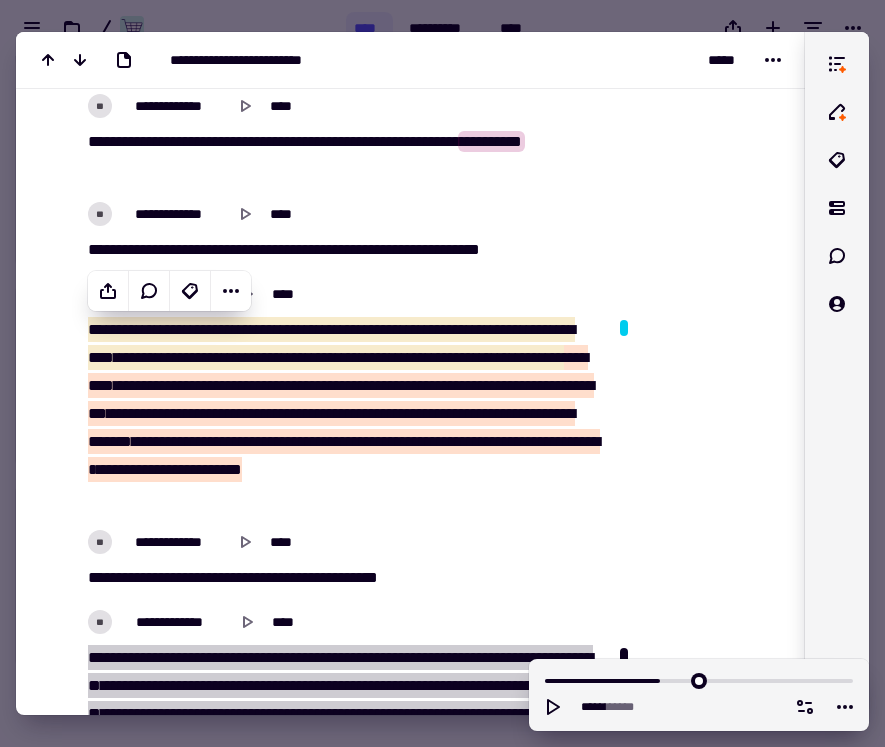 click on "**********" at bounding box center [410, 260] 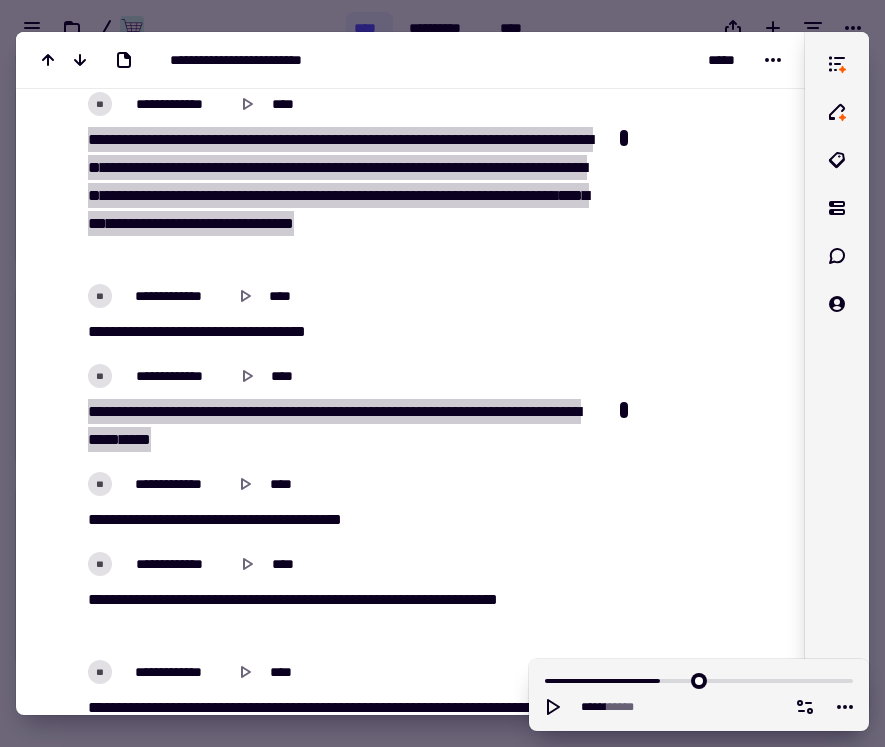 scroll, scrollTop: 3295, scrollLeft: 0, axis: vertical 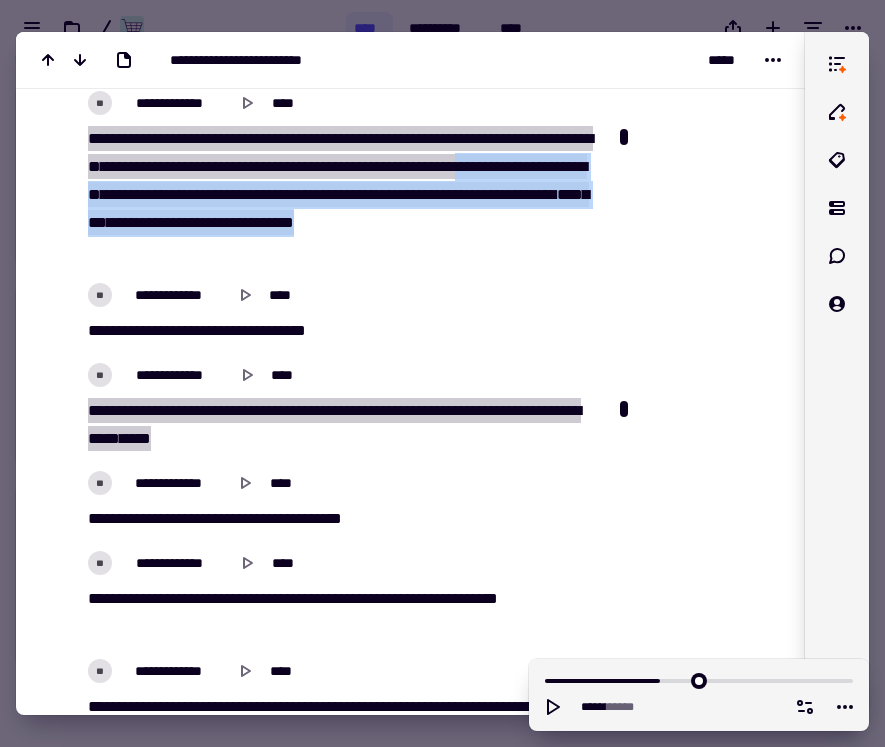 drag, startPoint x: 229, startPoint y: 193, endPoint x: 261, endPoint y: 250, distance: 65.36819 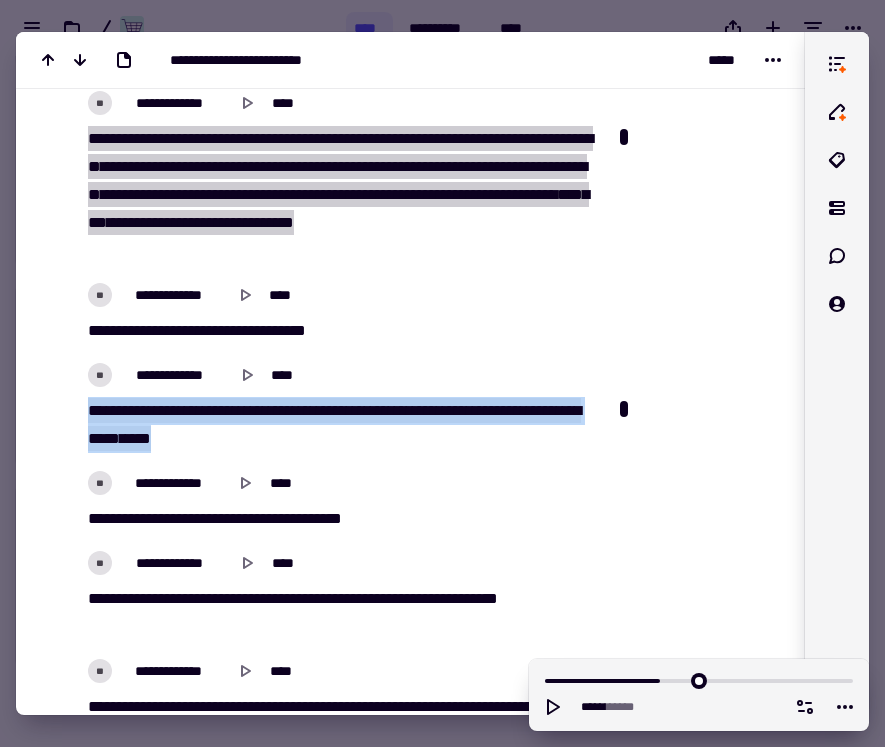 drag, startPoint x: 84, startPoint y: 407, endPoint x: 282, endPoint y: 442, distance: 201.06964 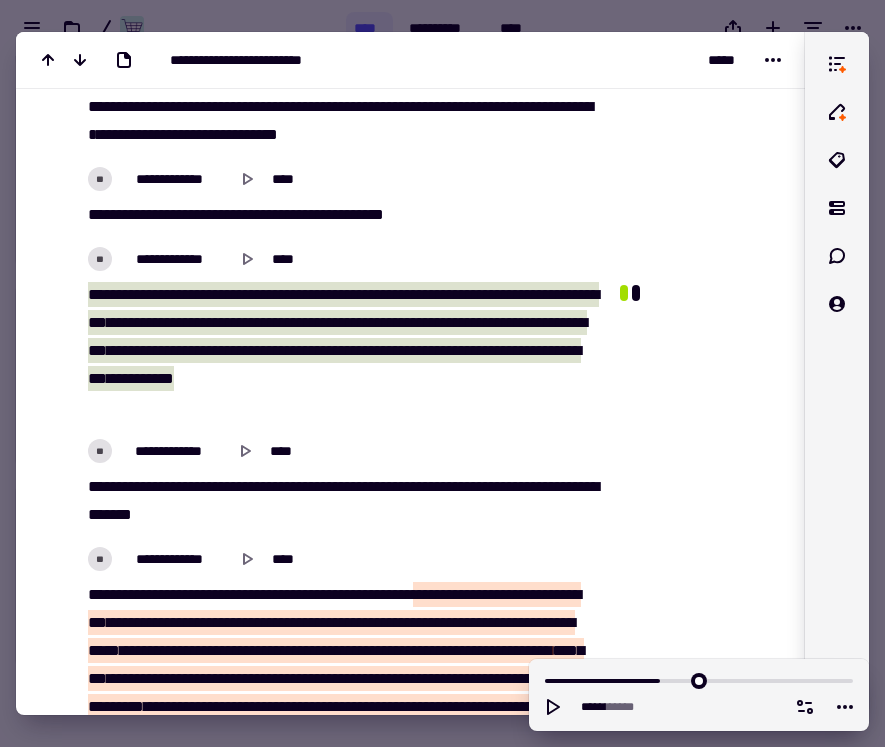 scroll, scrollTop: 3896, scrollLeft: 0, axis: vertical 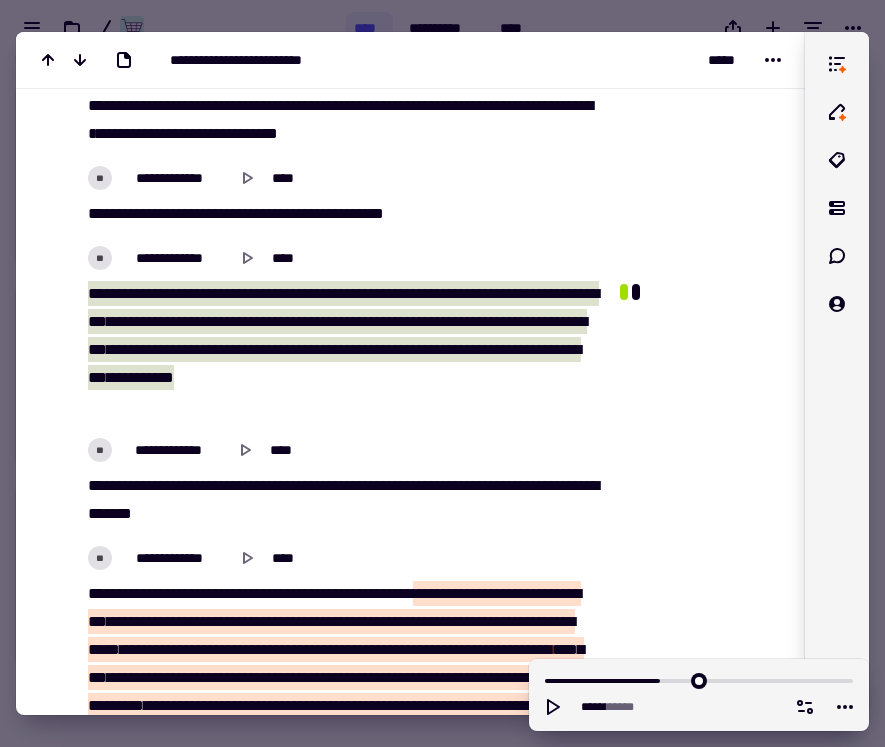click on "**********" at bounding box center [330, -836] 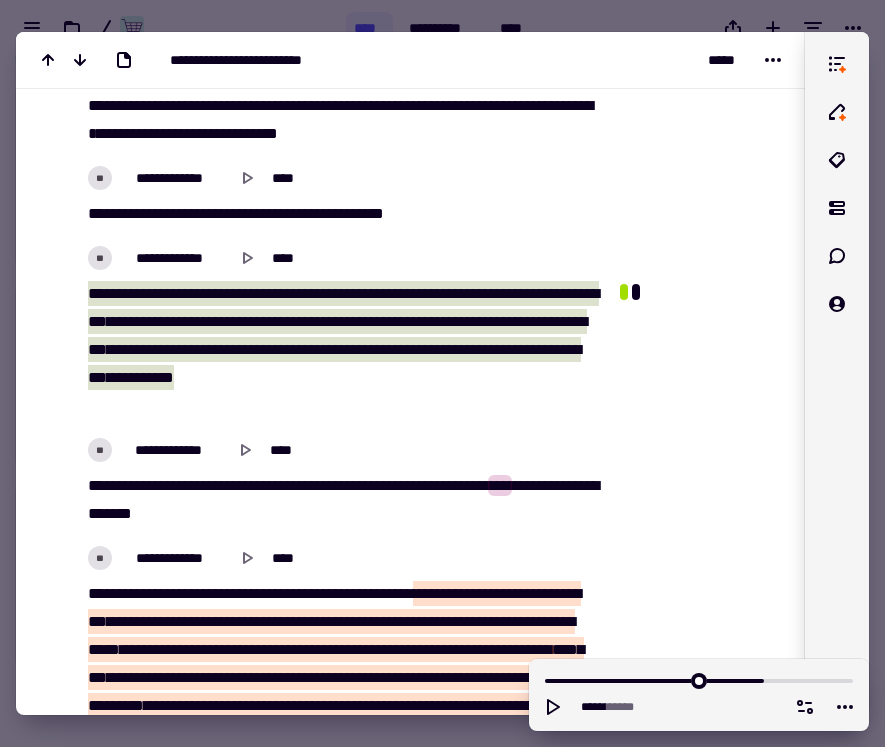 click on "**********" at bounding box center [330, -836] 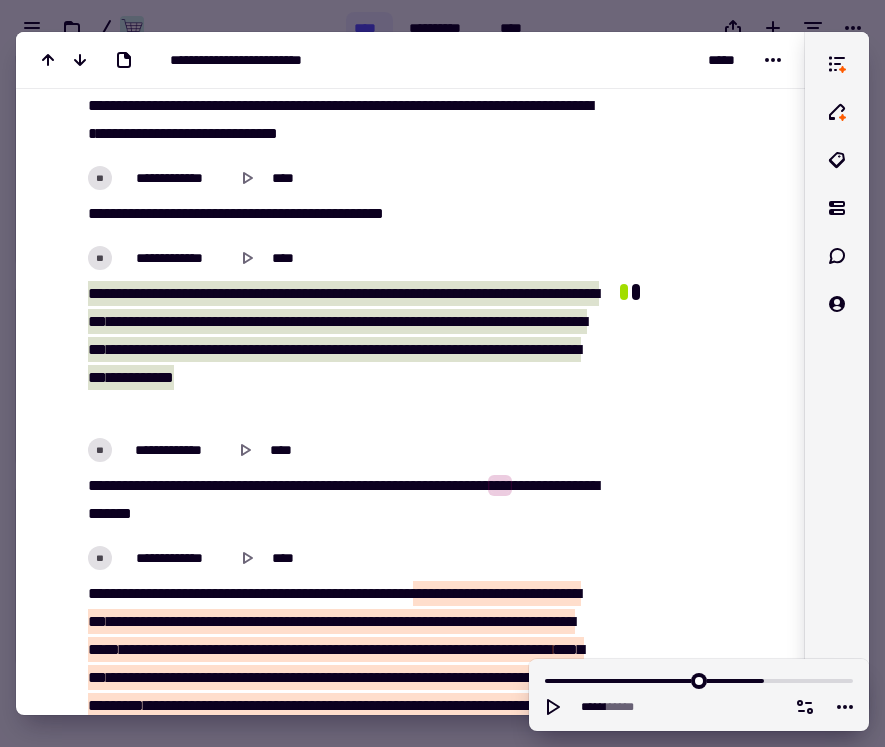 type on "******" 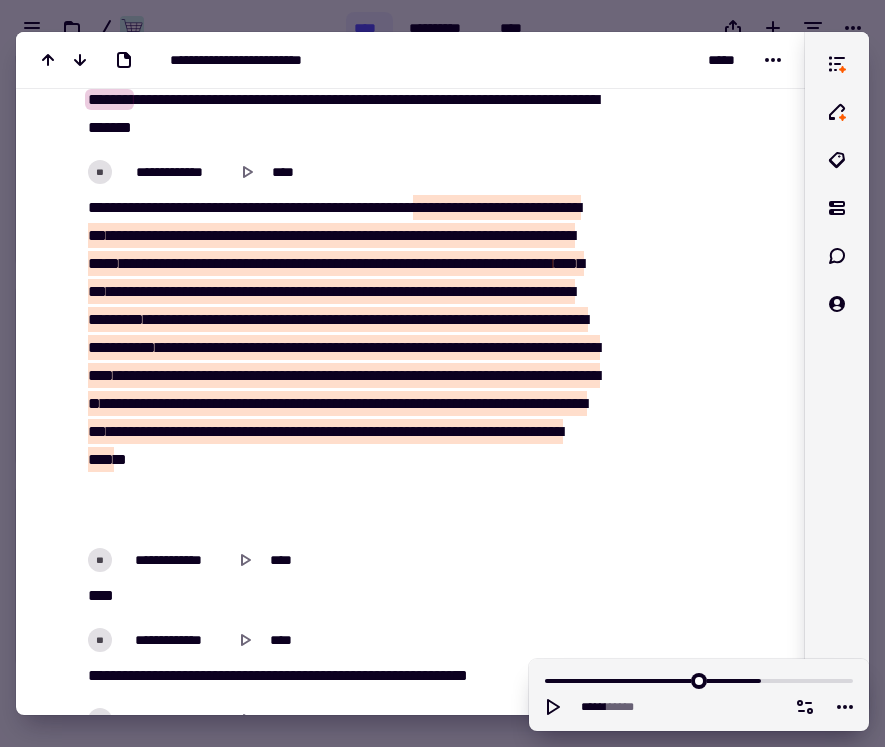 scroll, scrollTop: 4290, scrollLeft: 0, axis: vertical 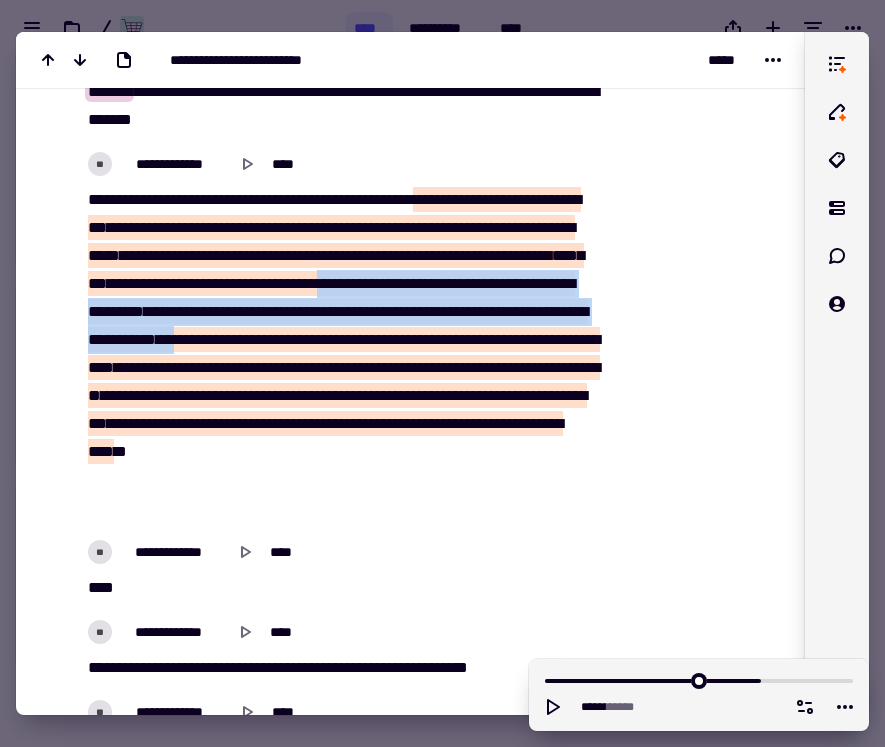 drag, startPoint x: 229, startPoint y: 310, endPoint x: 300, endPoint y: 361, distance: 87.41853 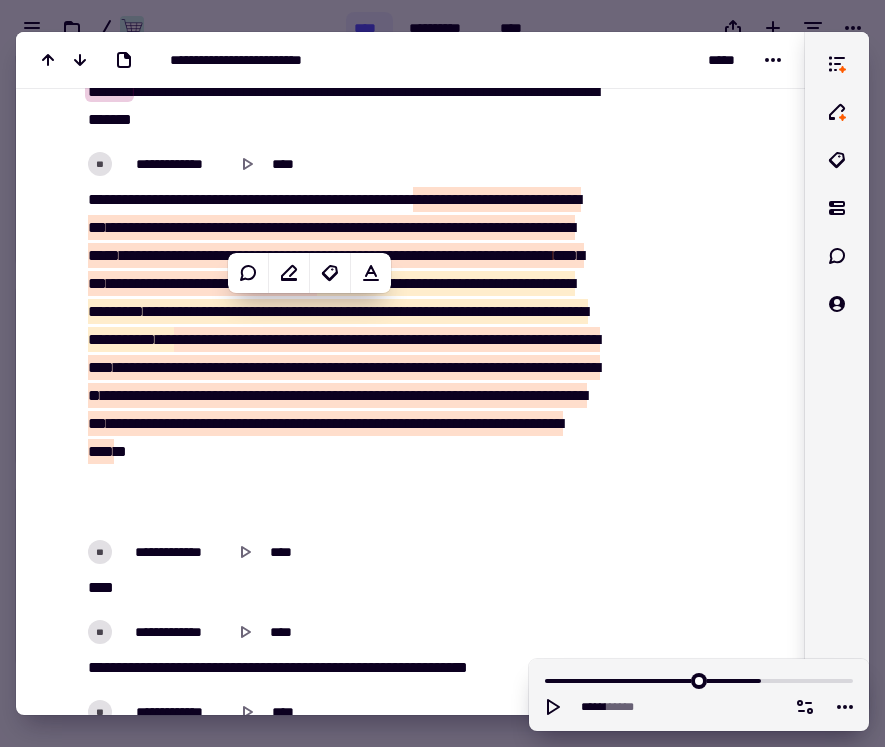 click on "**********" at bounding box center [410, -1254] 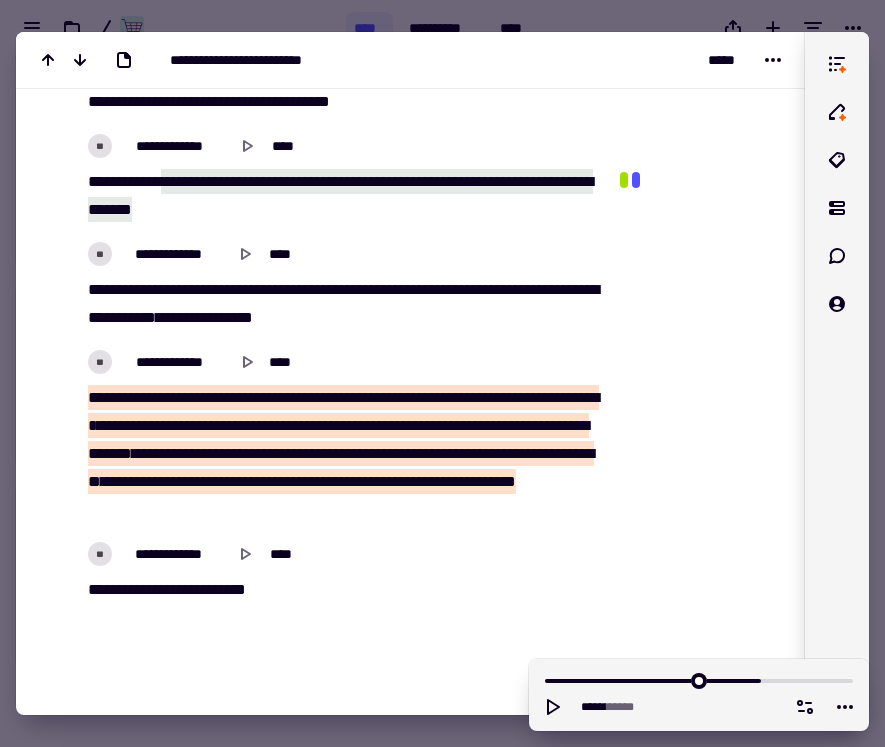 scroll, scrollTop: 5049, scrollLeft: 0, axis: vertical 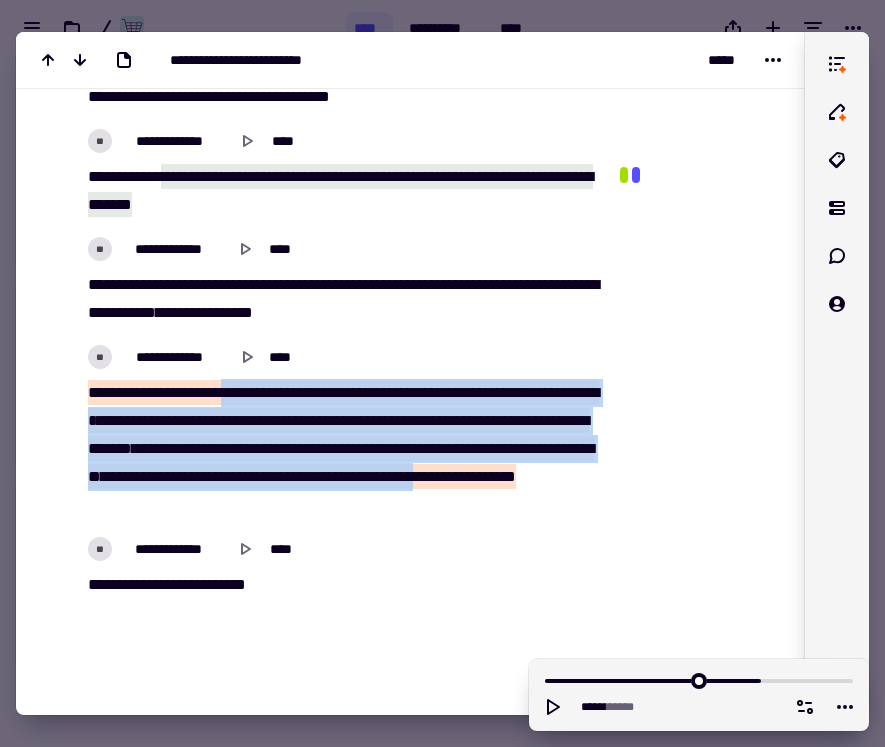 drag, startPoint x: 248, startPoint y: 389, endPoint x: 413, endPoint y: 510, distance: 204.61183 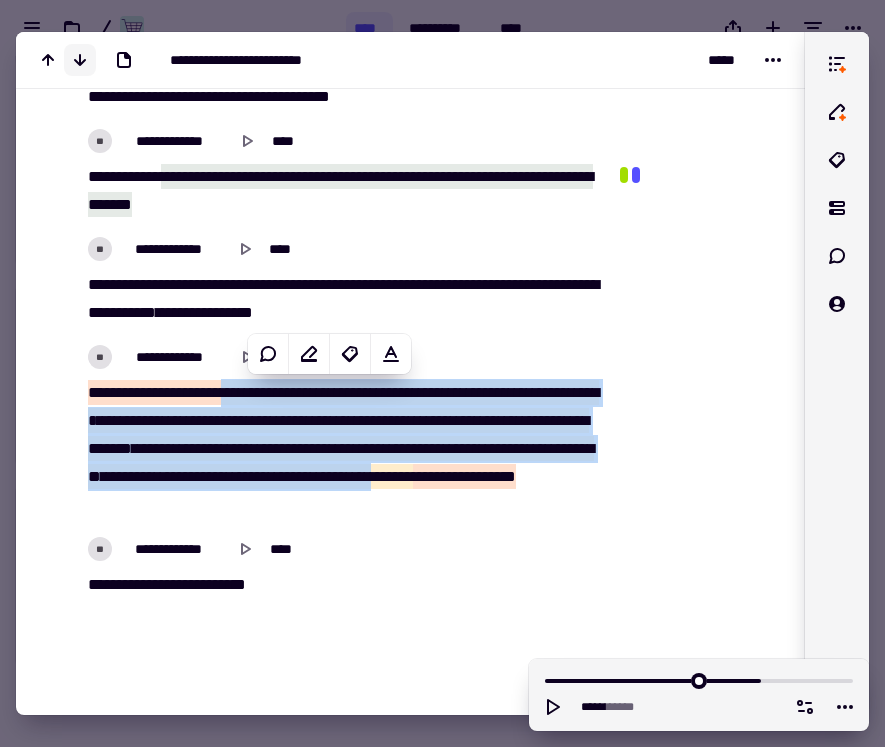 click 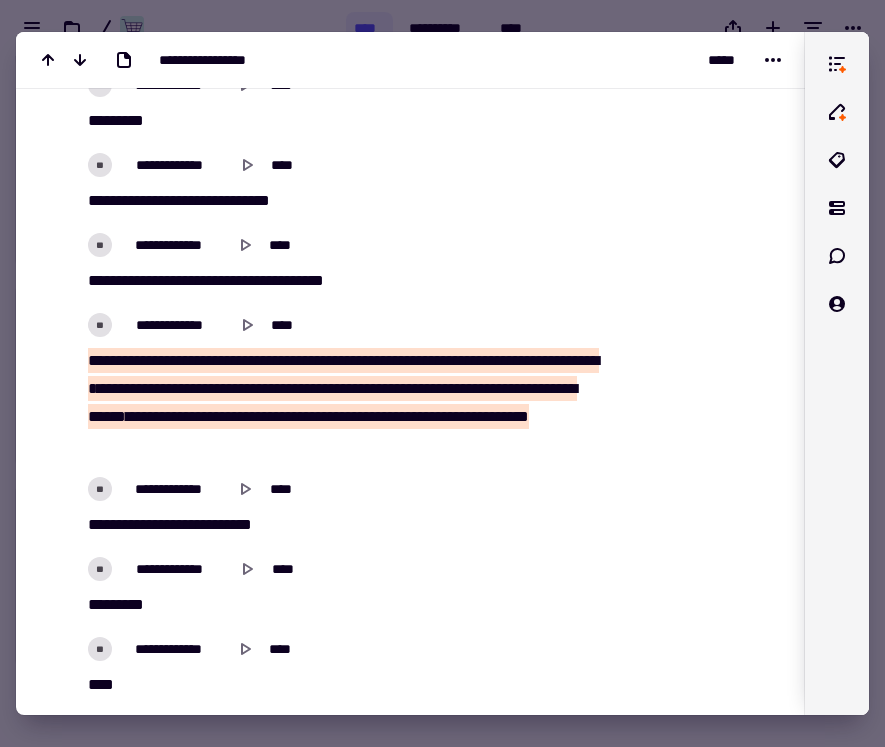 scroll, scrollTop: 521, scrollLeft: 0, axis: vertical 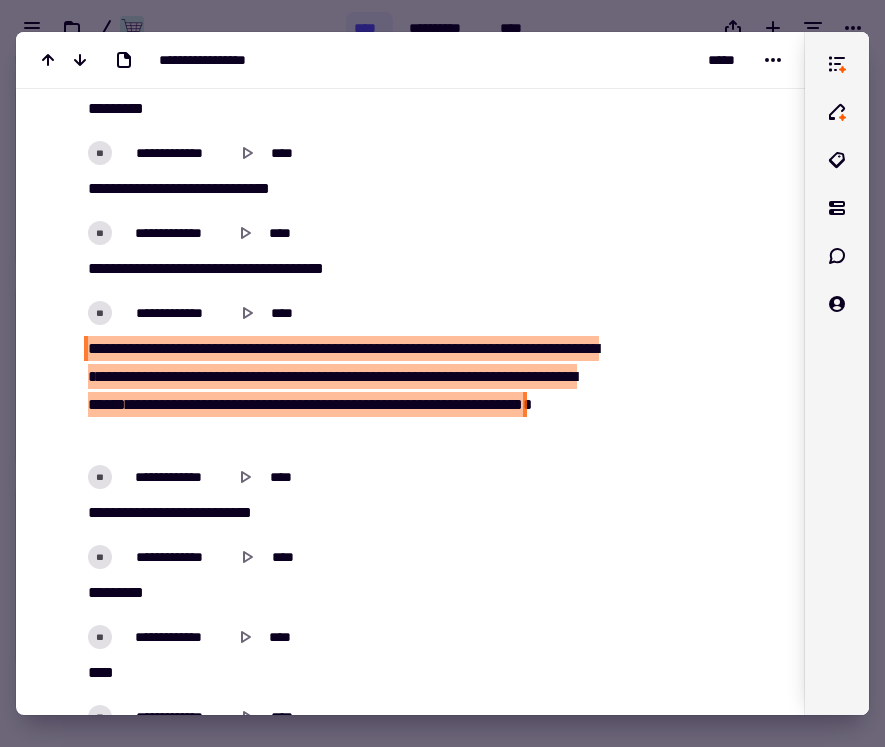 drag, startPoint x: 91, startPoint y: 345, endPoint x: 256, endPoint y: 408, distance: 176.61823 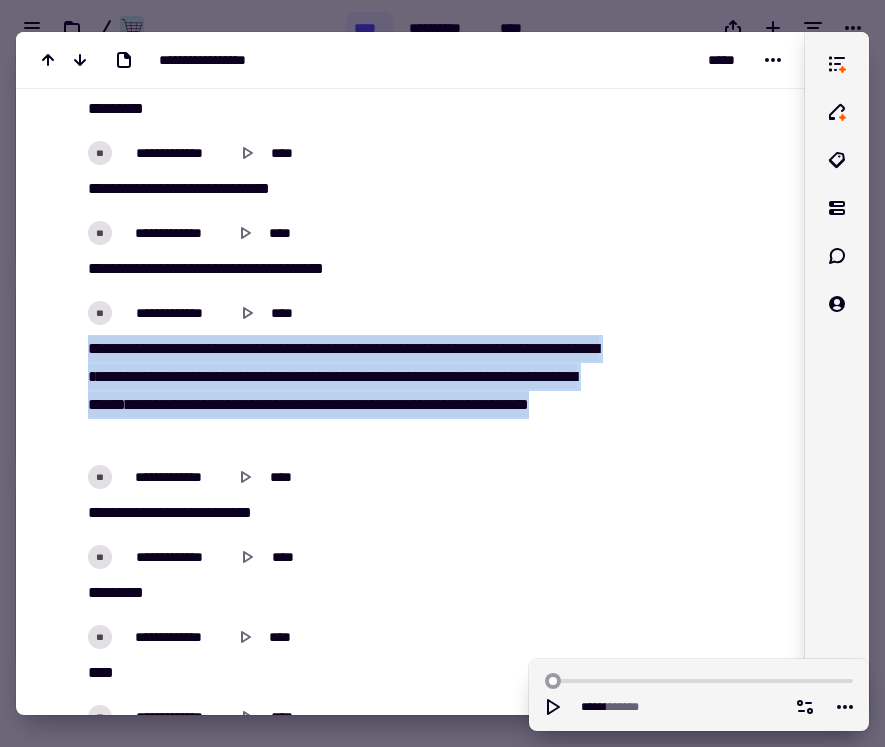 drag, startPoint x: 362, startPoint y: 434, endPoint x: 60, endPoint y: 351, distance: 313.19803 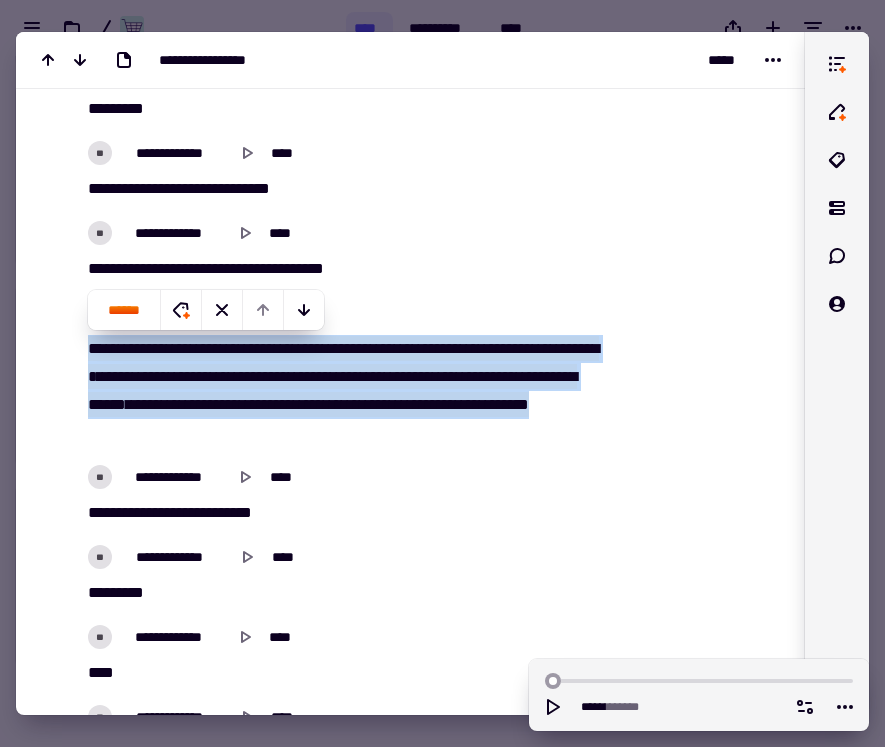 type on "*****" 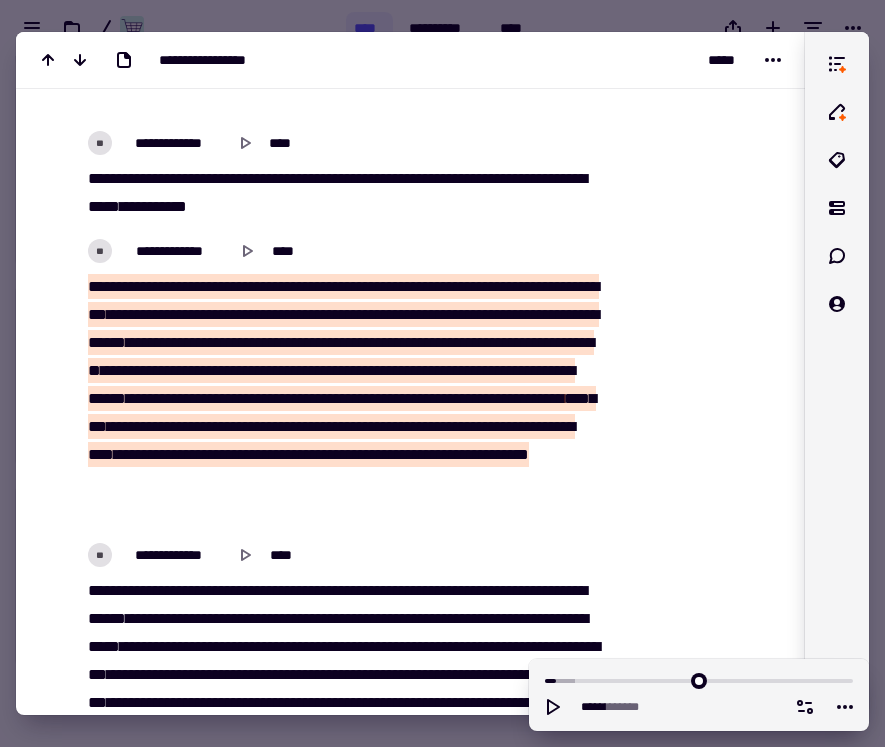 scroll, scrollTop: 2378, scrollLeft: 0, axis: vertical 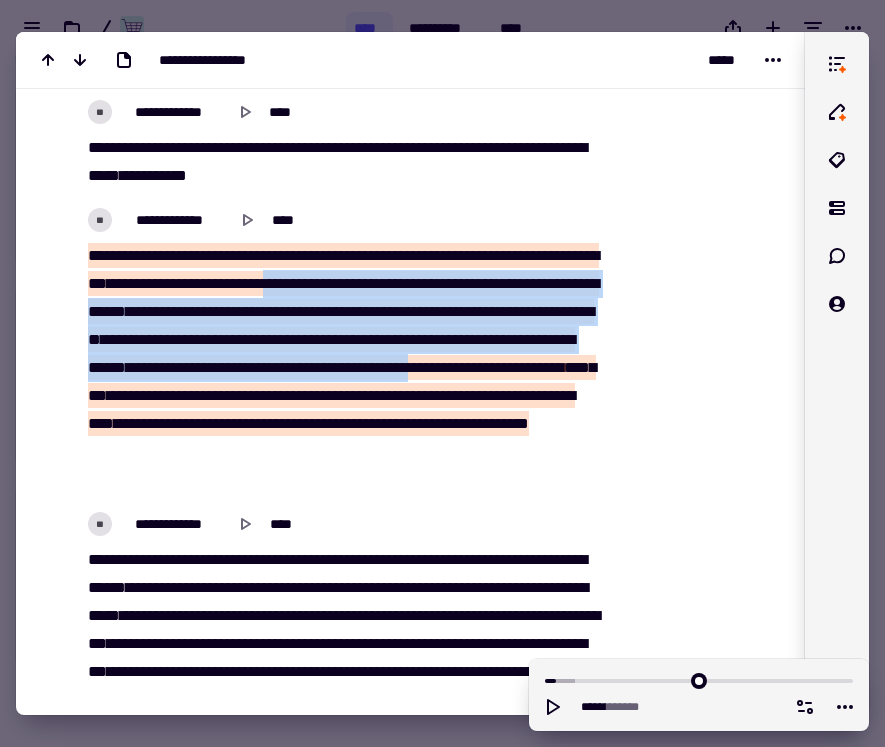 drag, startPoint x: 441, startPoint y: 281, endPoint x: 509, endPoint y: 399, distance: 136.19104 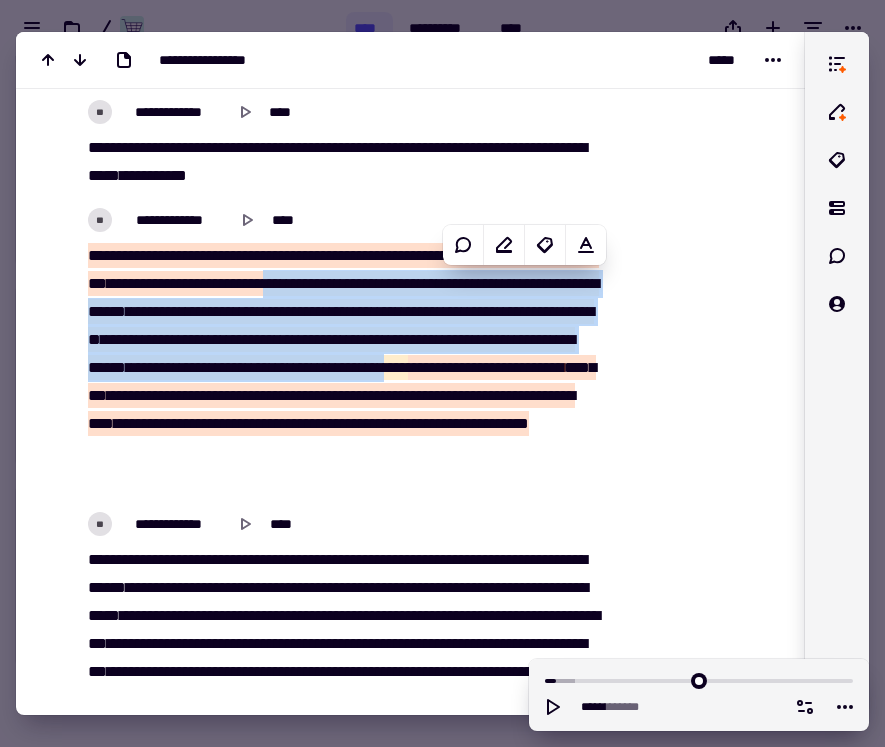 click at bounding box center [696, -15] 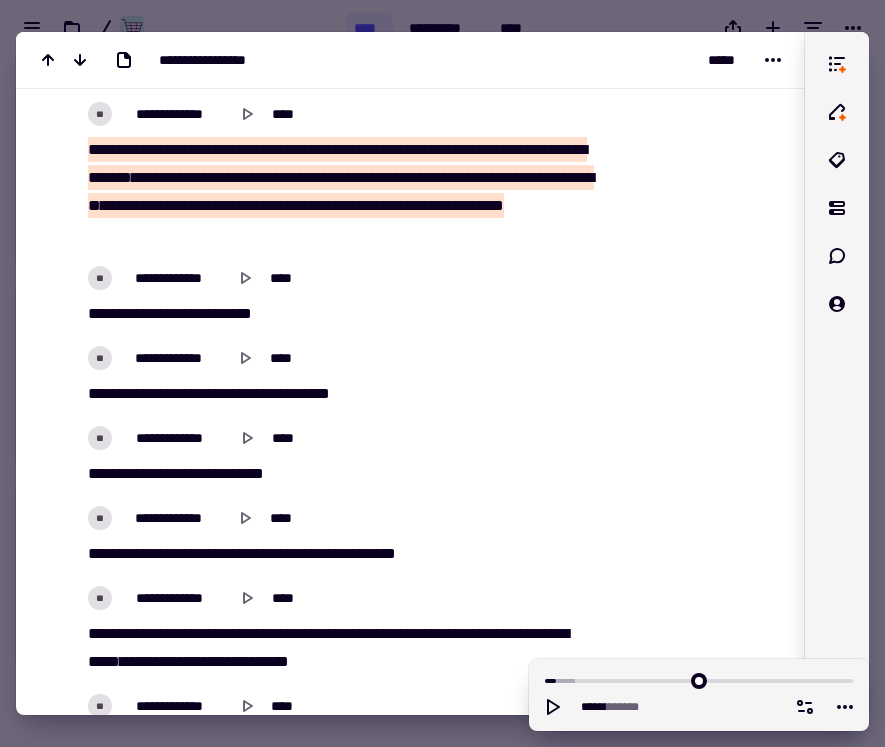 scroll, scrollTop: 3424, scrollLeft: 0, axis: vertical 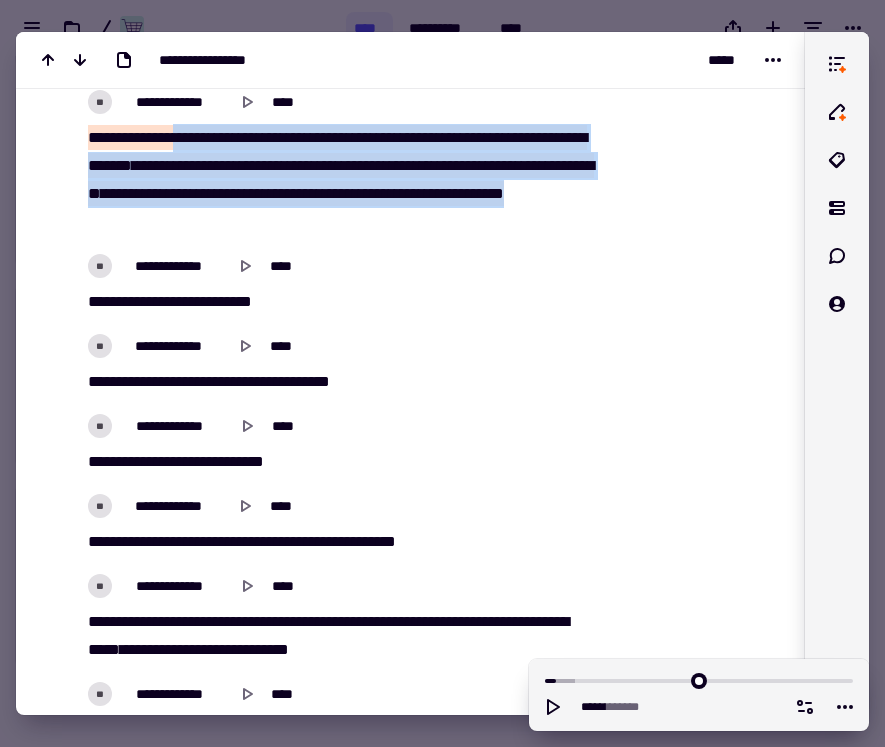 drag, startPoint x: 174, startPoint y: 134, endPoint x: 303, endPoint y: 218, distance: 153.9383 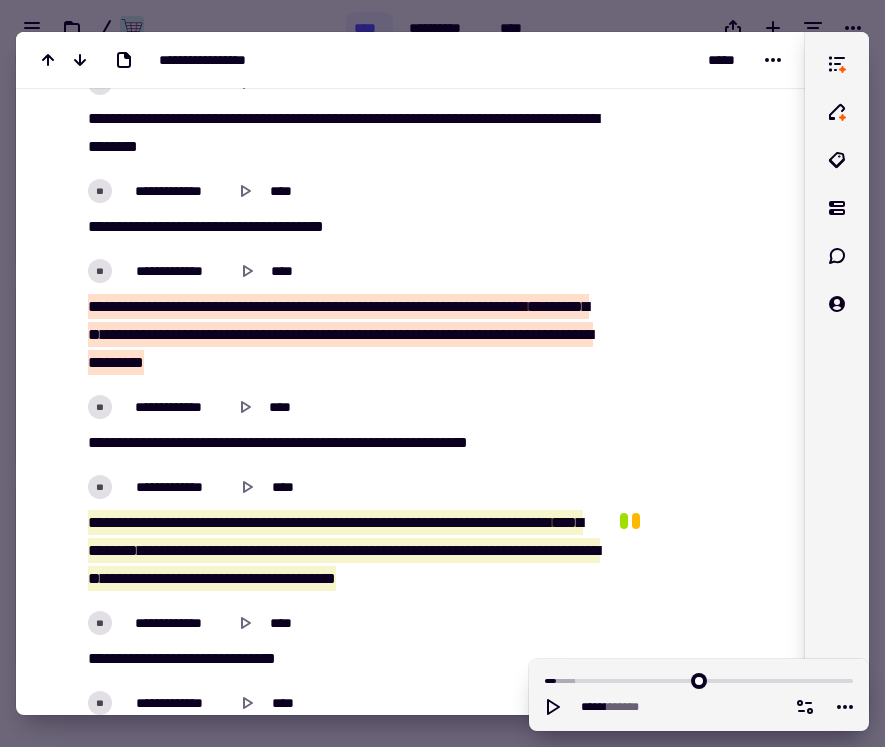 scroll, scrollTop: 4065, scrollLeft: 0, axis: vertical 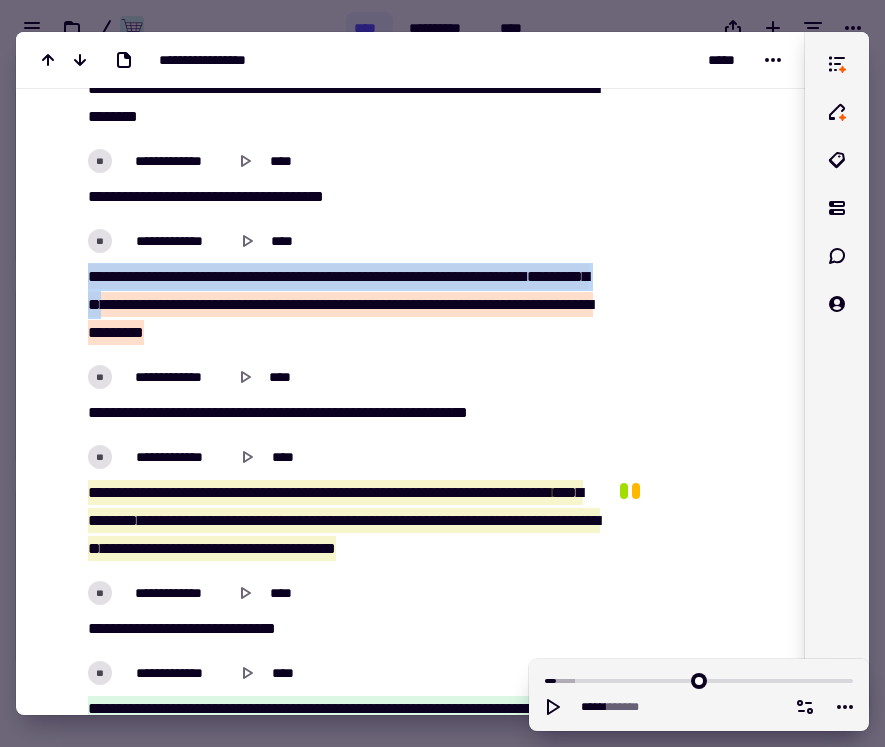drag, startPoint x: 87, startPoint y: 279, endPoint x: 215, endPoint y: 304, distance: 130.41856 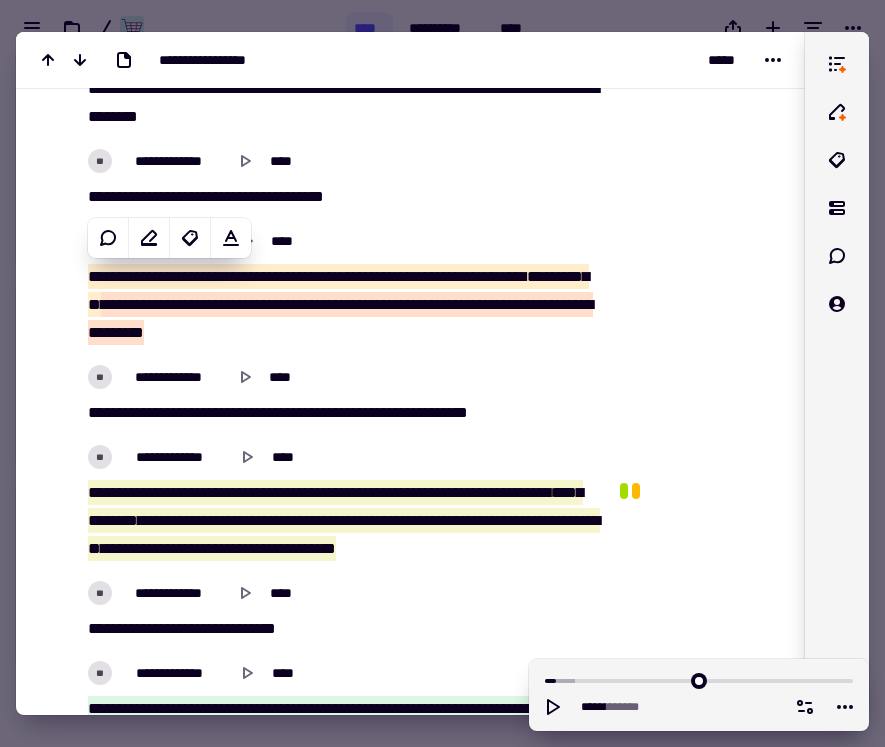 click on "**   ***   **   **   ***   ***   **   *********   **   ***   ***   **   ********   *   ***" at bounding box center (342, 413) 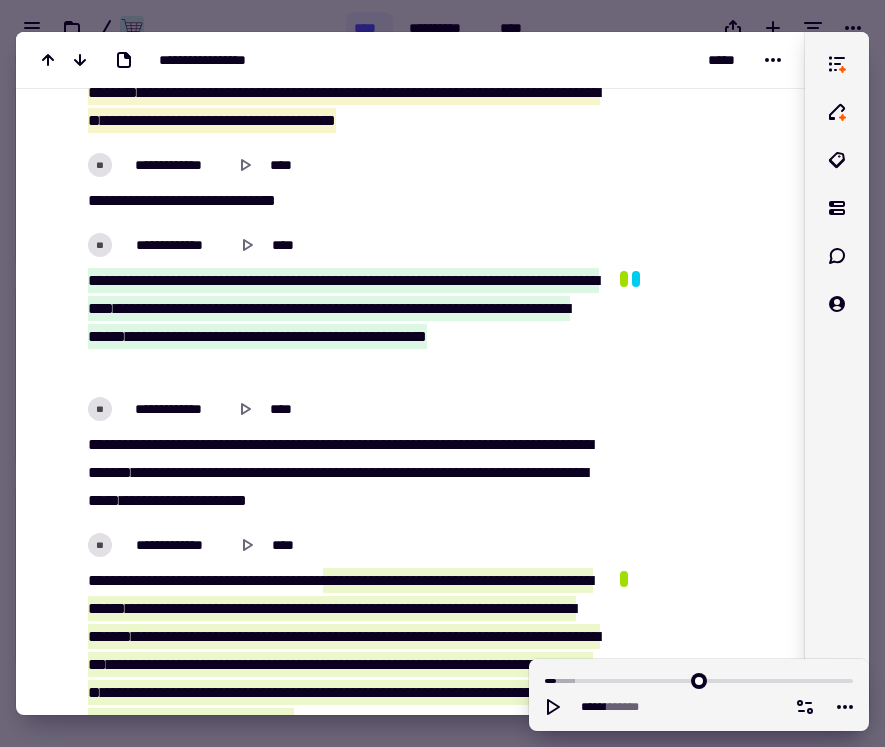 scroll, scrollTop: 4494, scrollLeft: 0, axis: vertical 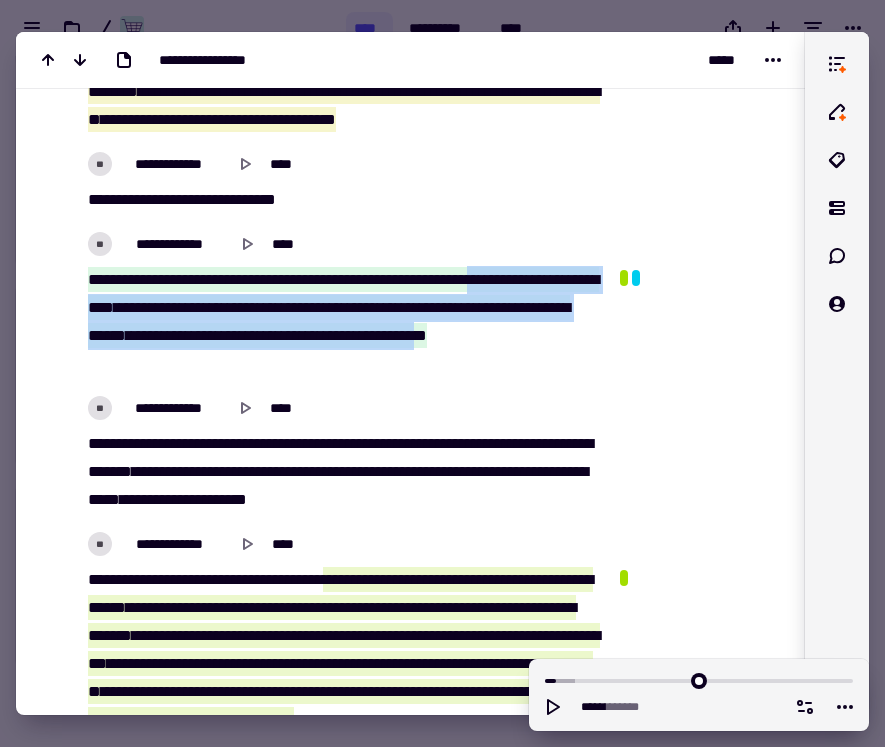 drag, startPoint x: 533, startPoint y: 275, endPoint x: 209, endPoint y: 359, distance: 334.71182 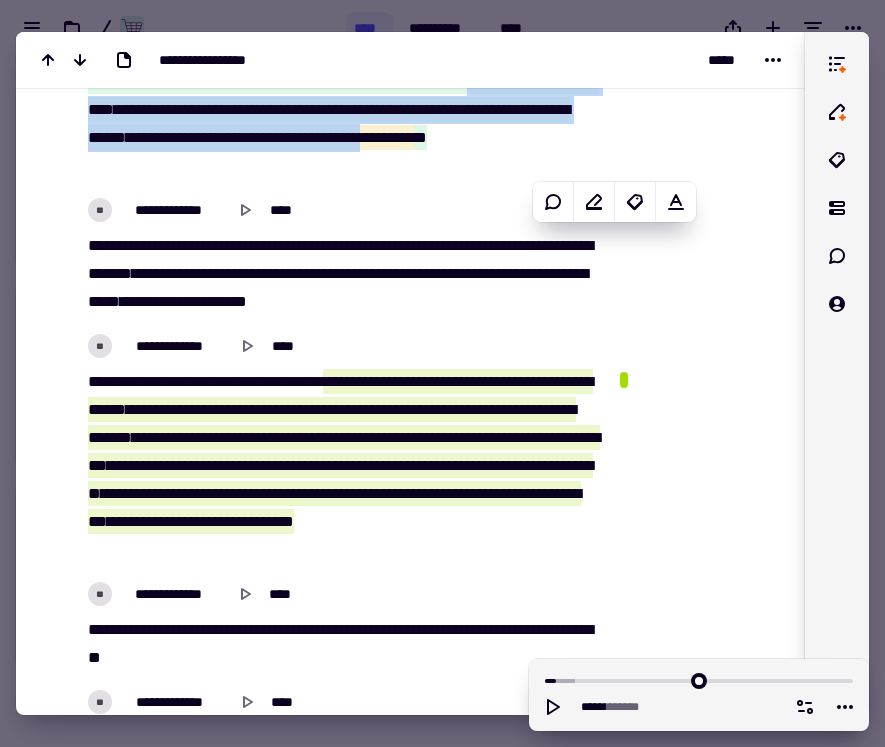 scroll, scrollTop: 4711, scrollLeft: 0, axis: vertical 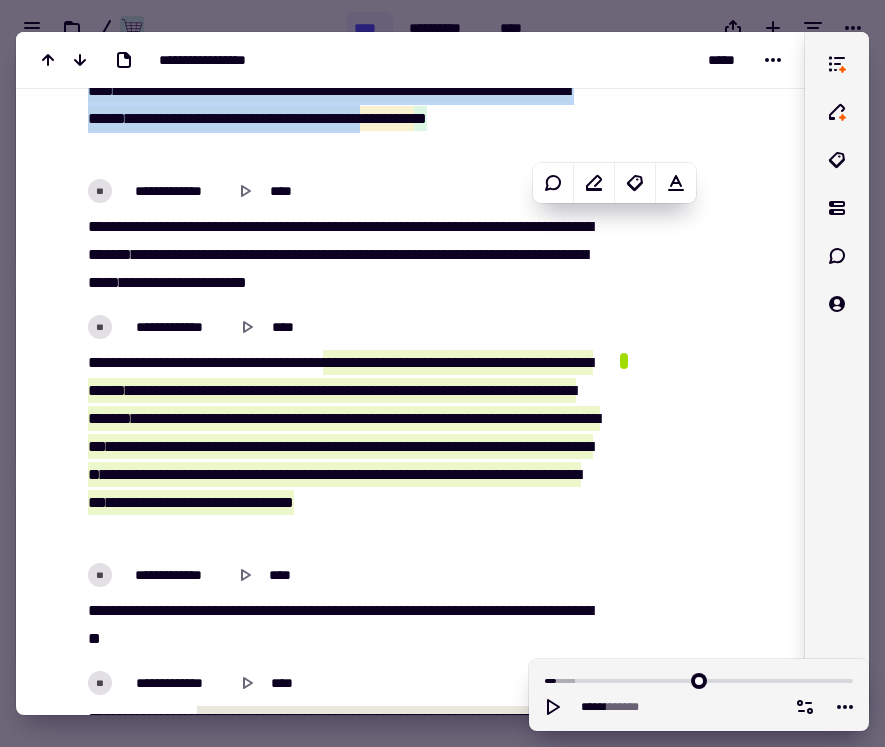 click at bounding box center [696, -1912] 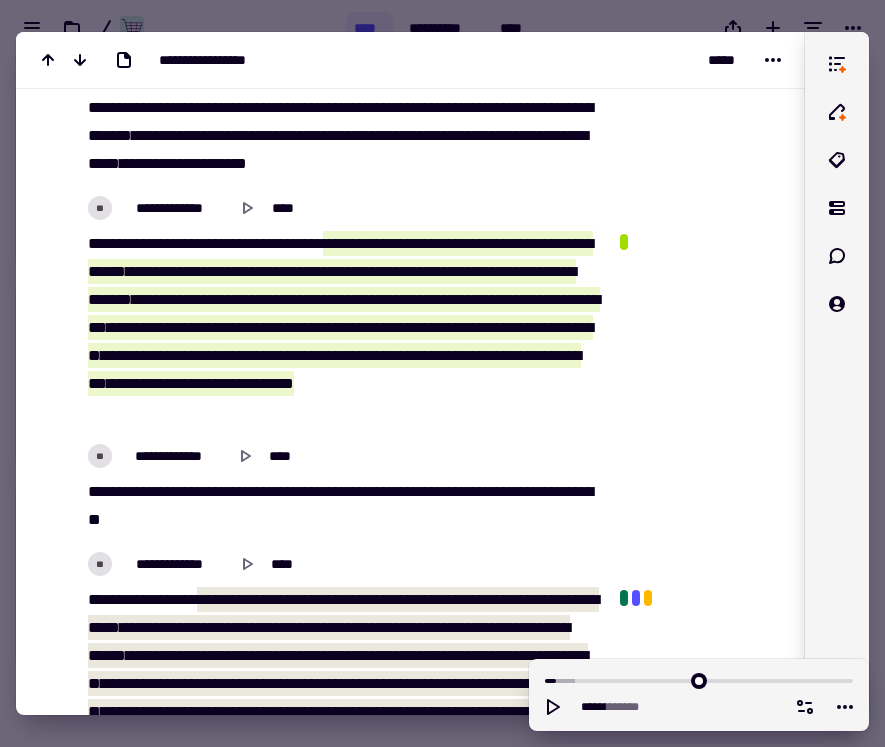 scroll, scrollTop: 4832, scrollLeft: 0, axis: vertical 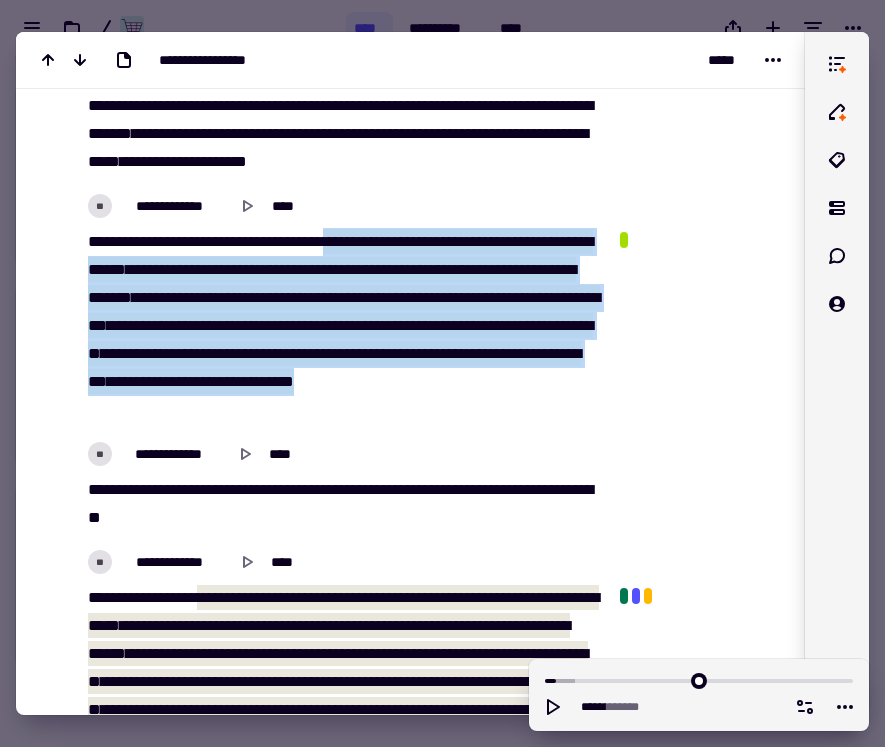 drag, startPoint x: 389, startPoint y: 235, endPoint x: 460, endPoint y: 412, distance: 190.7092 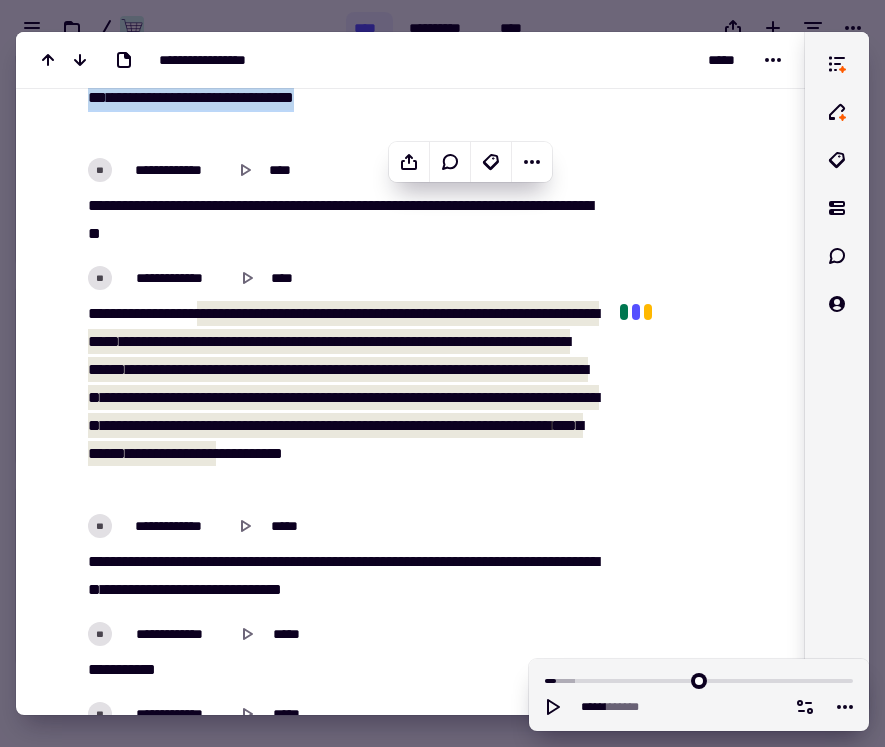 scroll, scrollTop: 5124, scrollLeft: 0, axis: vertical 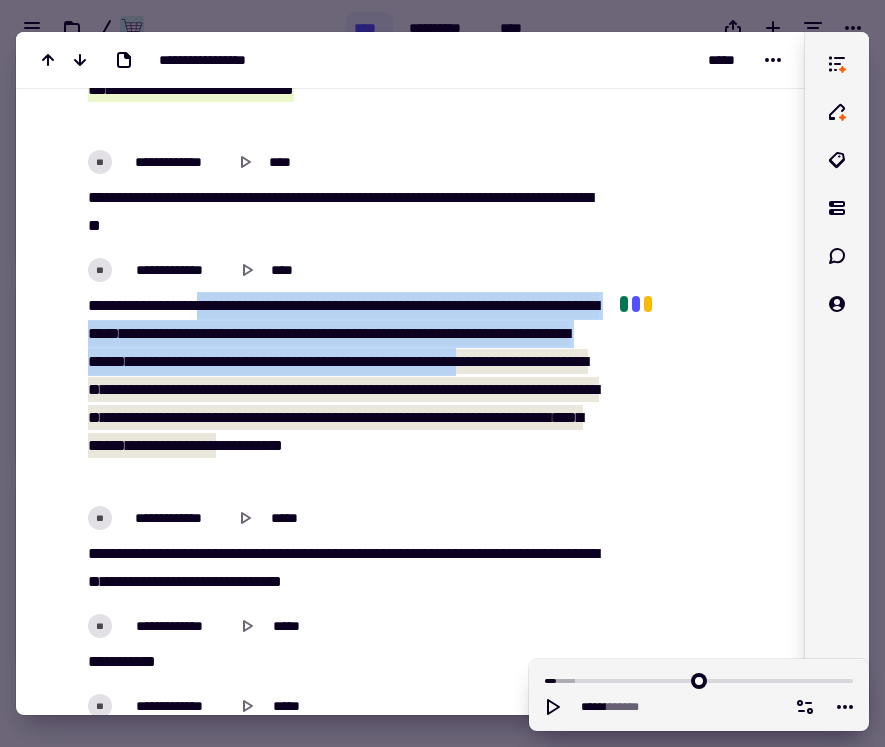 drag, startPoint x: 222, startPoint y: 306, endPoint x: 316, endPoint y: 395, distance: 129.44884 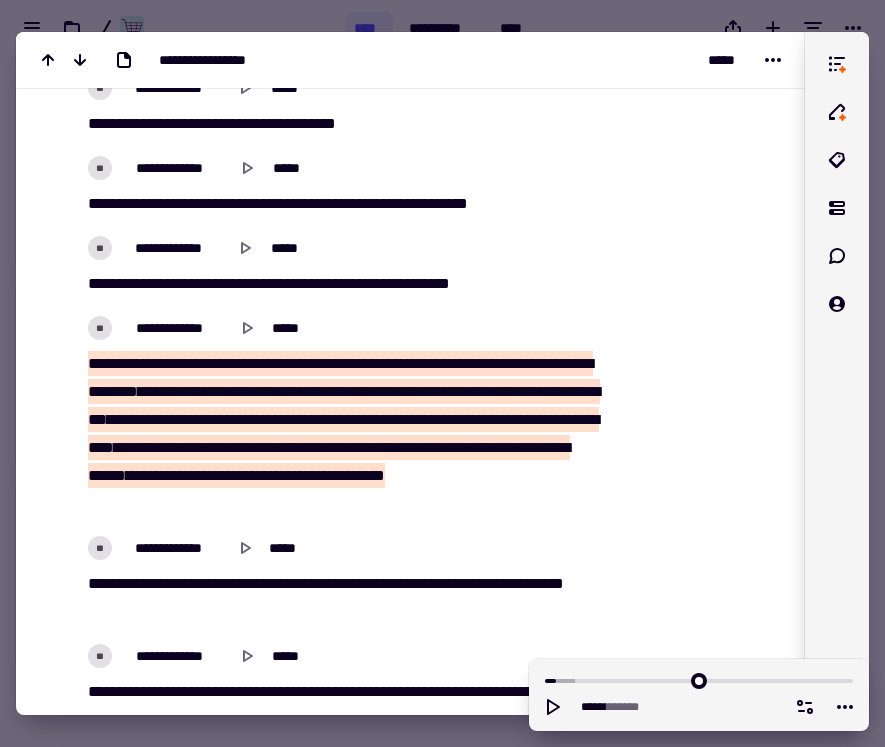 scroll, scrollTop: 5999, scrollLeft: 0, axis: vertical 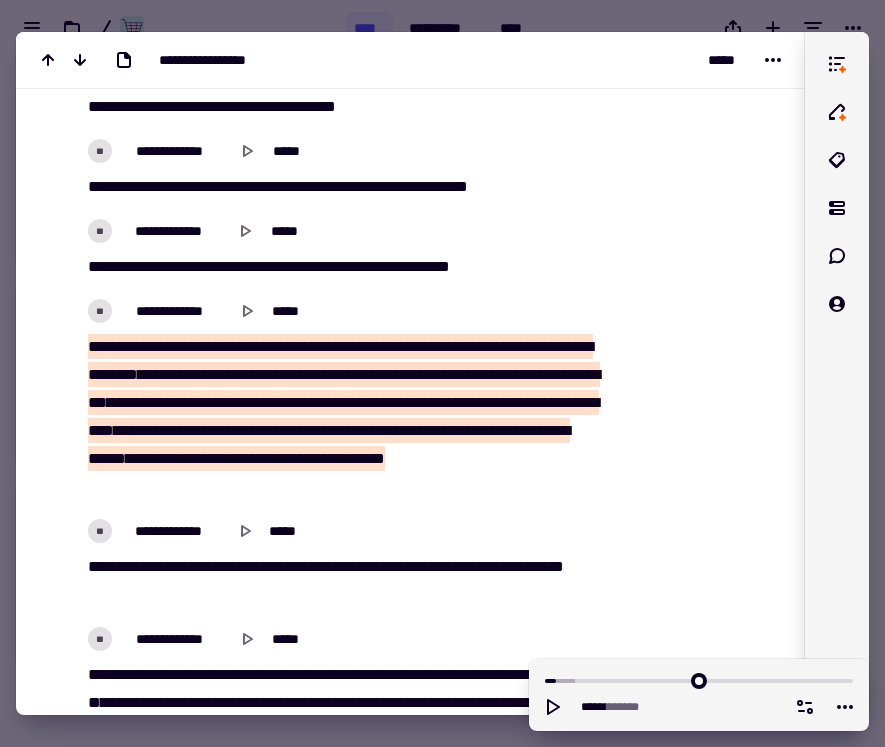 click at bounding box center [694, -1181] 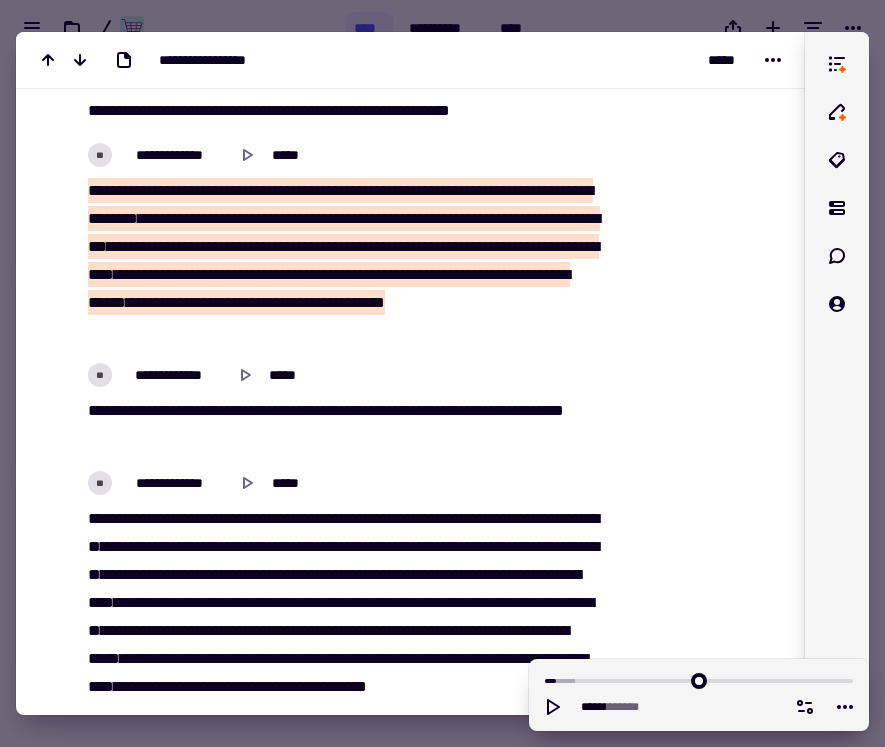 scroll, scrollTop: 6160, scrollLeft: 0, axis: vertical 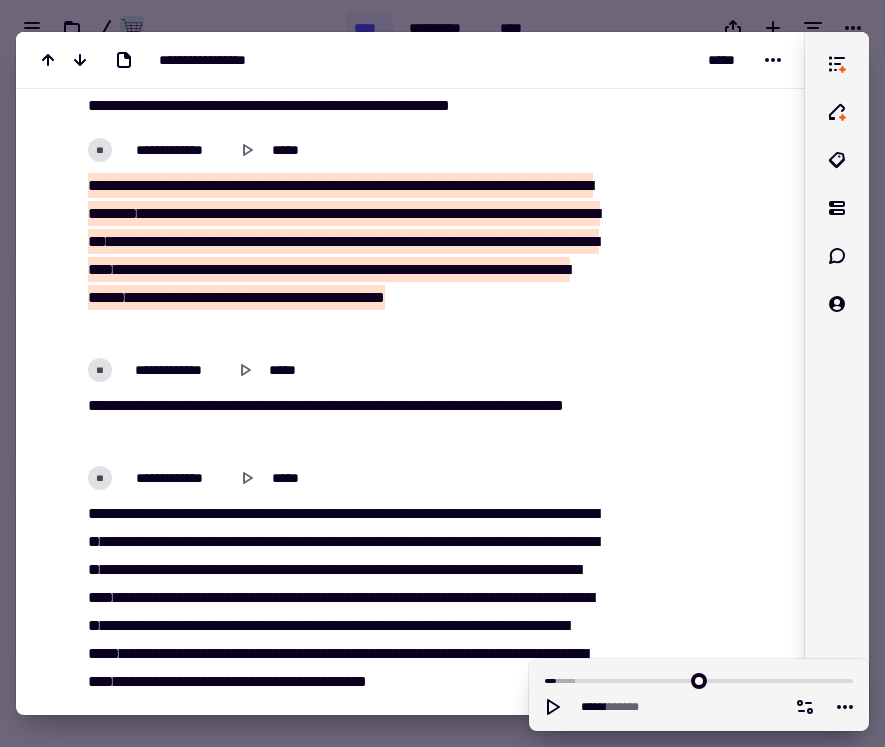 click at bounding box center (694, -1342) 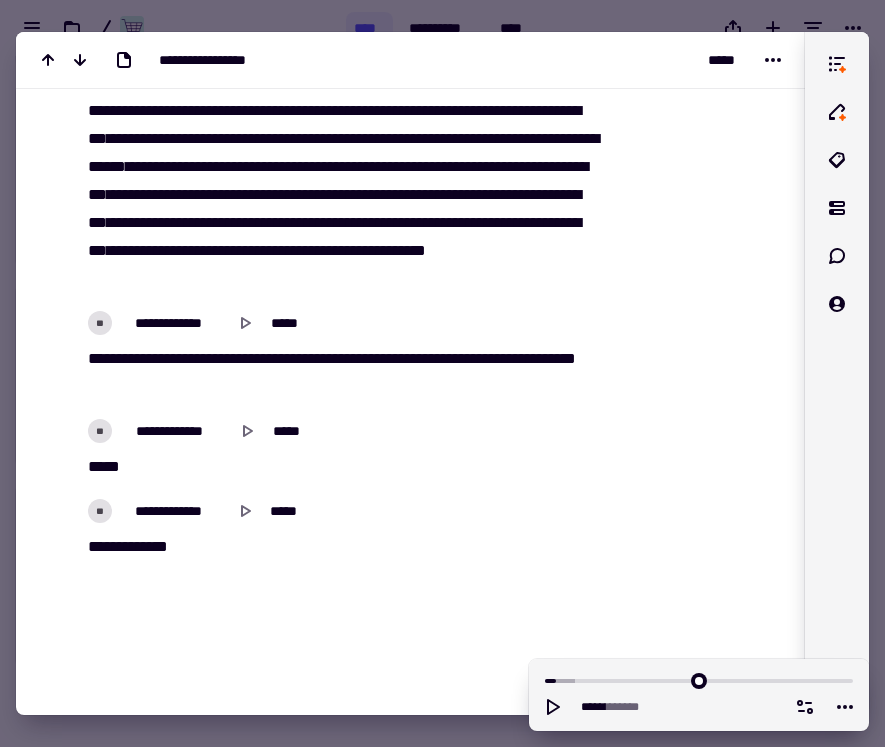 scroll, scrollTop: 8815, scrollLeft: 0, axis: vertical 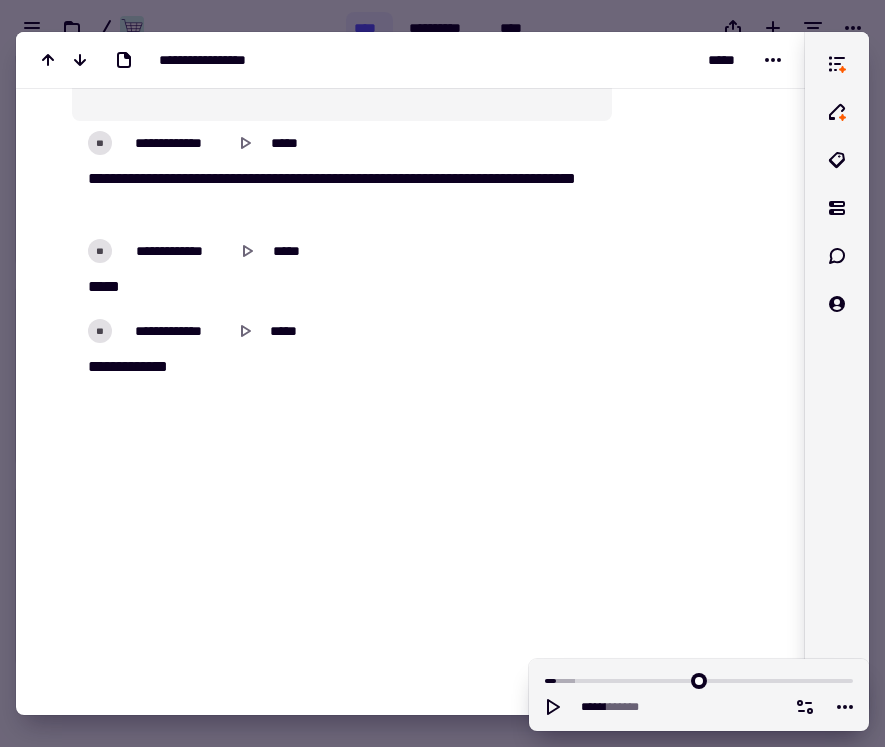 click at bounding box center (442, 373) 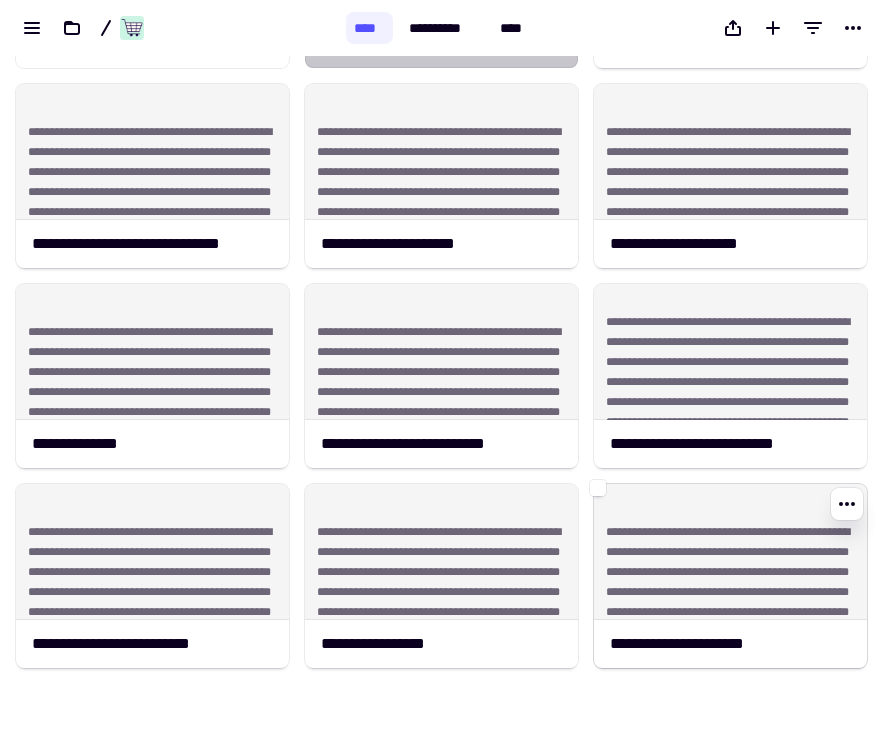 click on "**********" 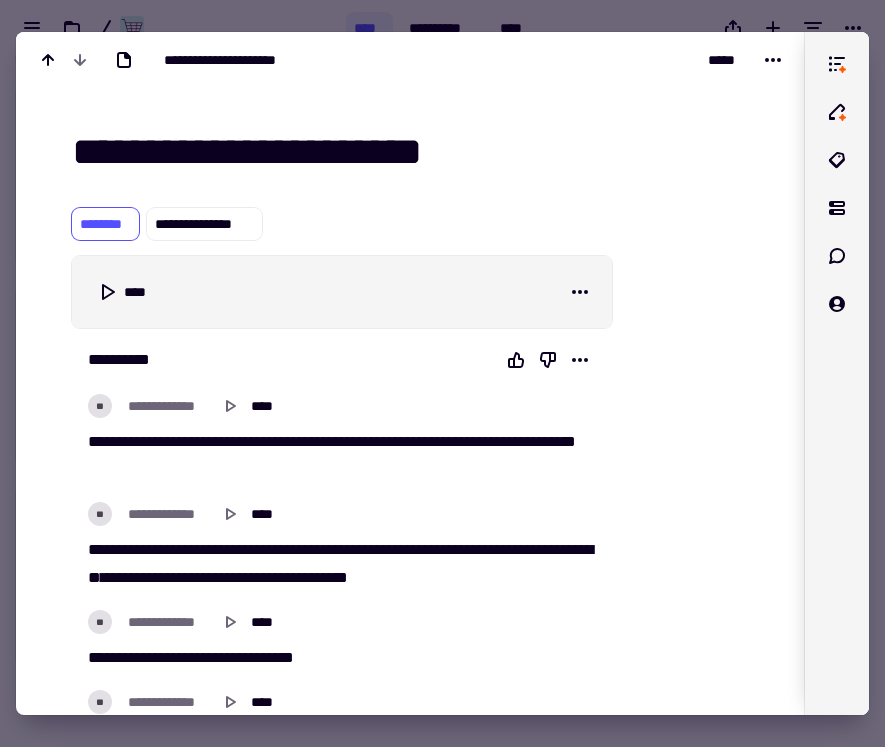 click on "**********" at bounding box center [410, 4492] 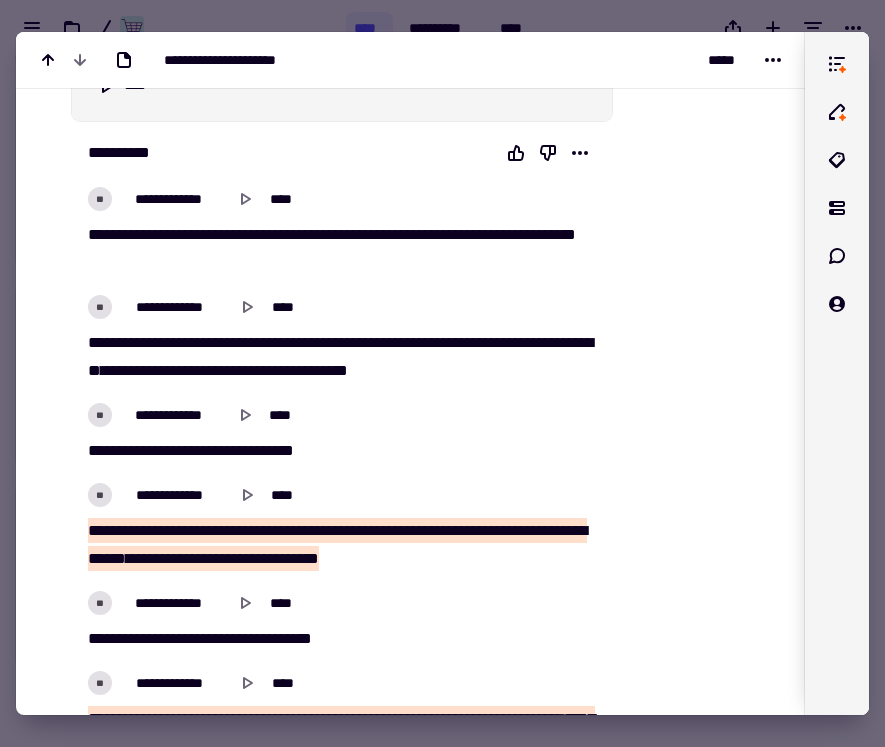 scroll, scrollTop: 212, scrollLeft: 0, axis: vertical 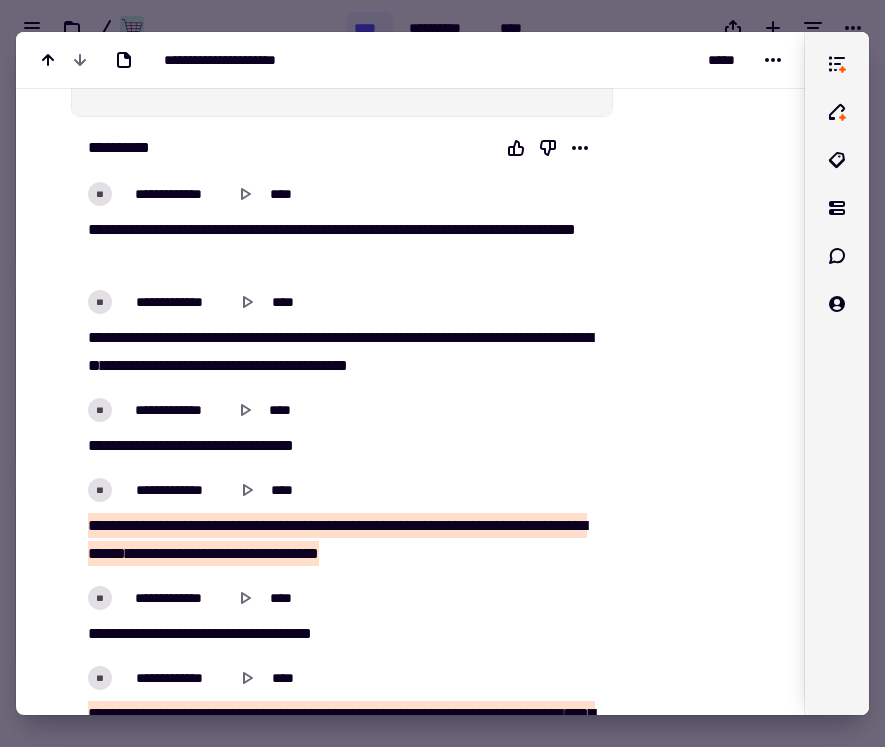 drag, startPoint x: 85, startPoint y: 525, endPoint x: 549, endPoint y: 549, distance: 464.62027 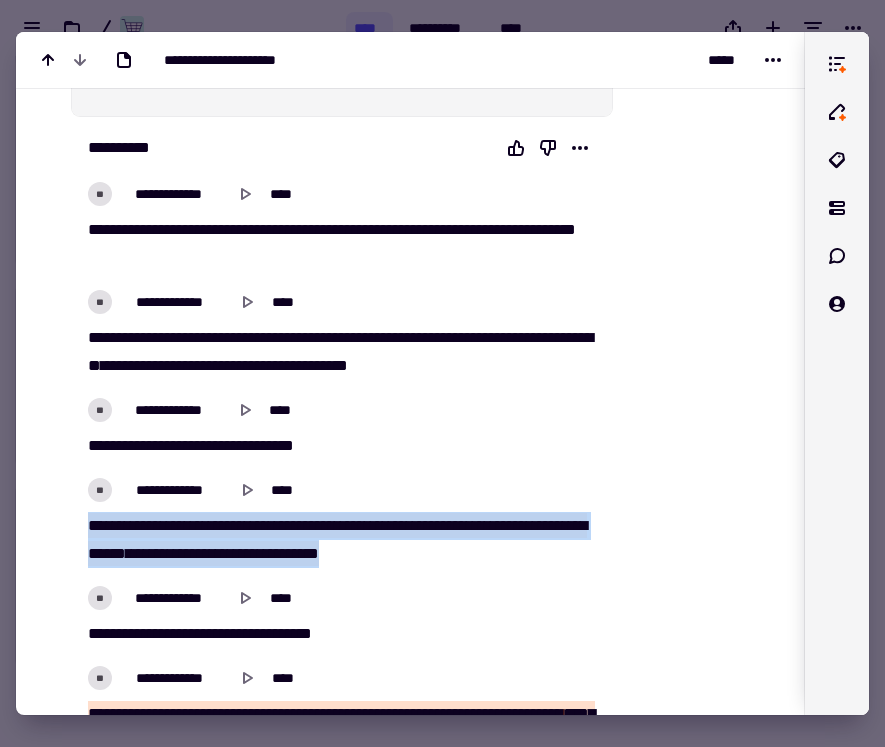 drag, startPoint x: 528, startPoint y: 549, endPoint x: 86, endPoint y: 529, distance: 442.45227 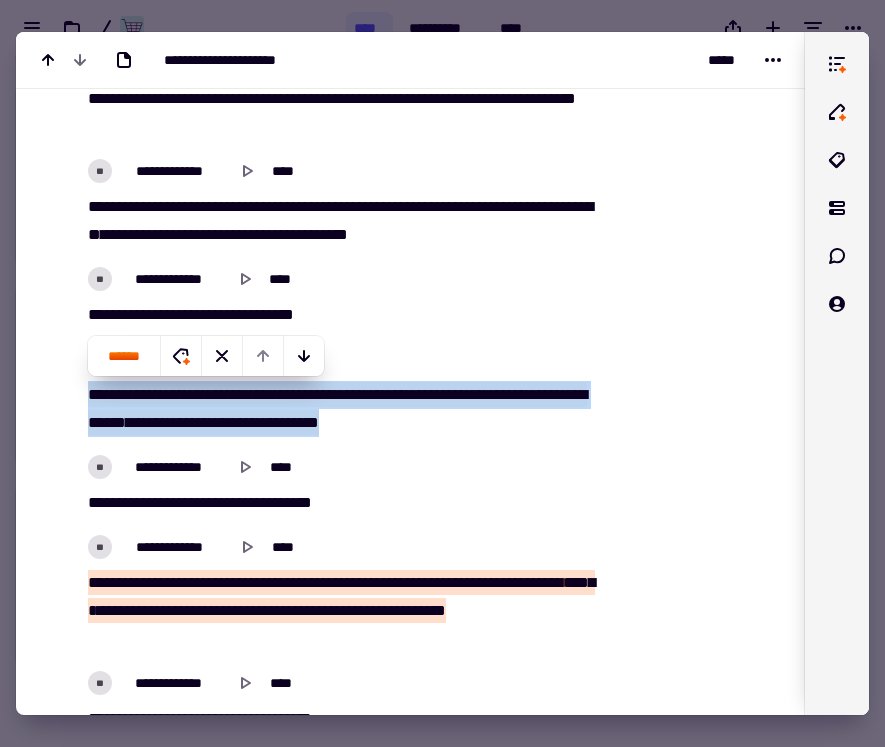 scroll, scrollTop: 390, scrollLeft: 0, axis: vertical 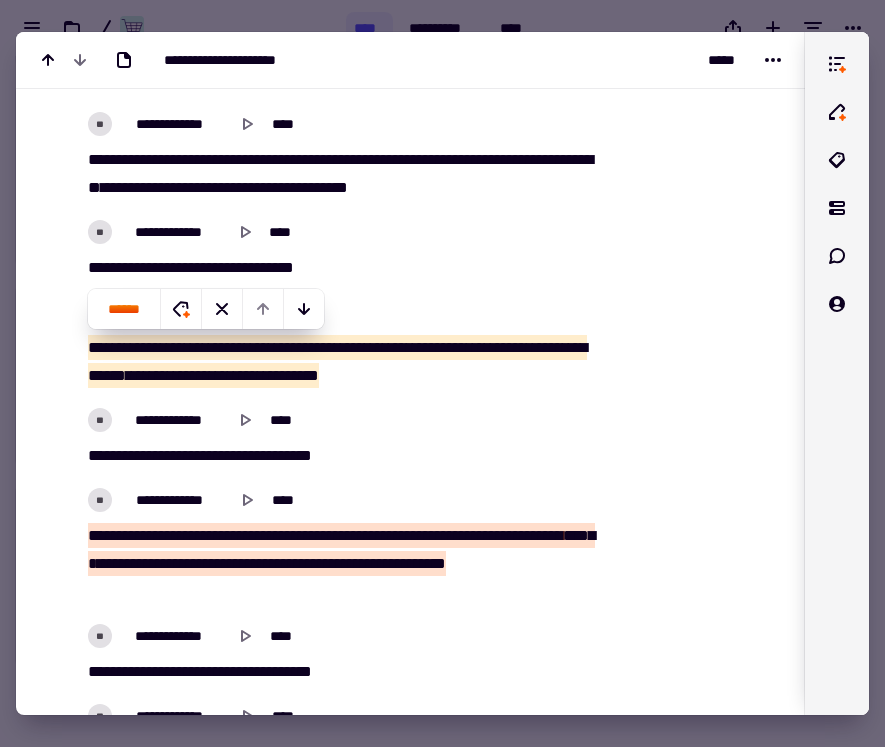 click at bounding box center (696, 437) 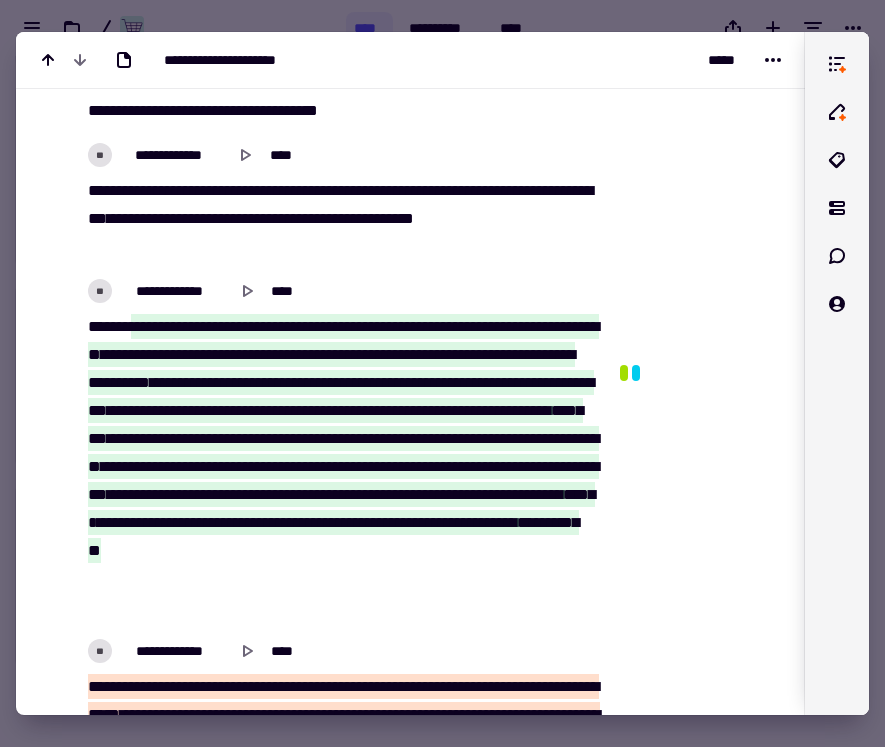 scroll, scrollTop: 1133, scrollLeft: 0, axis: vertical 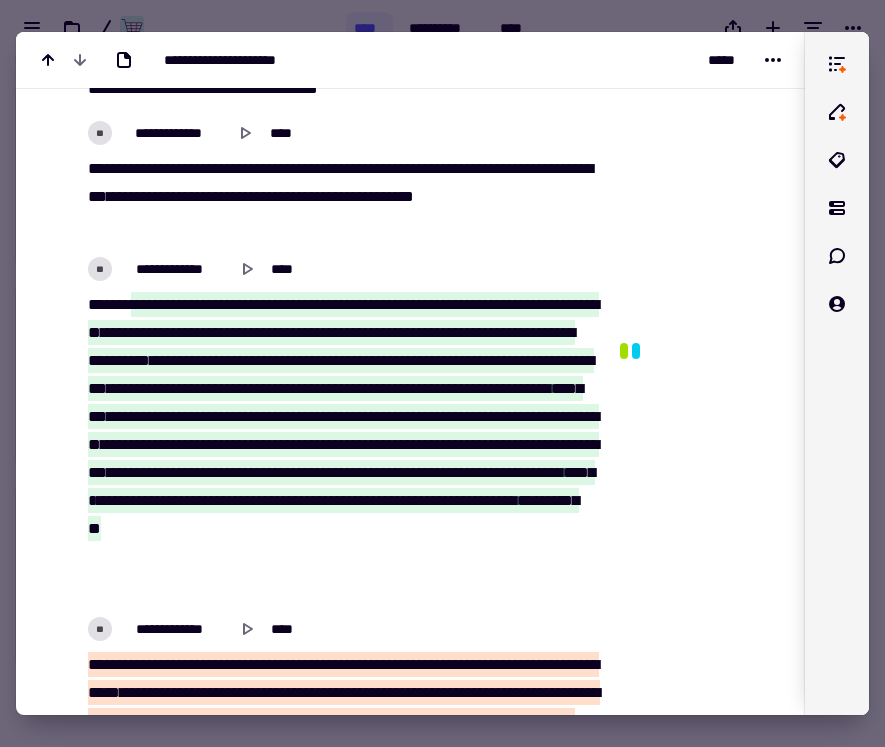 click at bounding box center (696, 24) 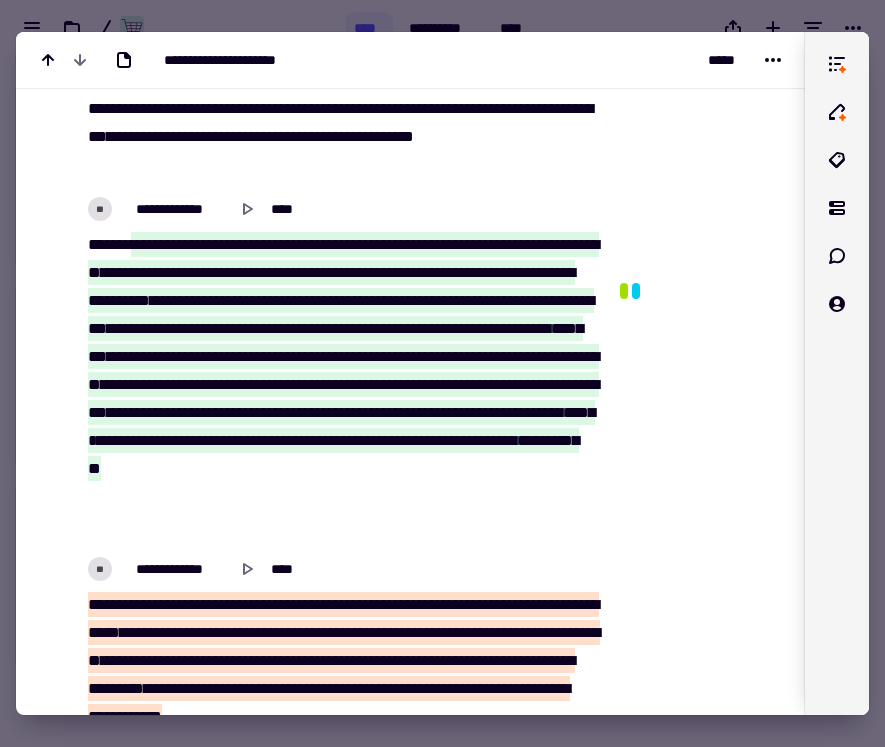 scroll, scrollTop: 1197, scrollLeft: 0, axis: vertical 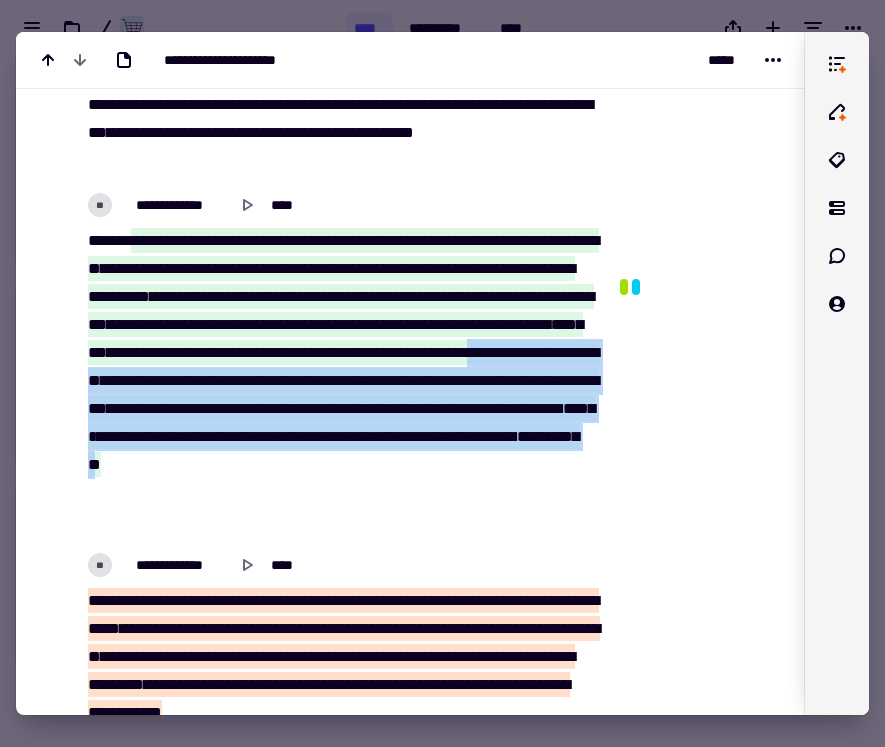 drag, startPoint x: 139, startPoint y: 408, endPoint x: 170, endPoint y: 523, distance: 119.104996 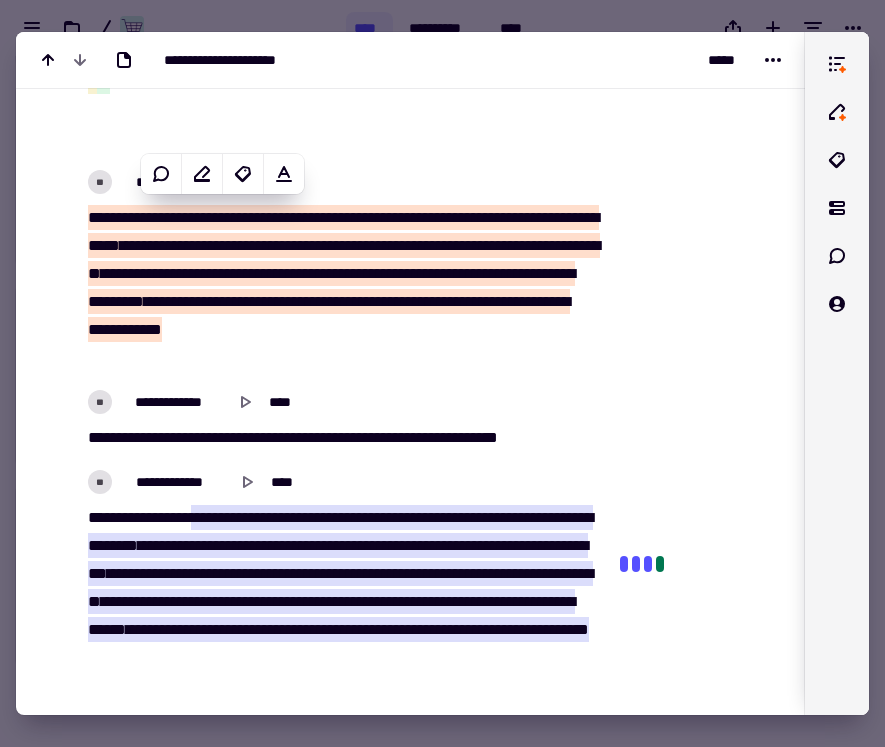 scroll, scrollTop: 1582, scrollLeft: 0, axis: vertical 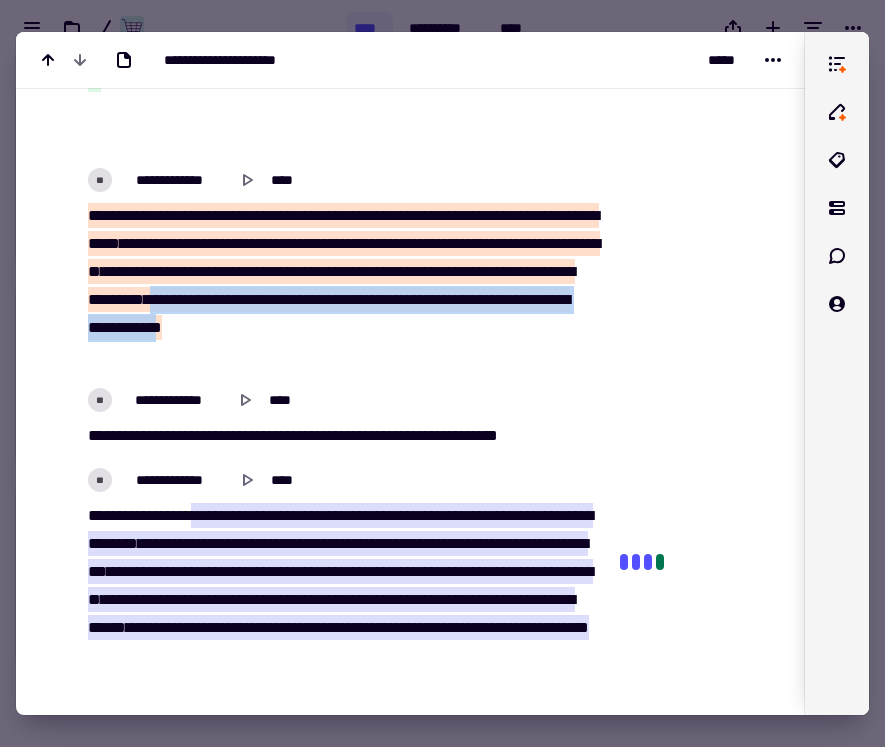 drag, startPoint x: 551, startPoint y: 299, endPoint x: 170, endPoint y: 350, distance: 384.39822 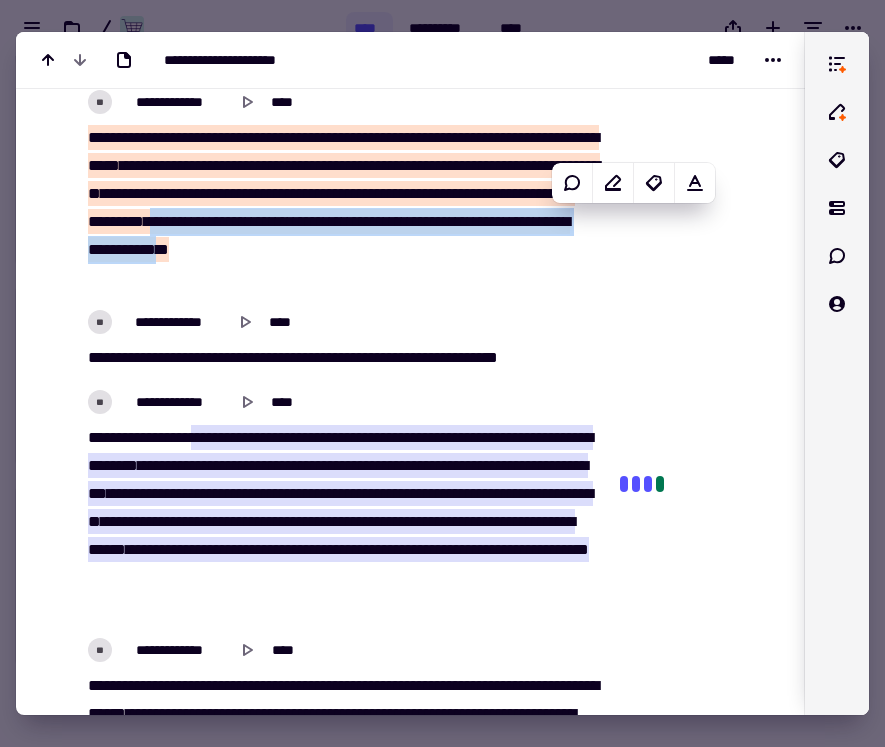 scroll, scrollTop: 1666, scrollLeft: 0, axis: vertical 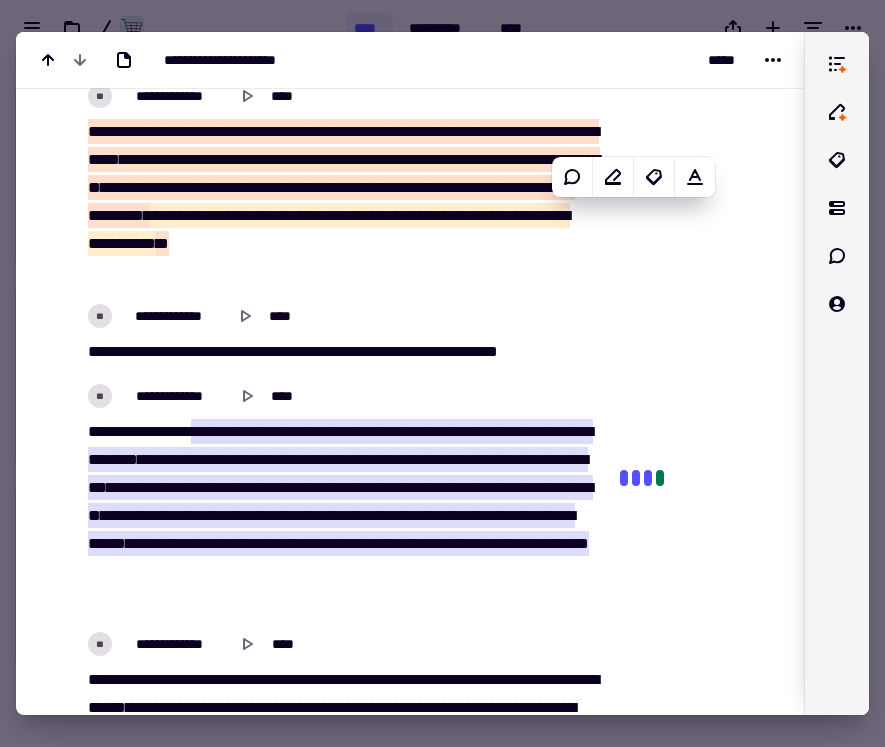 click at bounding box center (696, -509) 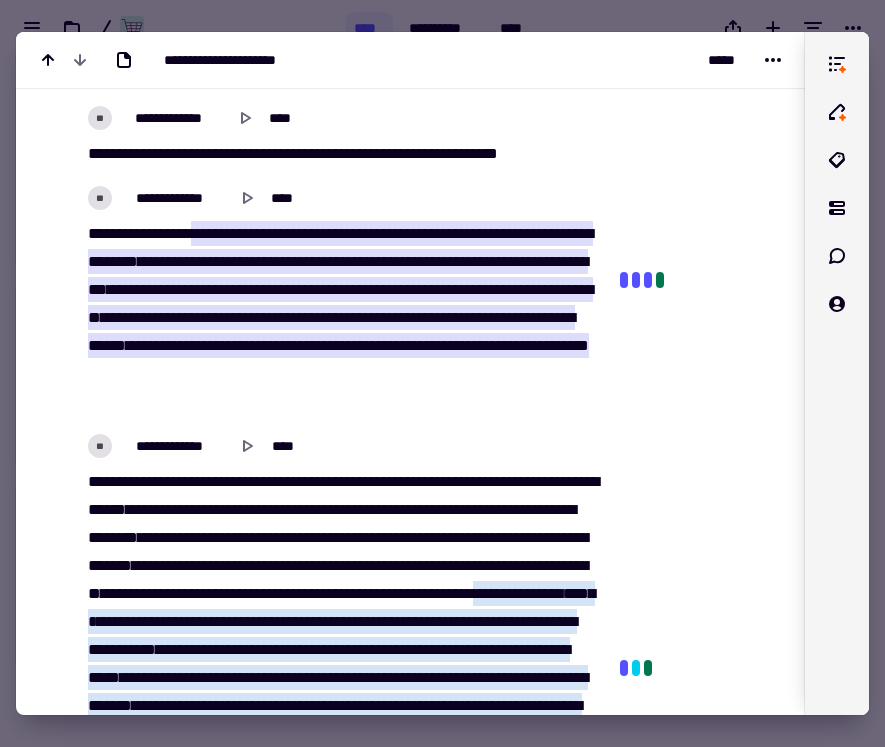 scroll, scrollTop: 1862, scrollLeft: 0, axis: vertical 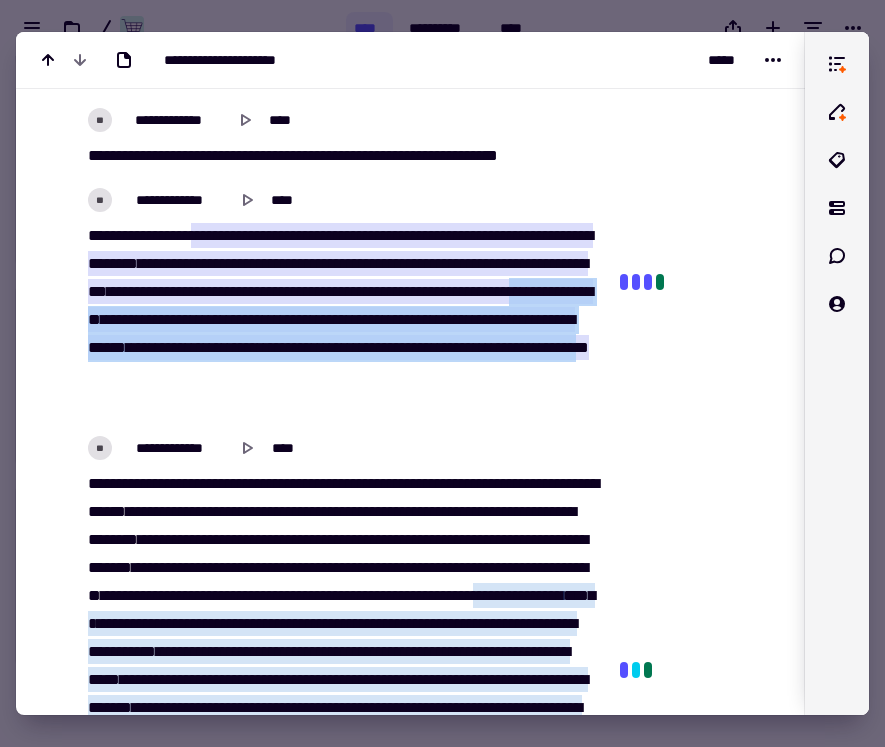 drag, startPoint x: 441, startPoint y: 318, endPoint x: 265, endPoint y: 395, distance: 192.10674 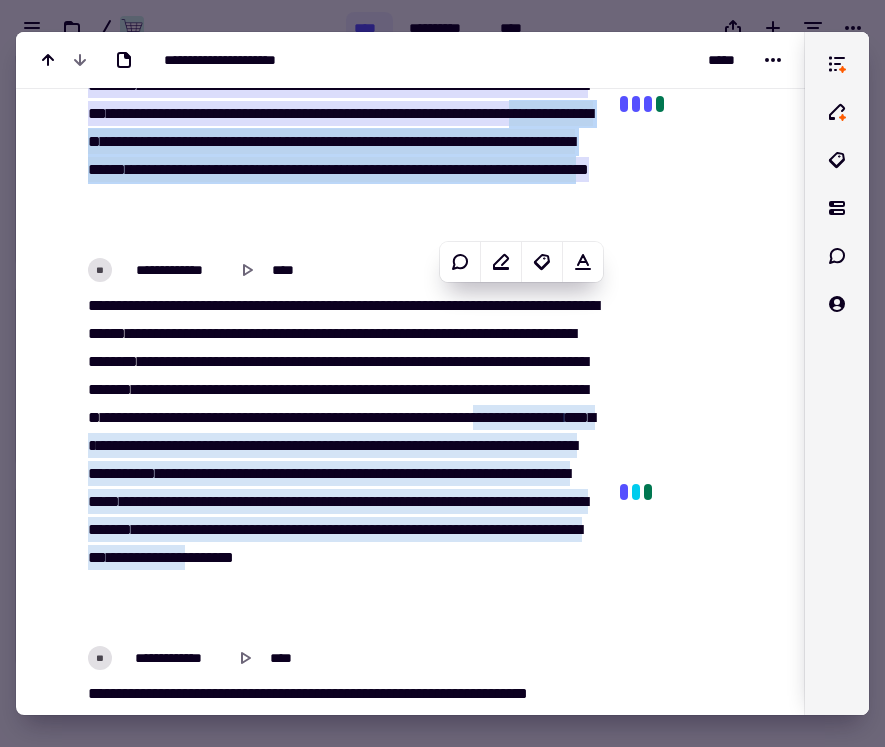scroll, scrollTop: 2099, scrollLeft: 0, axis: vertical 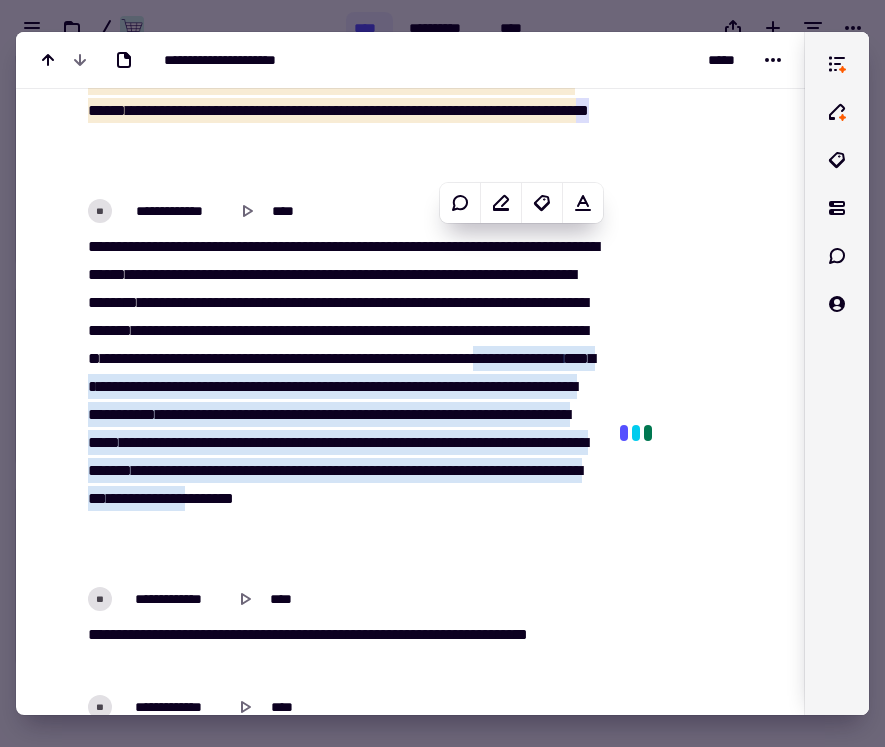 click at bounding box center (696, -160) 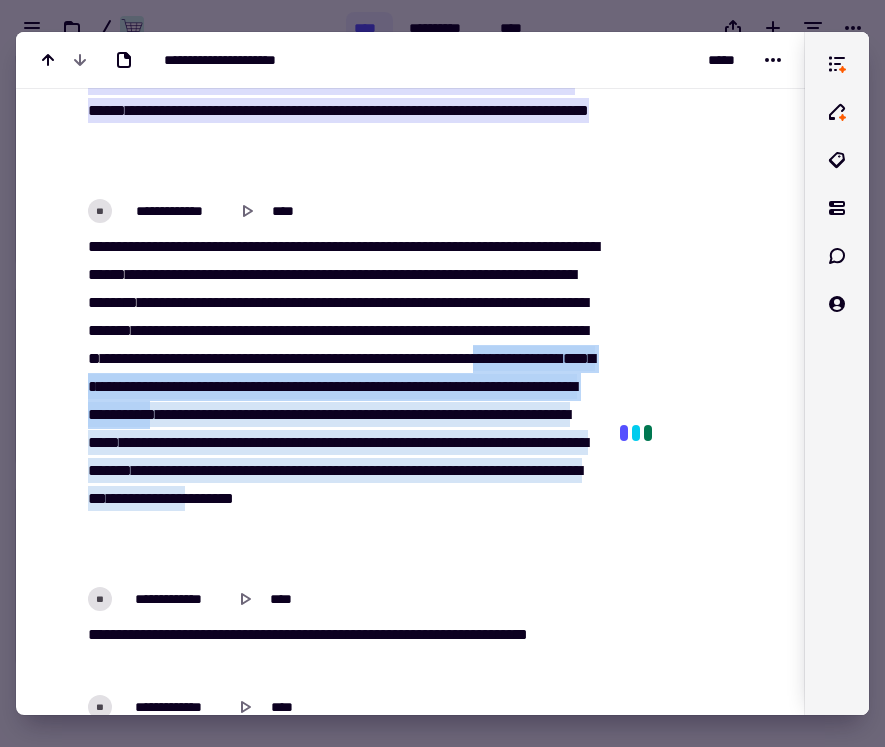 drag, startPoint x: 512, startPoint y: 382, endPoint x: 320, endPoint y: 446, distance: 202.38577 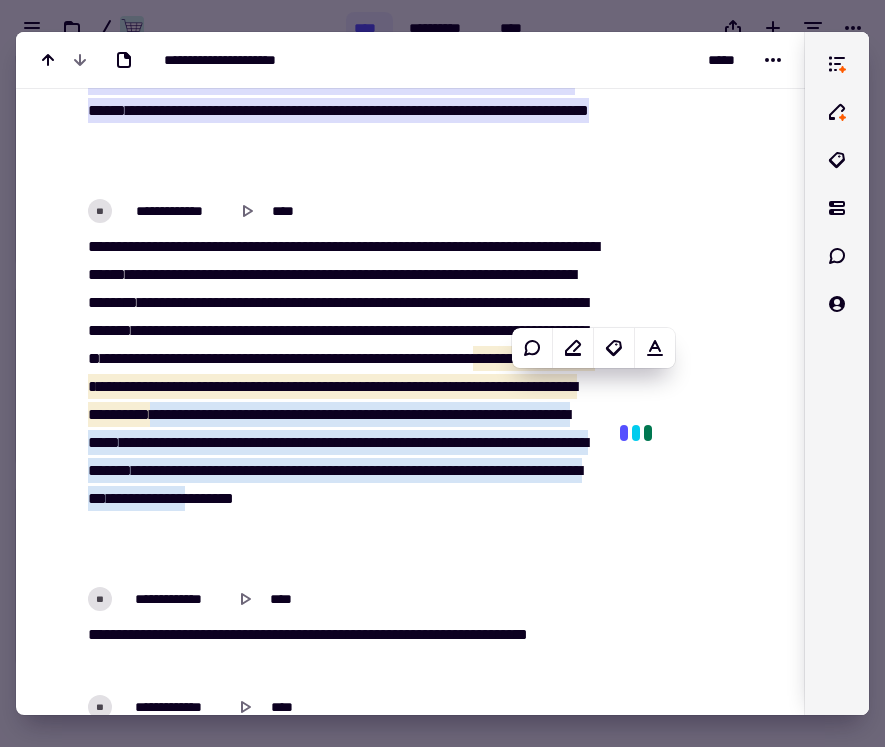click on "**********" at bounding box center (342, 631) 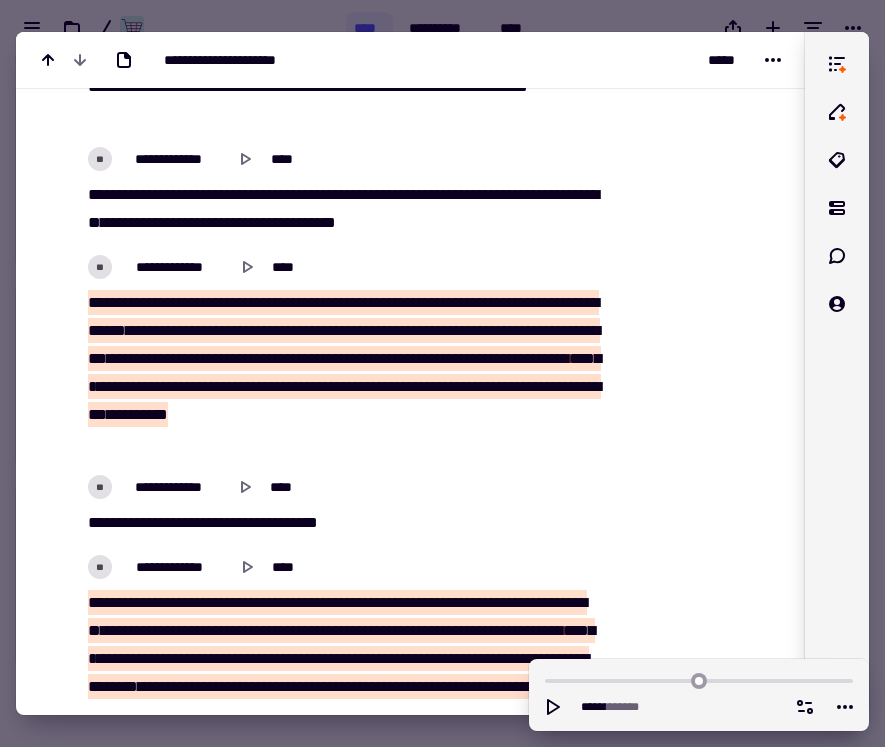 scroll, scrollTop: 2662, scrollLeft: 0, axis: vertical 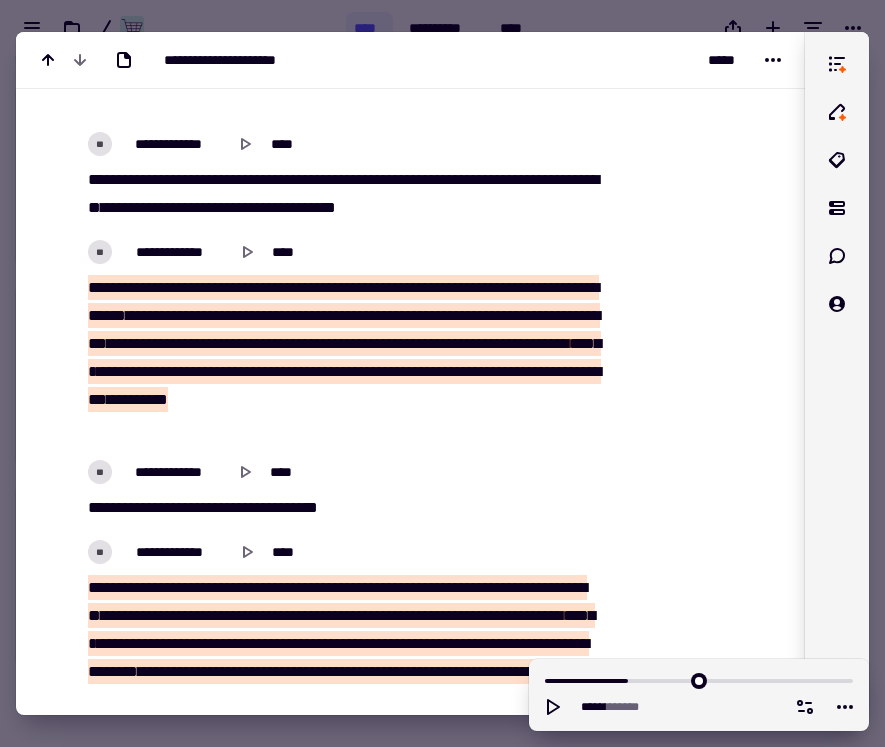 click at bounding box center [696, -723] 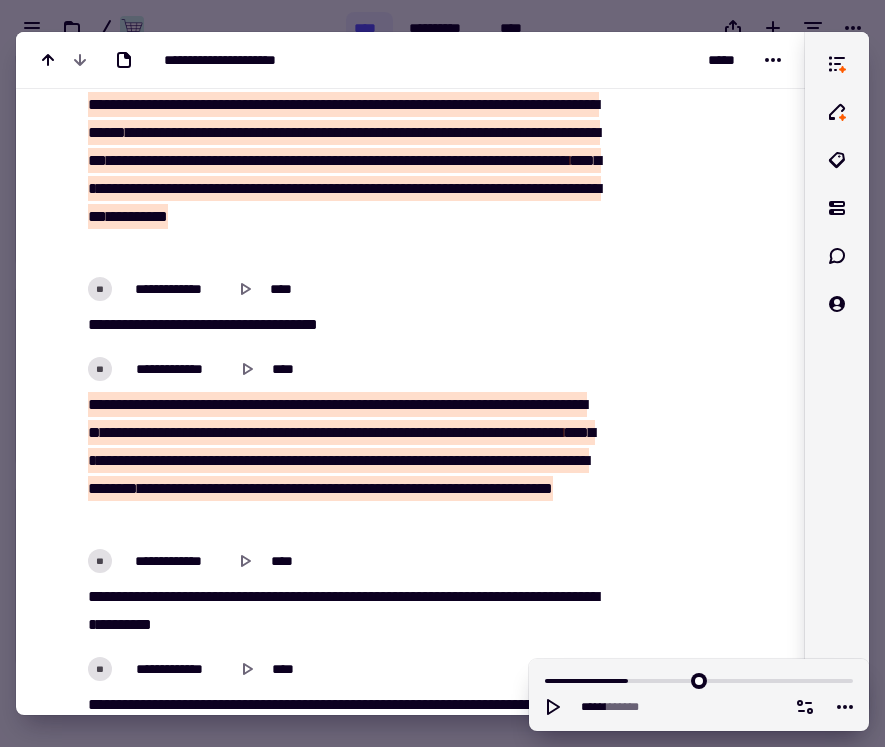 scroll, scrollTop: 2849, scrollLeft: 0, axis: vertical 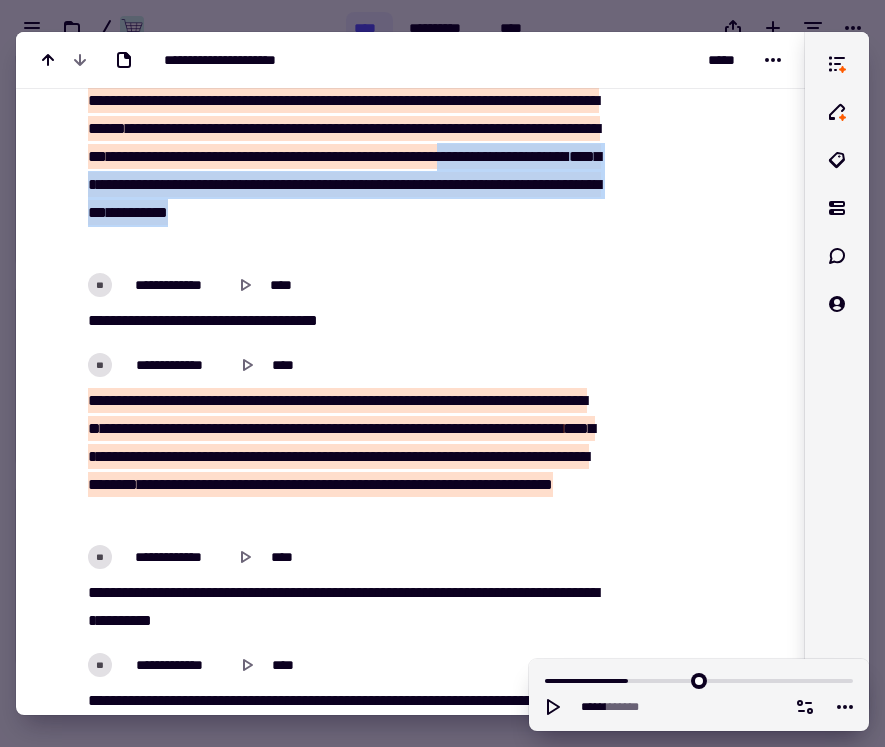 drag, startPoint x: 306, startPoint y: 183, endPoint x: 302, endPoint y: 234, distance: 51.156624 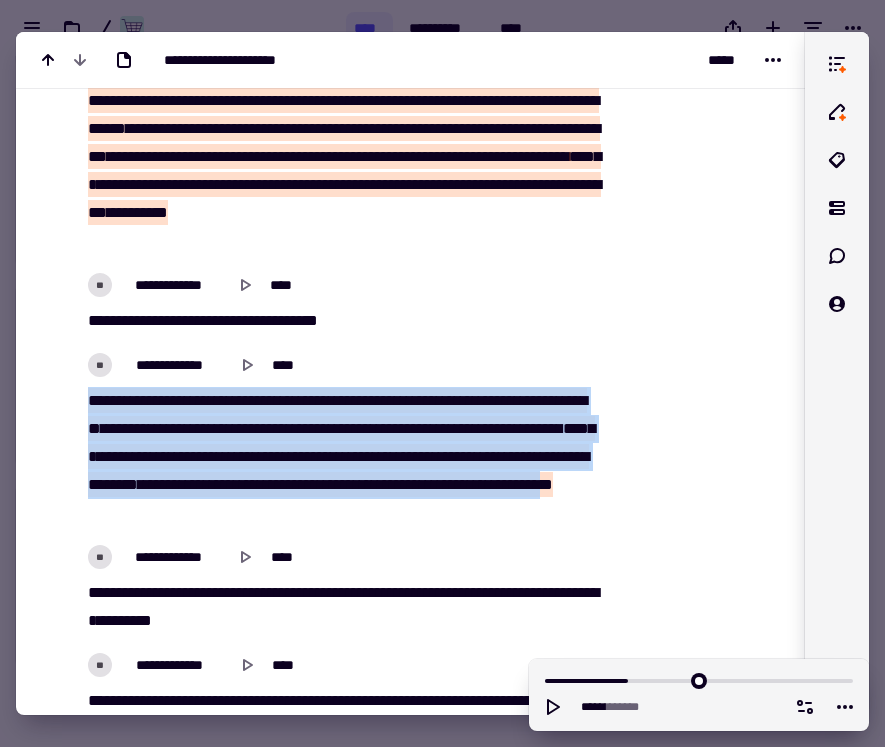 drag, startPoint x: 85, startPoint y: 396, endPoint x: 526, endPoint y: 505, distance: 454.27084 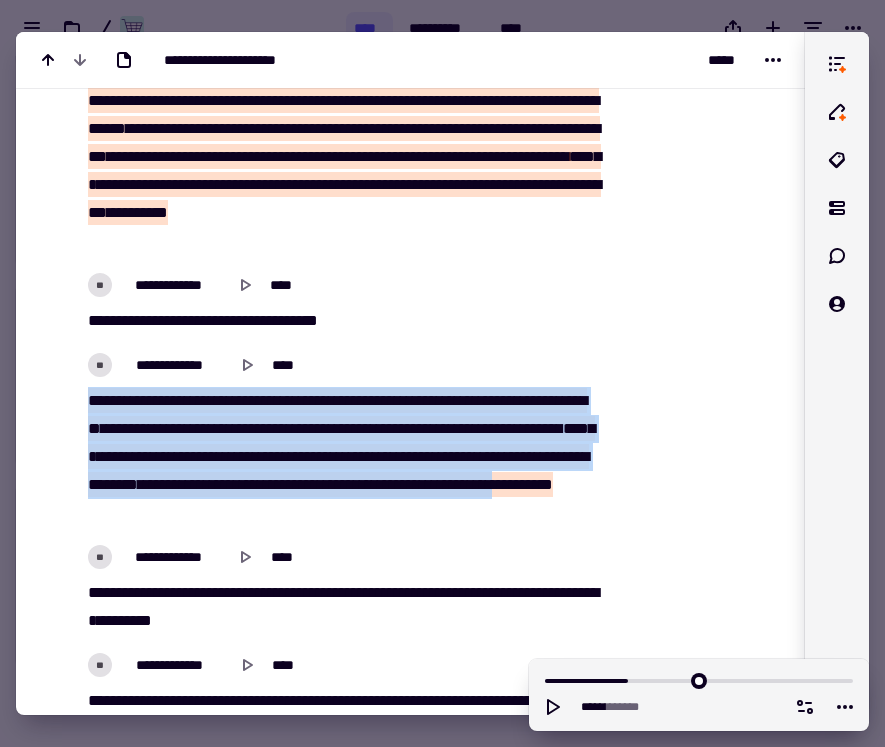 click on "**********" at bounding box center [330, 1779] 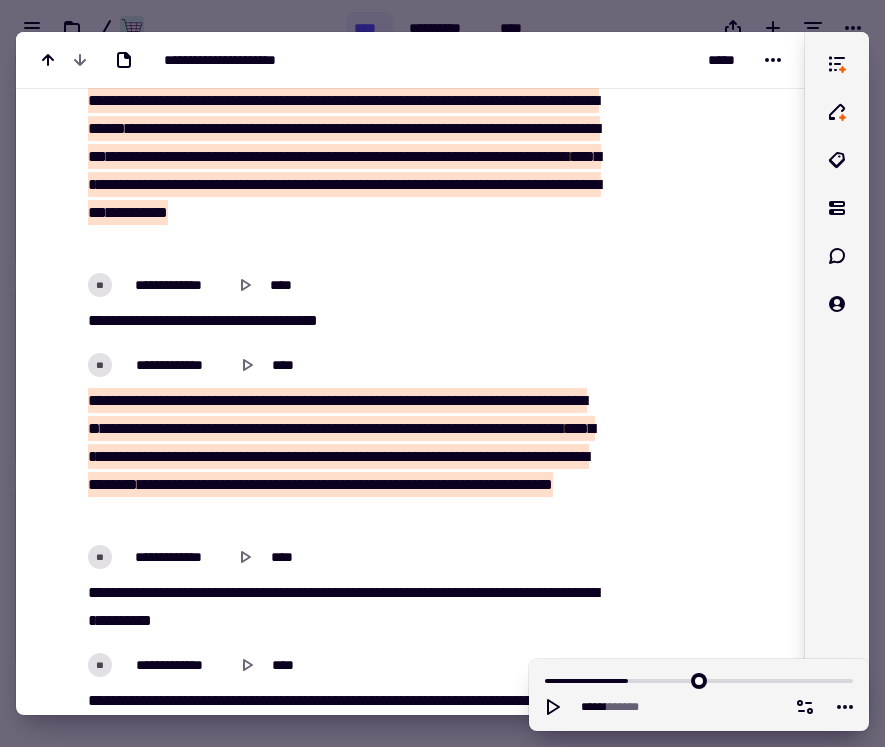 type on "******" 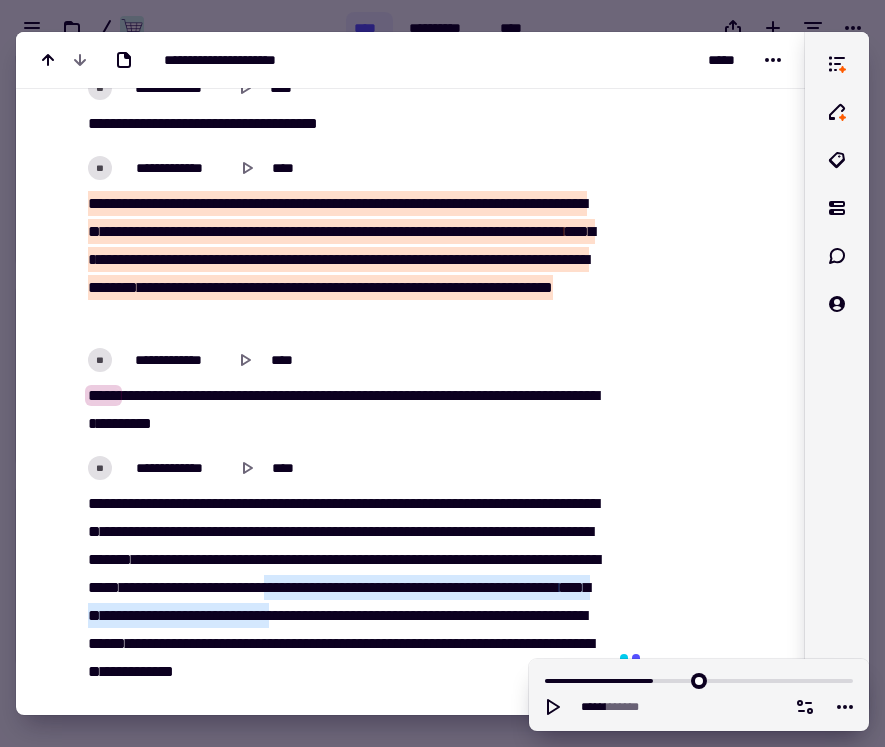 scroll, scrollTop: 3055, scrollLeft: 0, axis: vertical 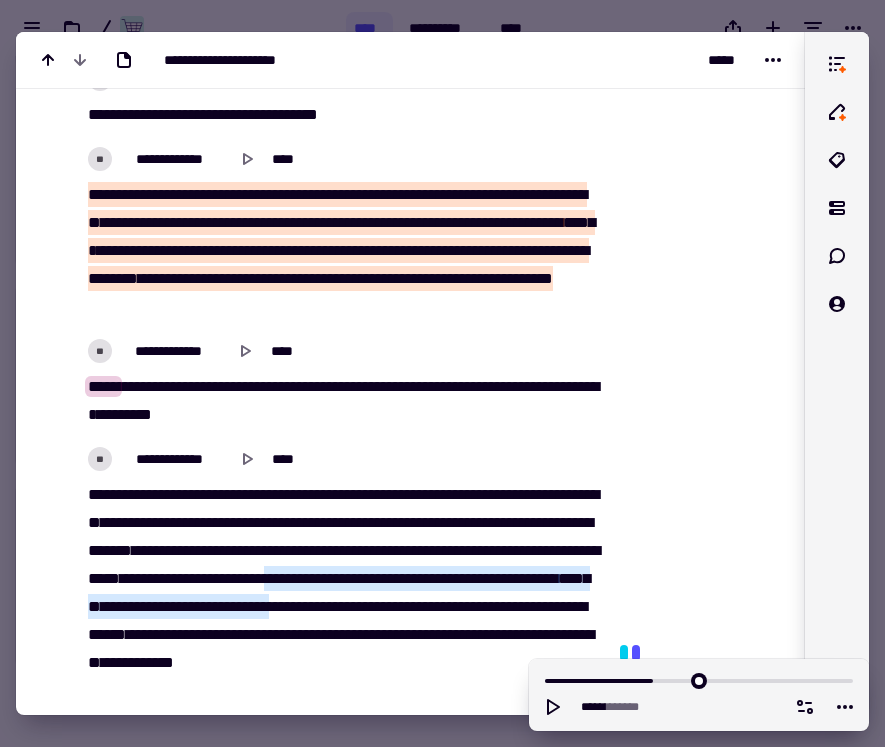 click on "**********" at bounding box center (330, 1573) 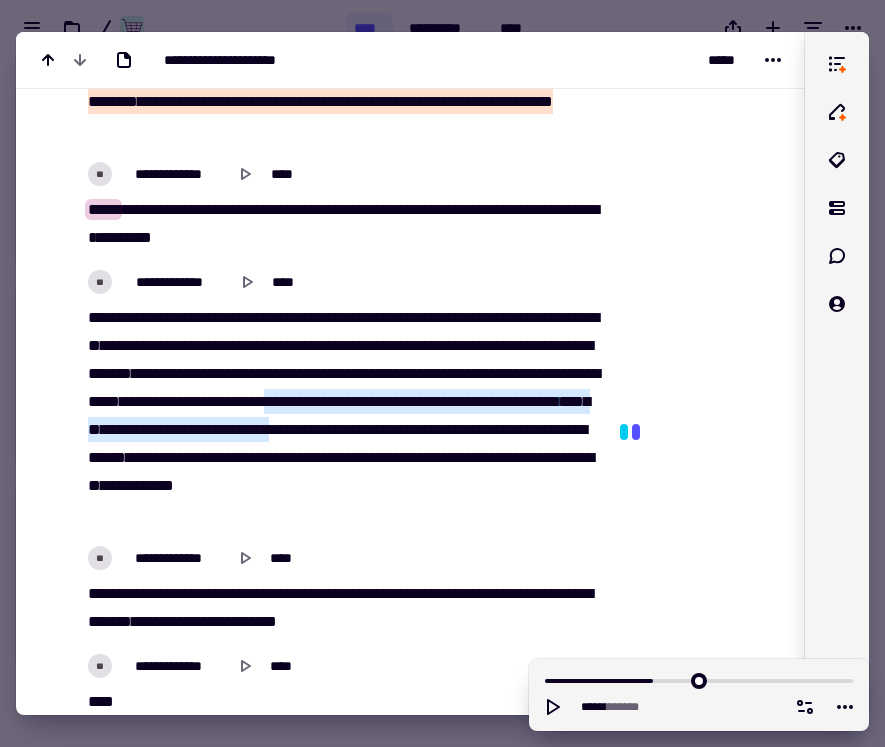 scroll, scrollTop: 3280, scrollLeft: 0, axis: vertical 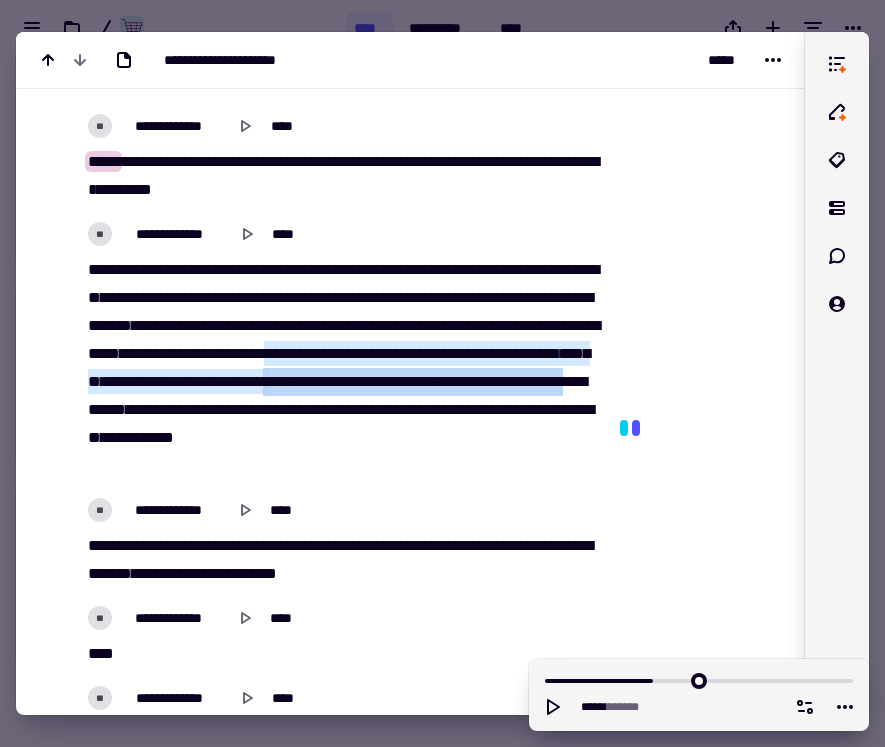 drag, startPoint x: 128, startPoint y: 423, endPoint x: 255, endPoint y: 412, distance: 127.47549 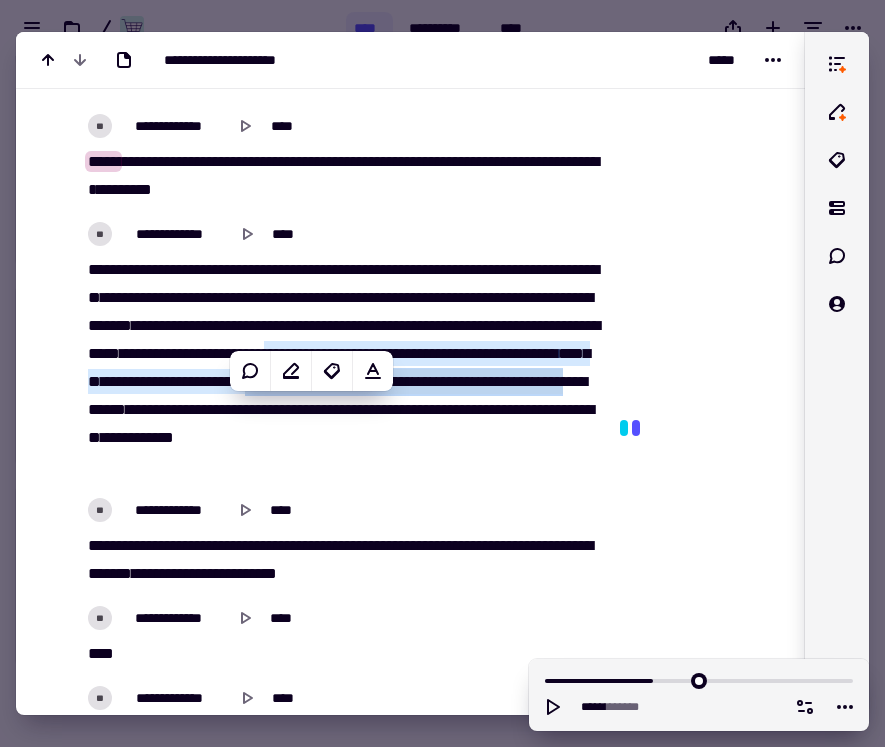 click on "****" at bounding box center (257, 381) 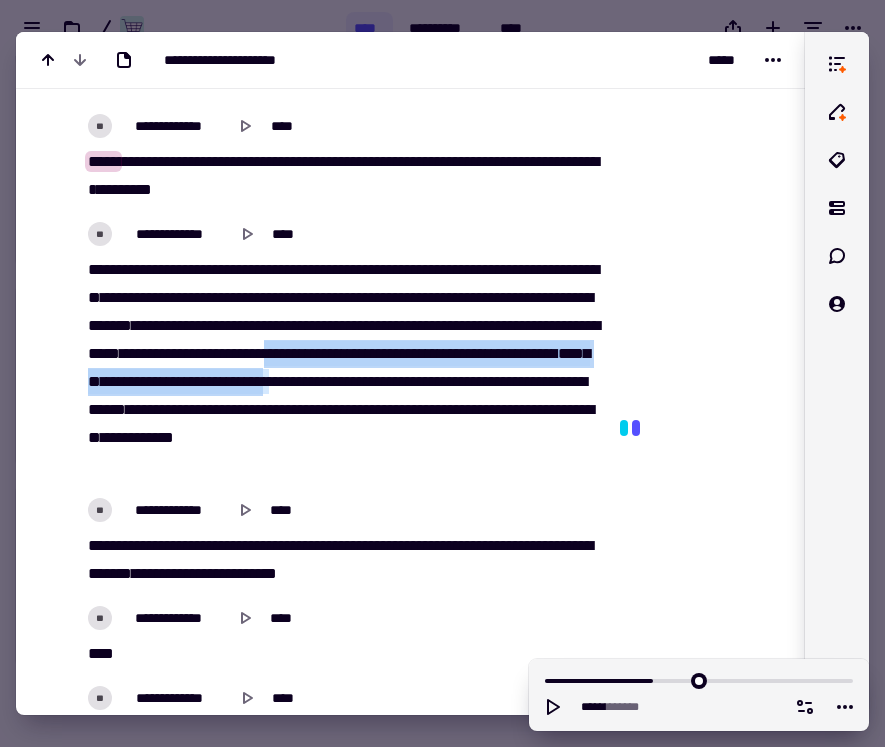 drag, startPoint x: 256, startPoint y: 411, endPoint x: 129, endPoint y: 378, distance: 131.21738 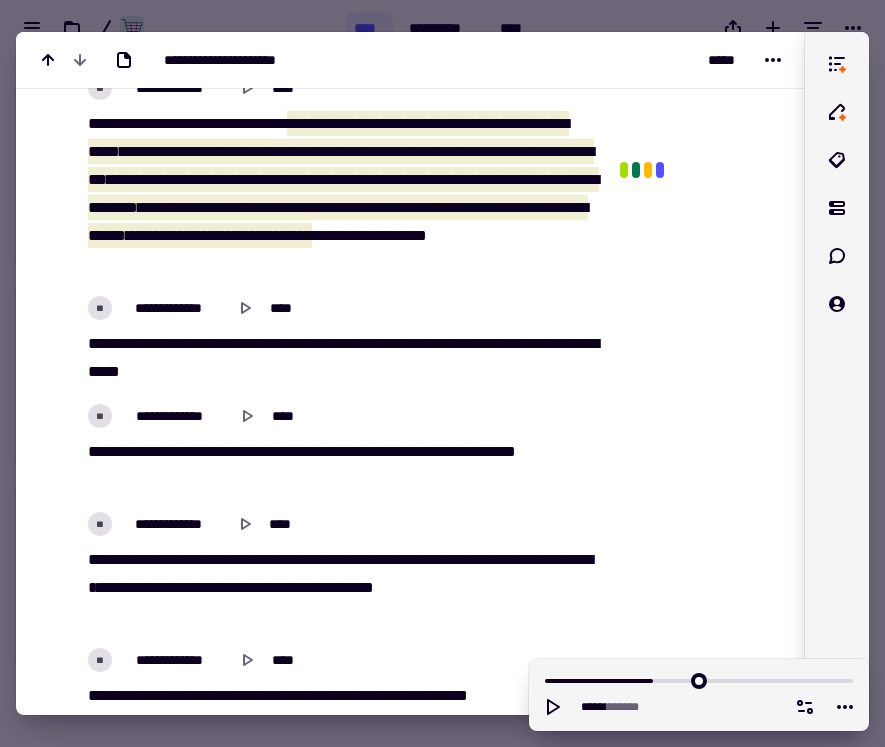 scroll, scrollTop: 4354, scrollLeft: 0, axis: vertical 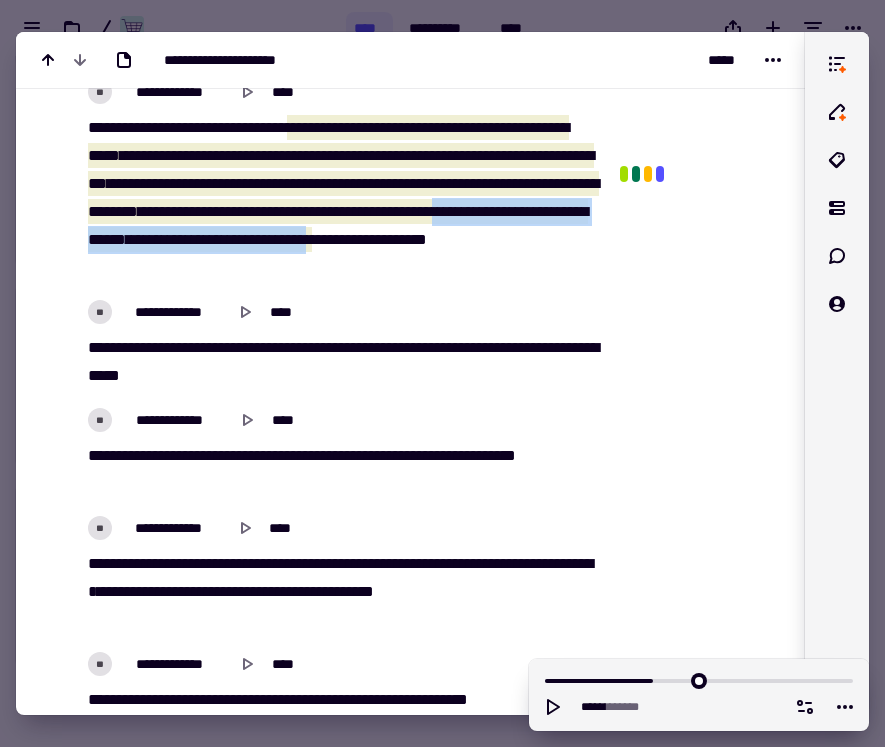 drag, startPoint x: 284, startPoint y: 238, endPoint x: 253, endPoint y: 264, distance: 40.459858 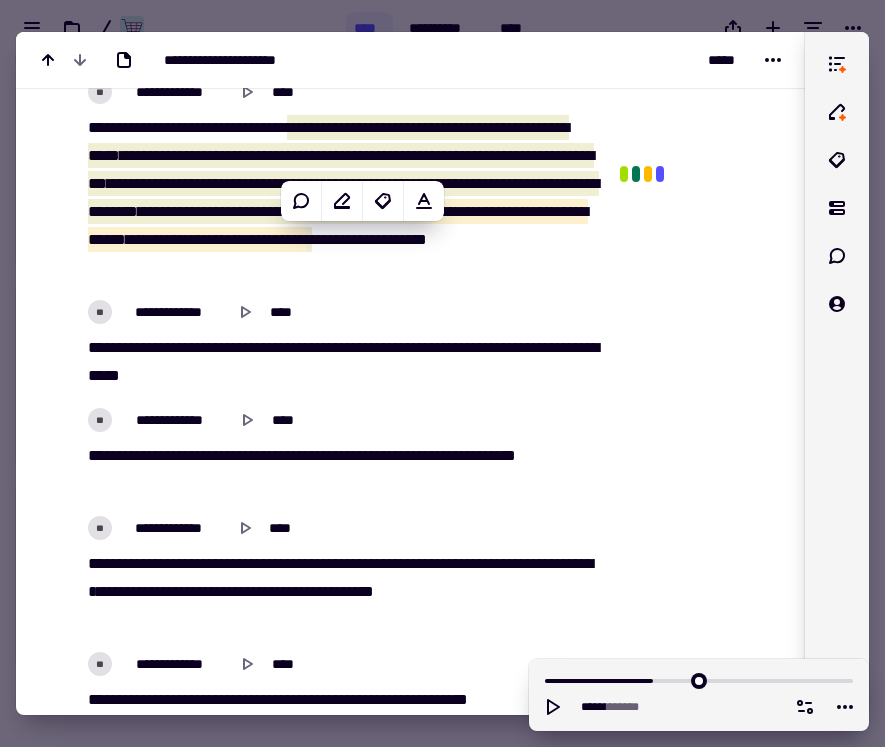 click at bounding box center [442, 373] 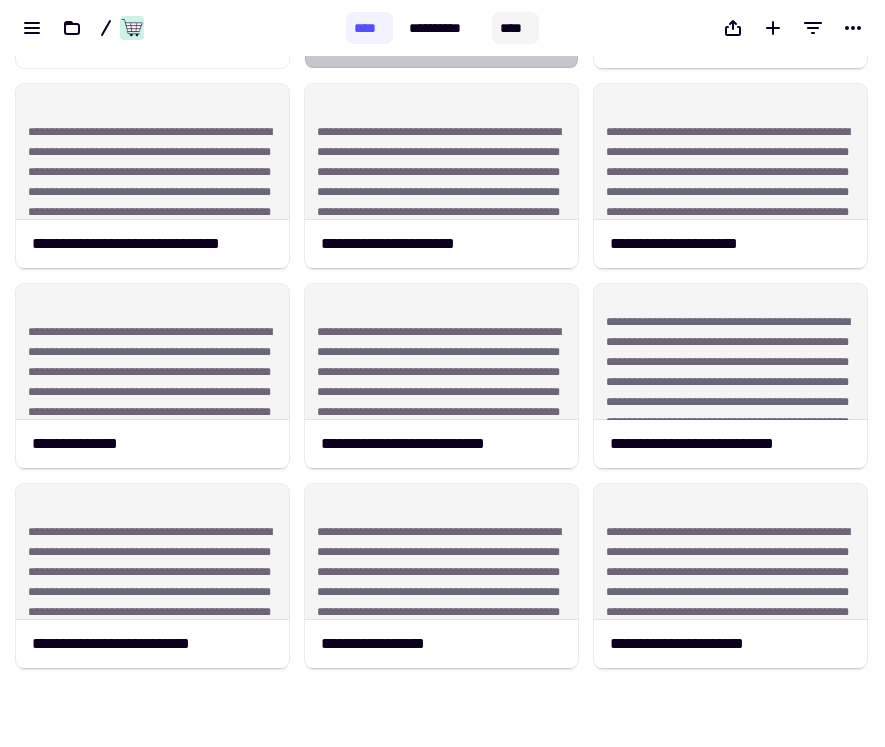 click on "****" 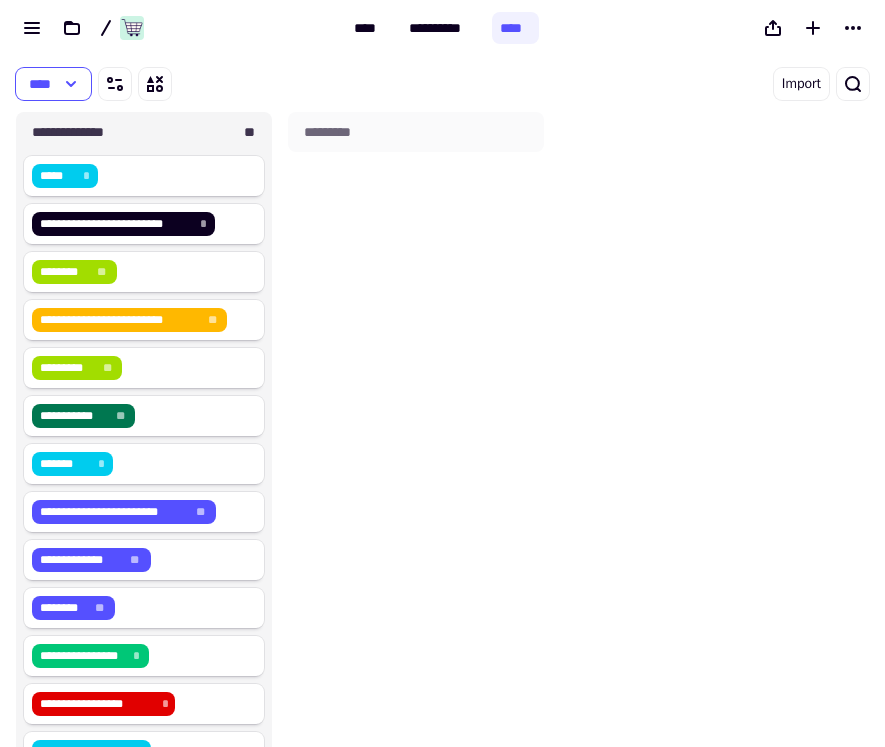 scroll, scrollTop: 1, scrollLeft: 1, axis: both 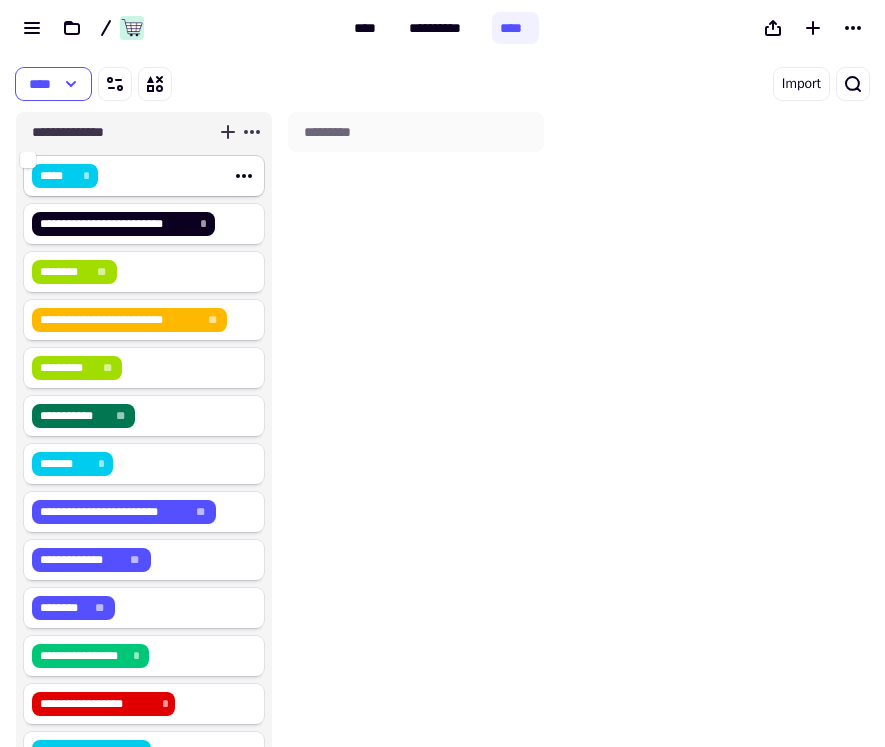 click on "***** *" 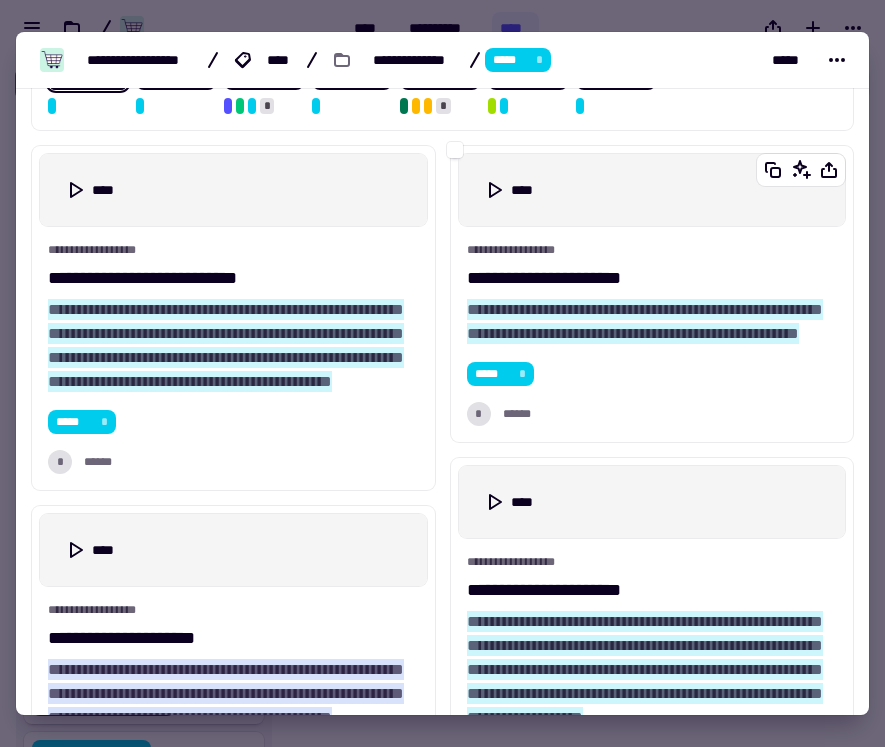 scroll, scrollTop: 899, scrollLeft: 0, axis: vertical 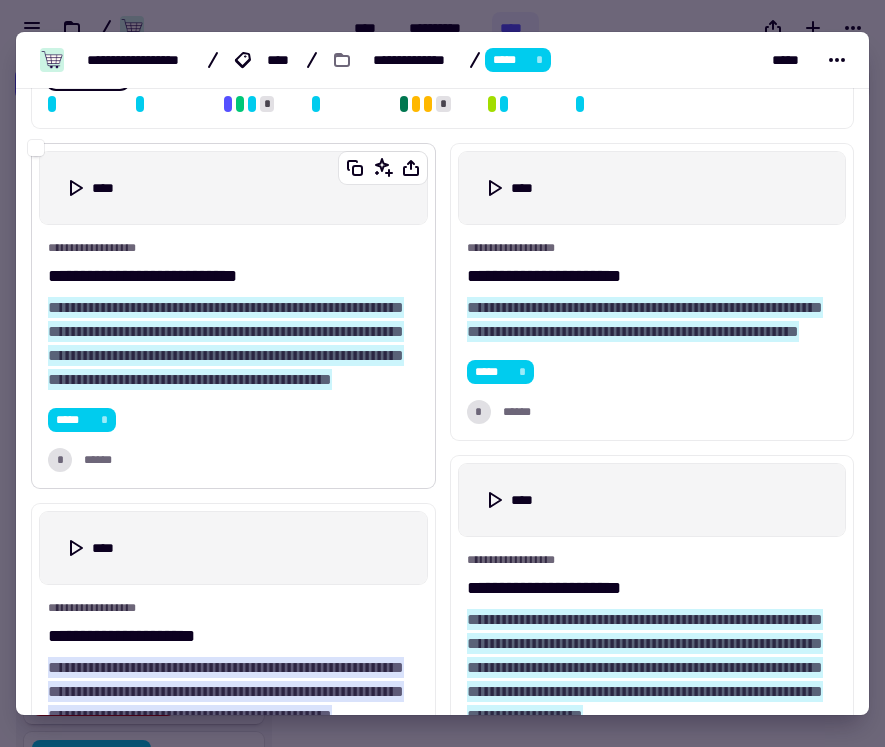 drag, startPoint x: 342, startPoint y: 405, endPoint x: 79, endPoint y: 344, distance: 269.98148 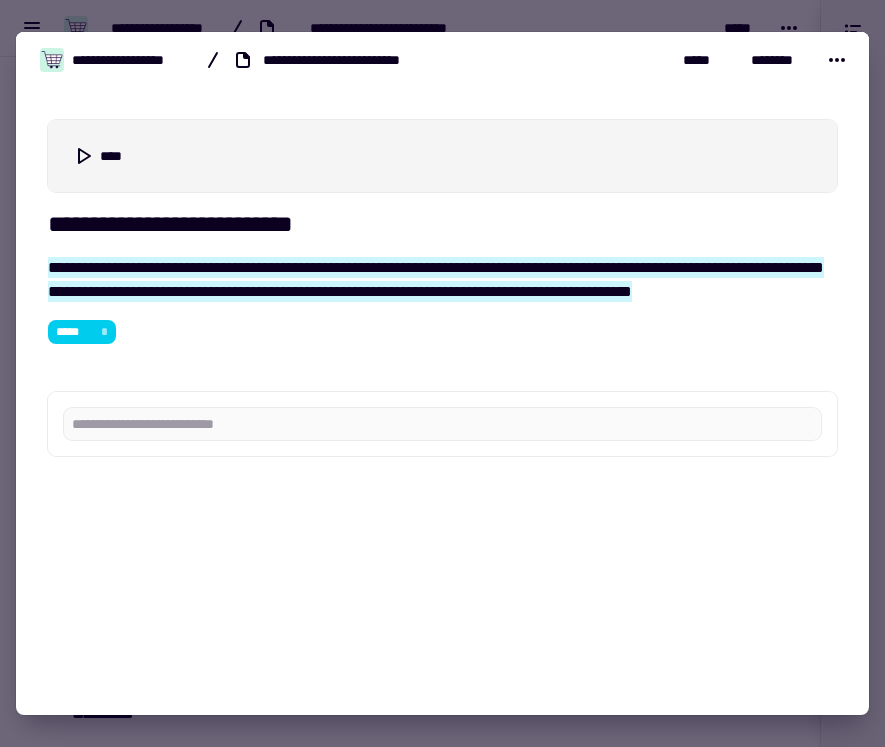 scroll, scrollTop: 2860, scrollLeft: 0, axis: vertical 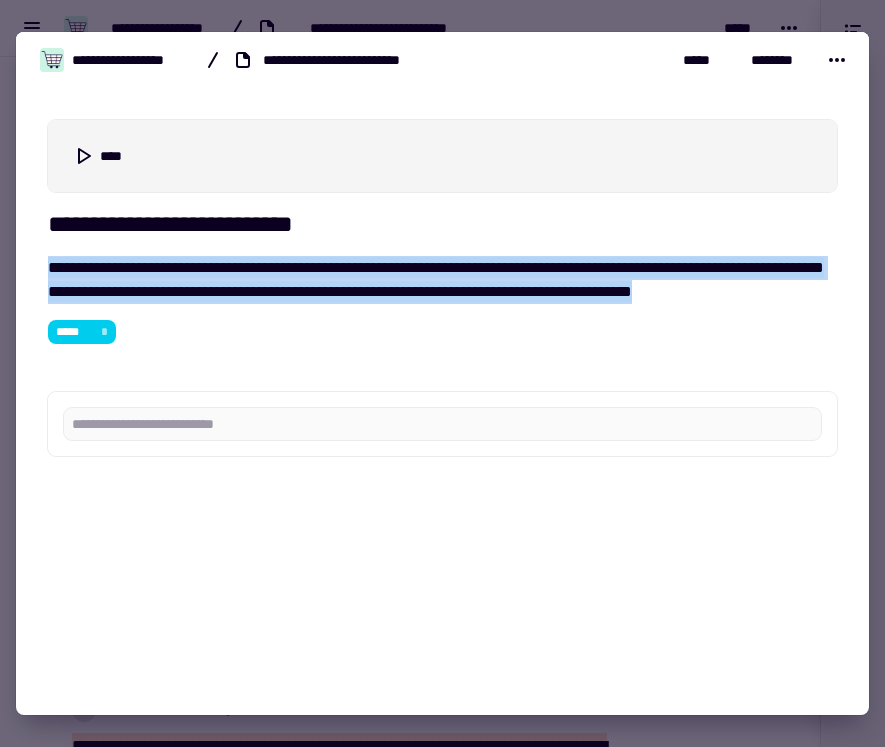 drag, startPoint x: 224, startPoint y: 315, endPoint x: 38, endPoint y: 271, distance: 191.13347 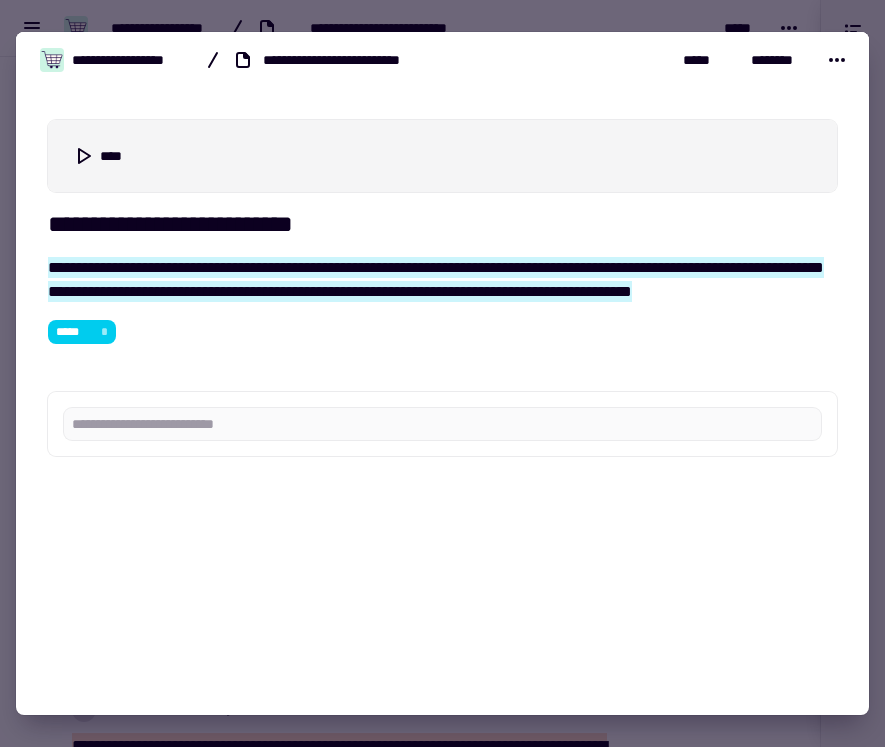 click on "**********" at bounding box center [442, 60] 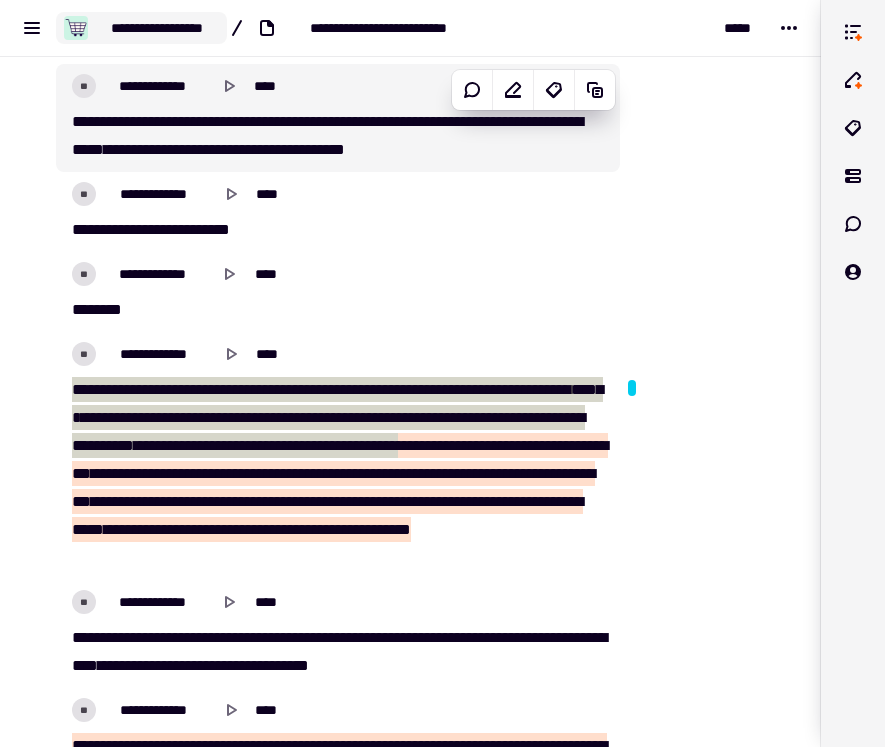 click on "**********" 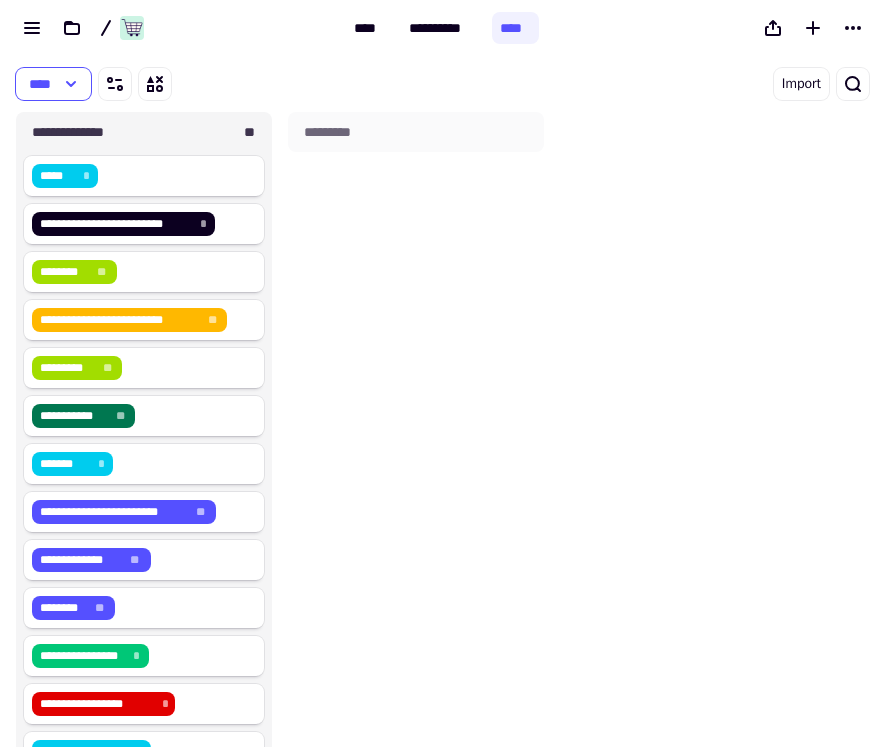 scroll, scrollTop: 1, scrollLeft: 1, axis: both 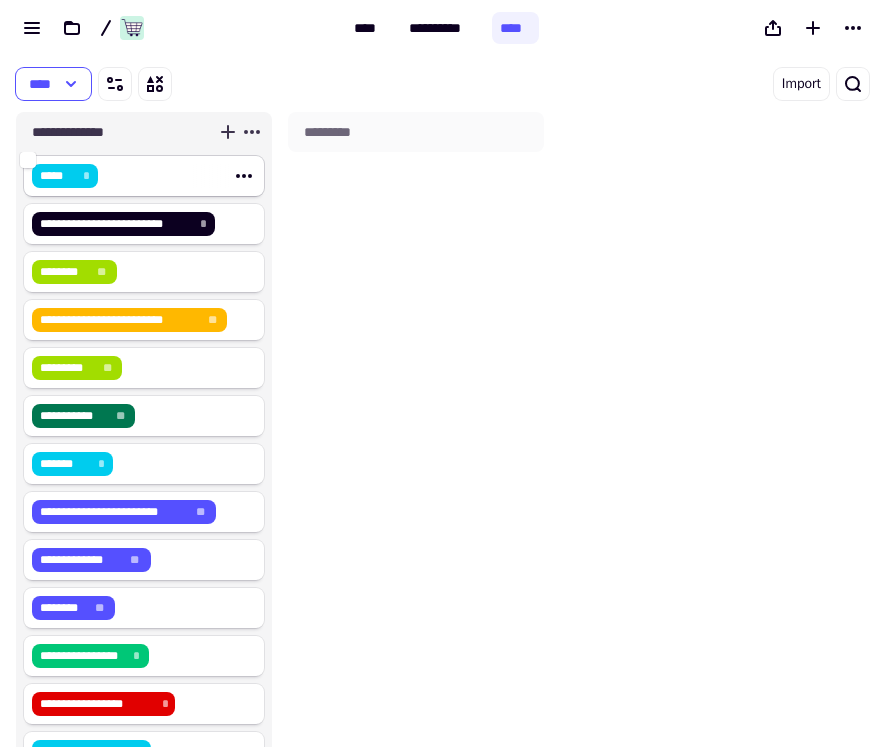 click on "***** *" 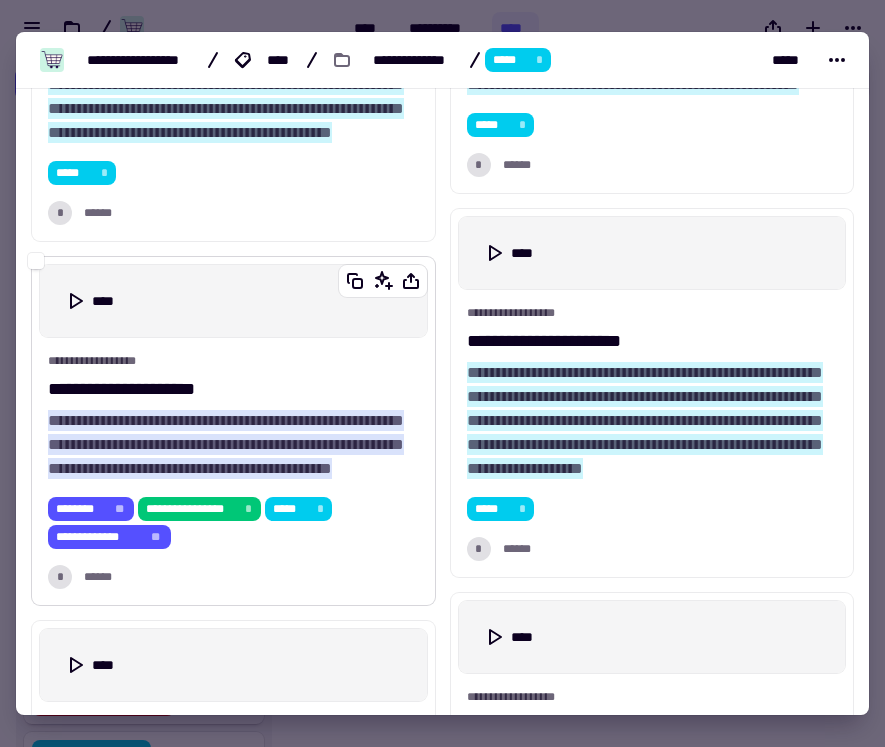 scroll, scrollTop: 1148, scrollLeft: 0, axis: vertical 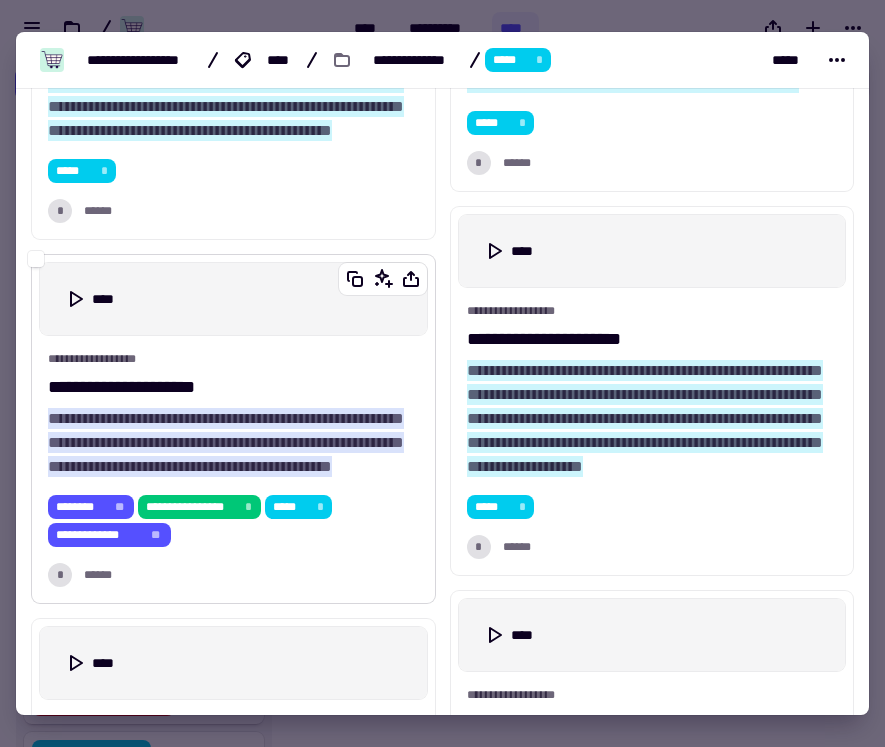 click on "**********" at bounding box center [226, 442] 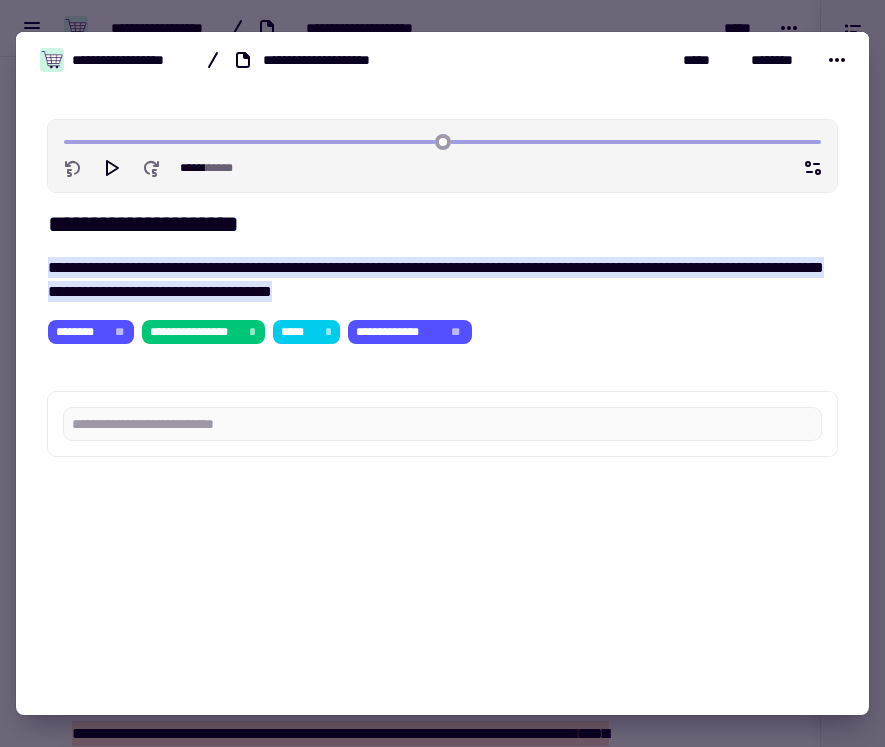 scroll, scrollTop: 4954, scrollLeft: 0, axis: vertical 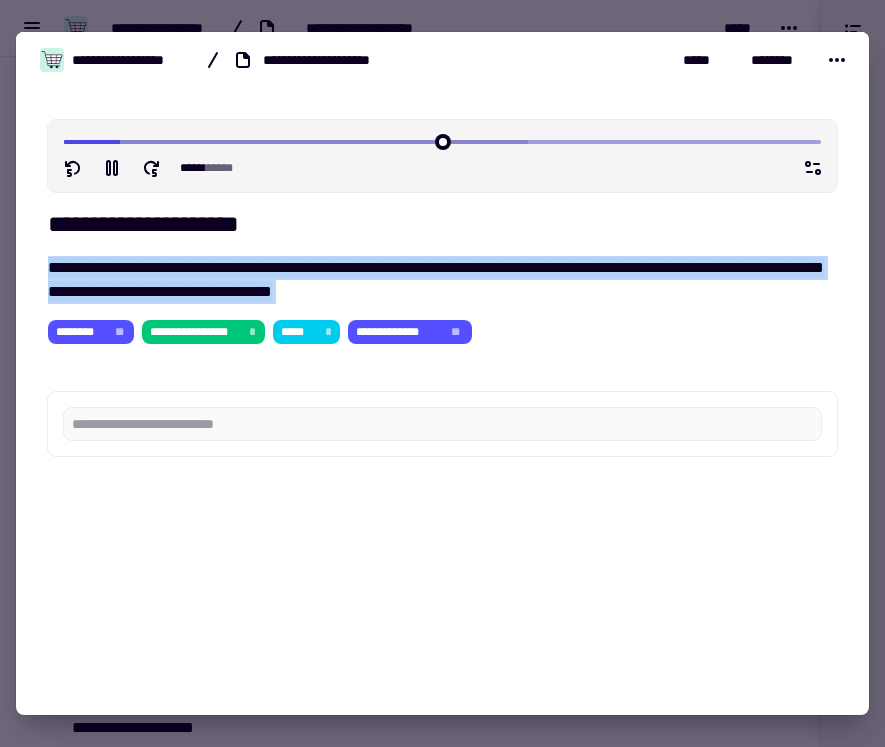 drag, startPoint x: 43, startPoint y: 266, endPoint x: 585, endPoint y: 315, distance: 544.21045 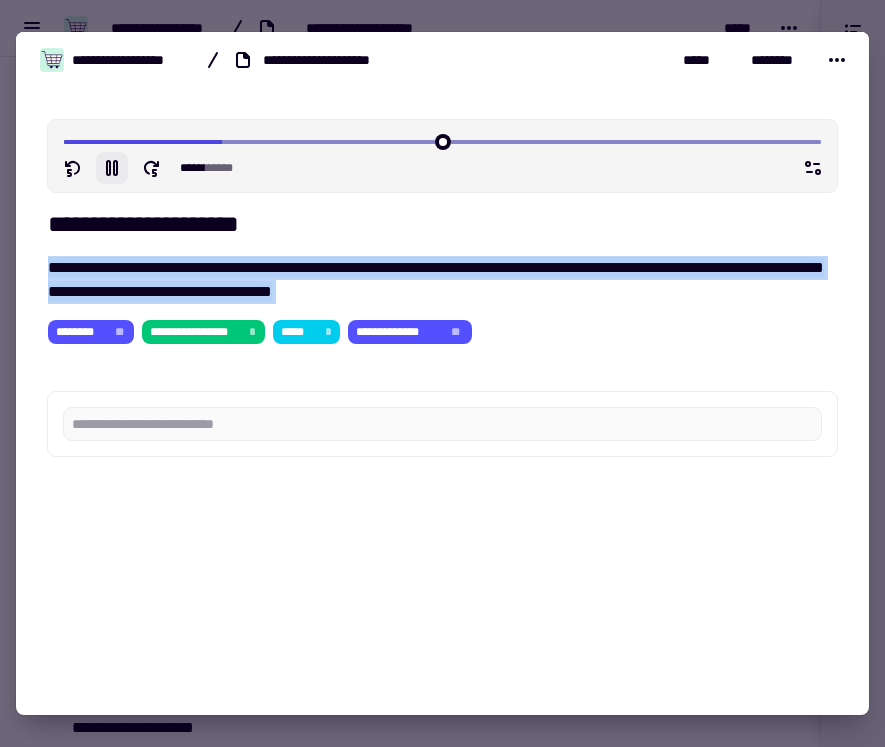 click 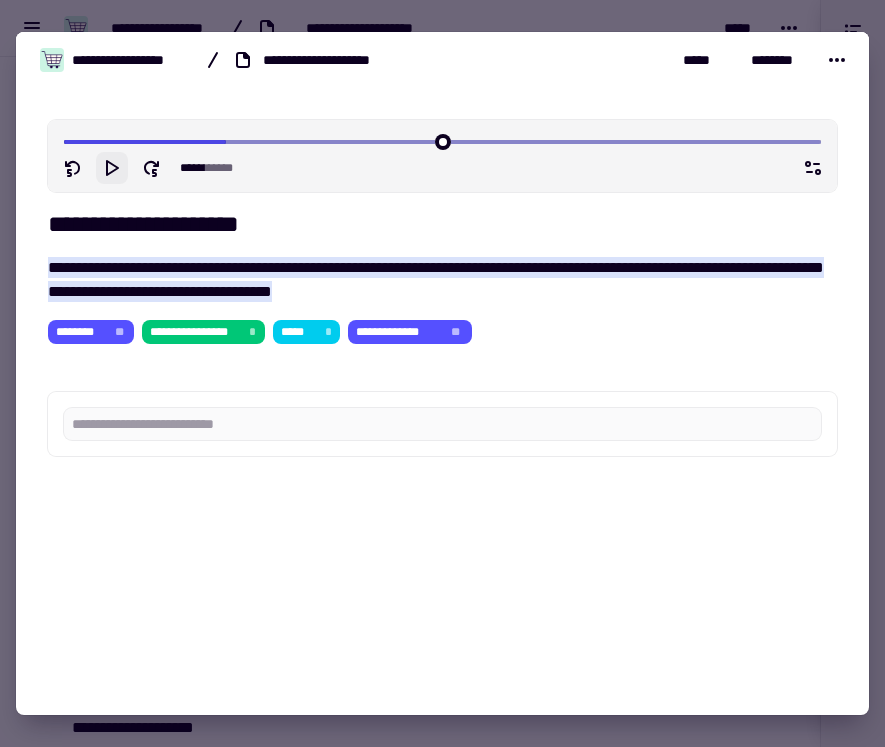 click at bounding box center [442, 373] 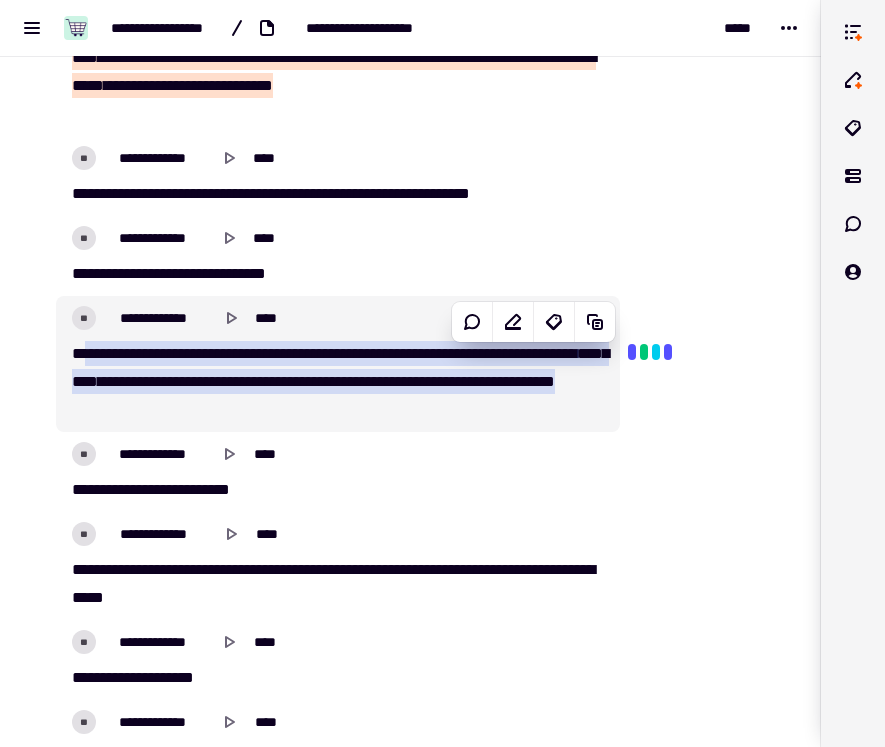 scroll, scrollTop: 5006, scrollLeft: 0, axis: vertical 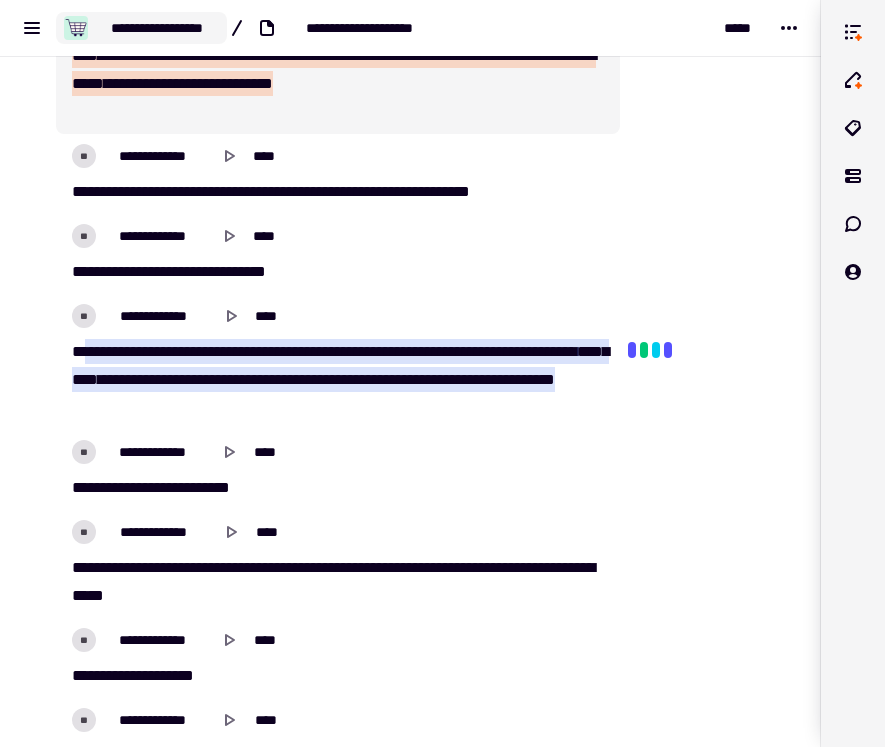 click on "**********" 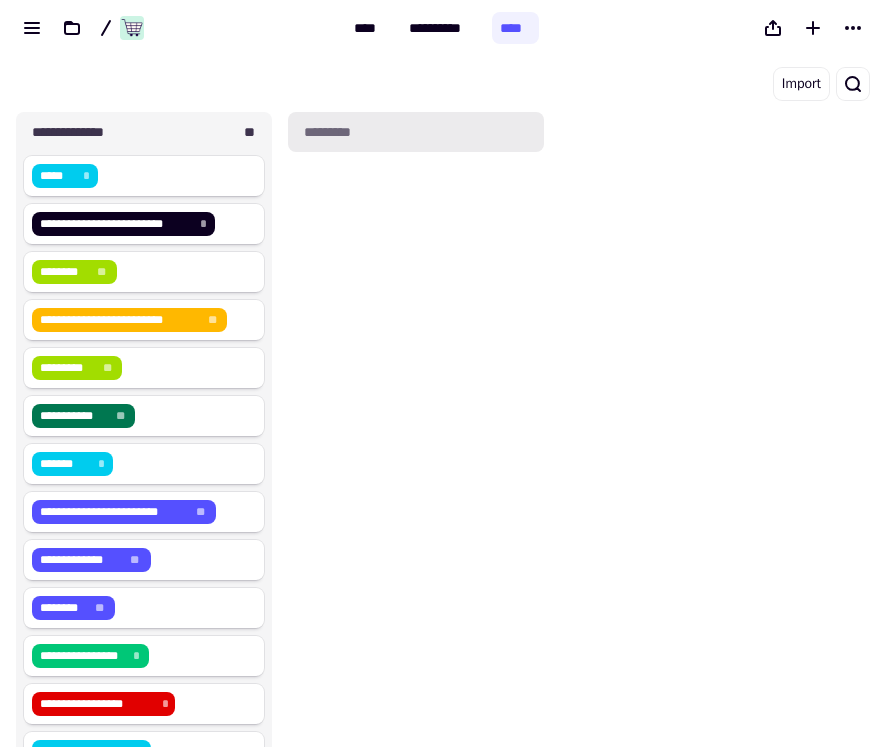 scroll, scrollTop: 627, scrollLeft: 256, axis: both 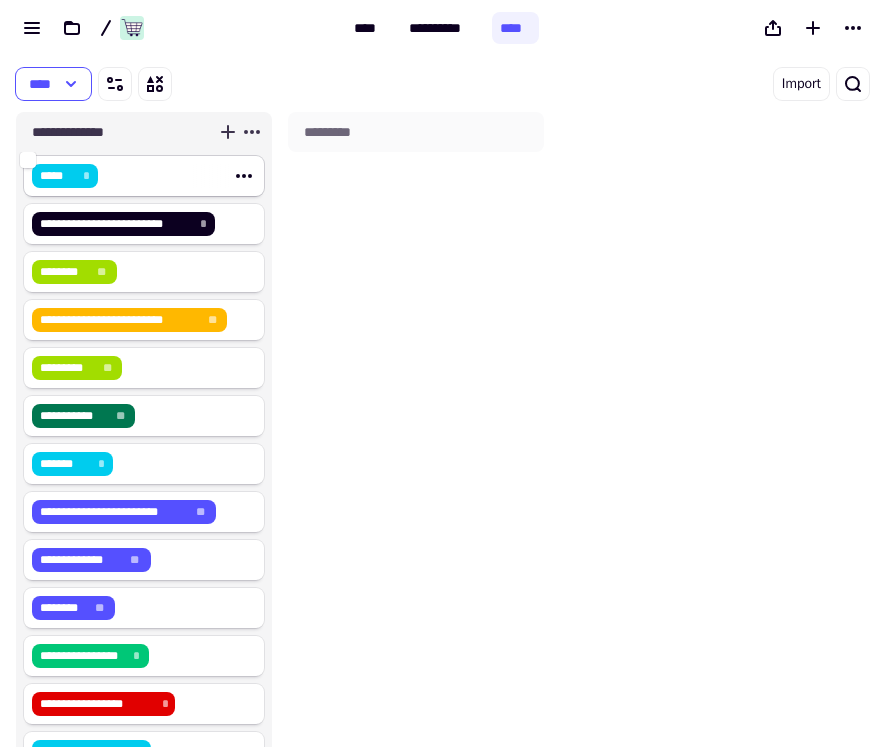 click on "***** *" 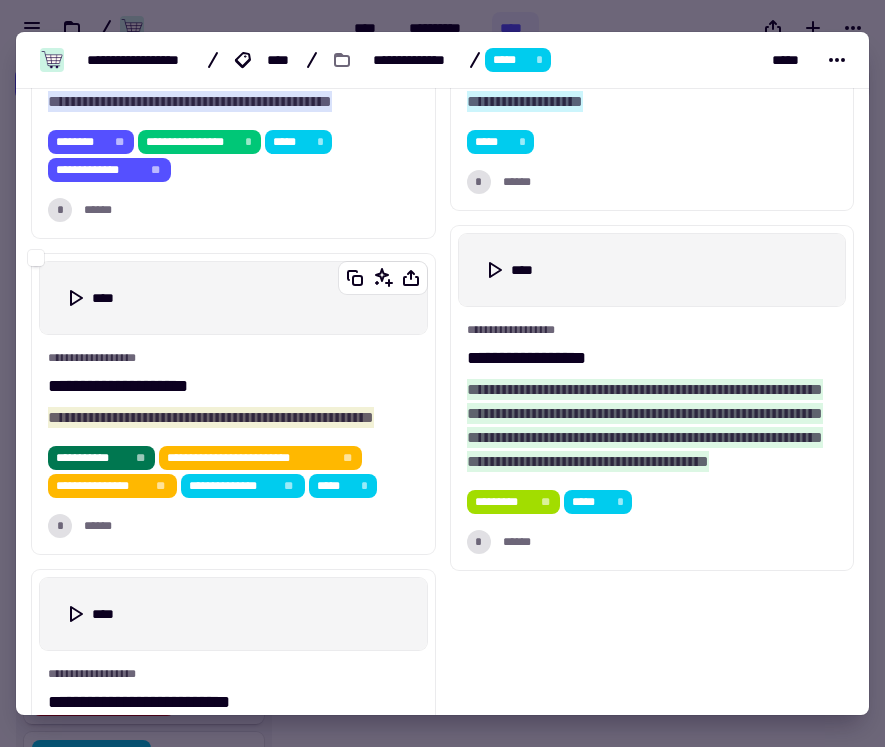 scroll, scrollTop: 1516, scrollLeft: 0, axis: vertical 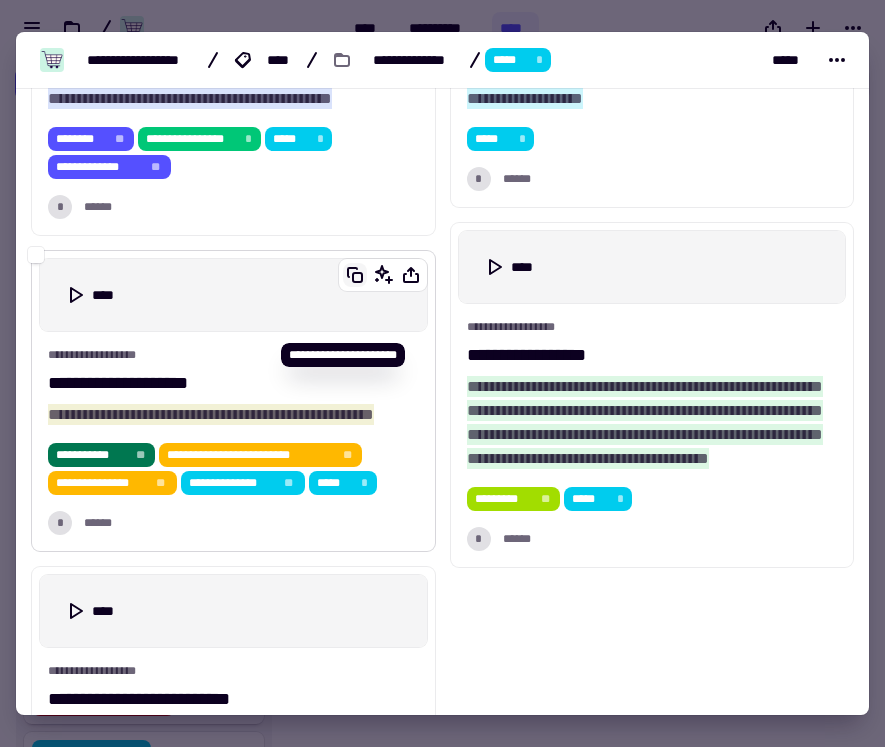 click 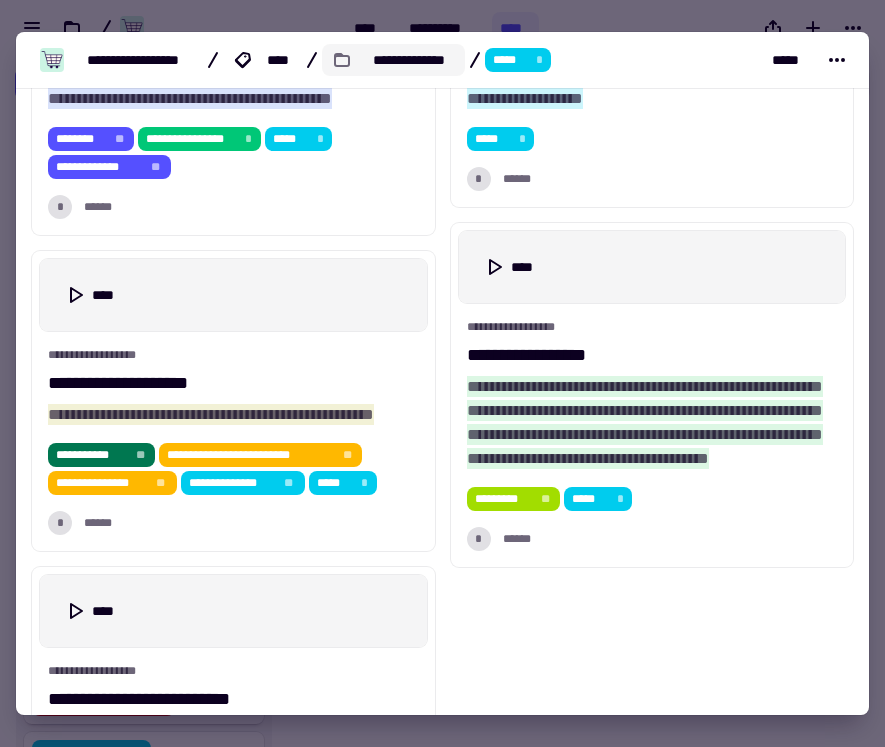 click on "**********" 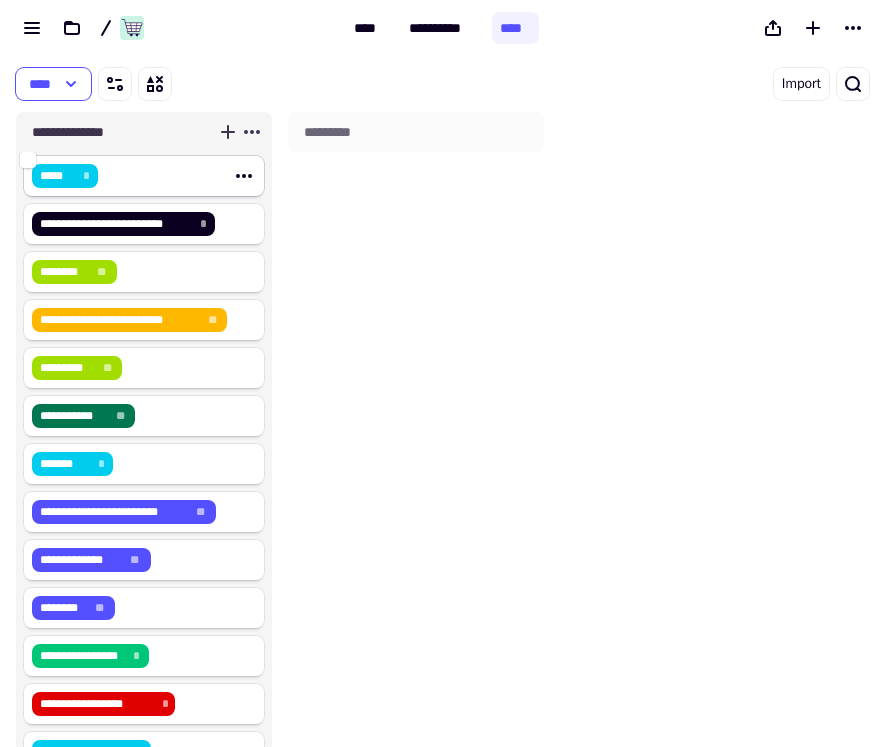 click on "***** *" 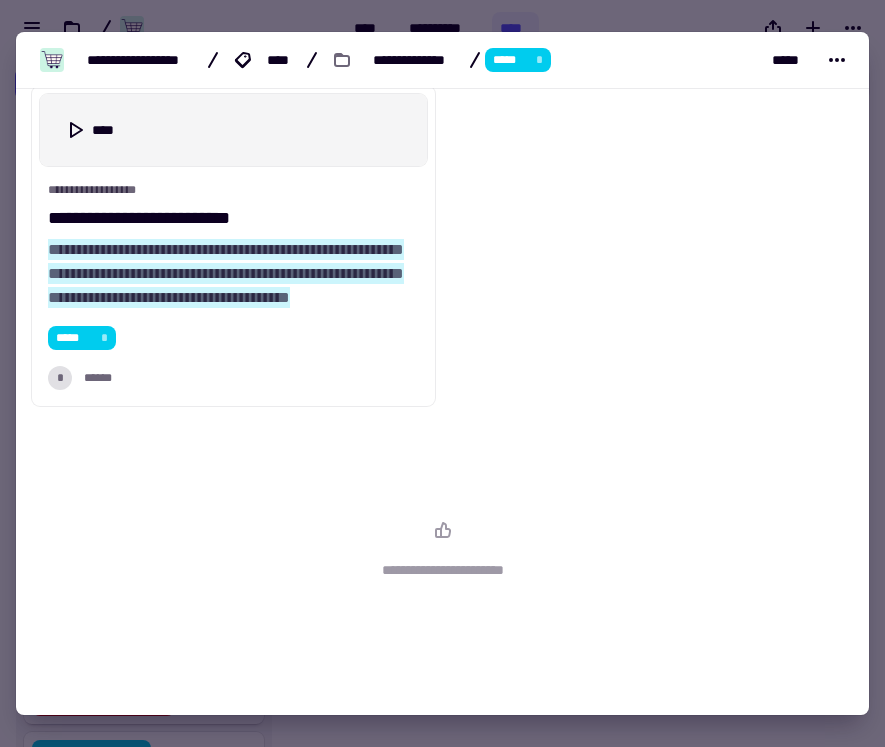 scroll, scrollTop: 2001, scrollLeft: 0, axis: vertical 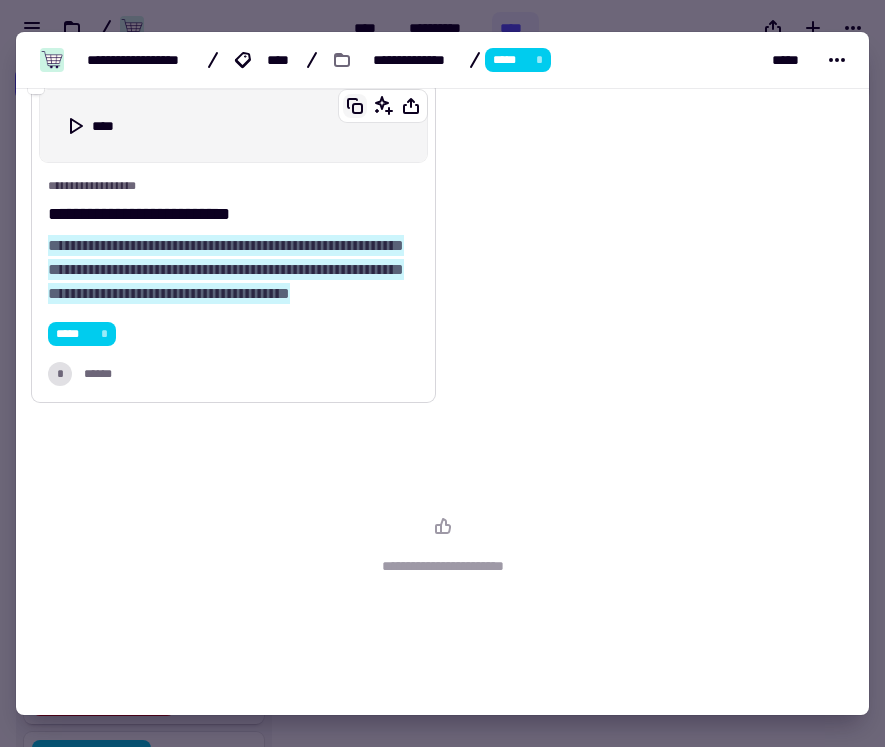 click 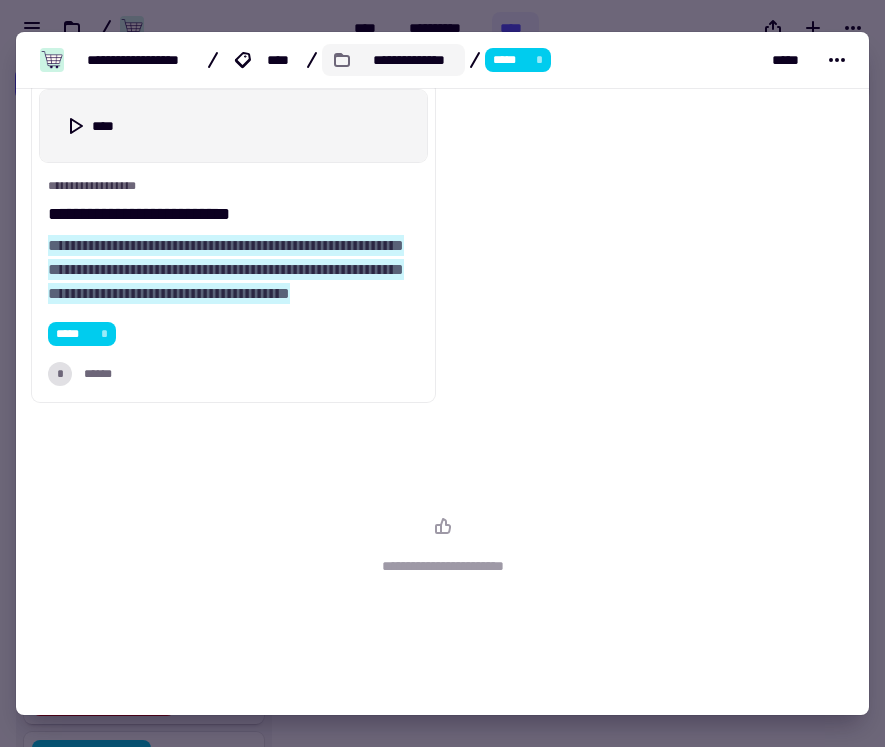 click on "**********" 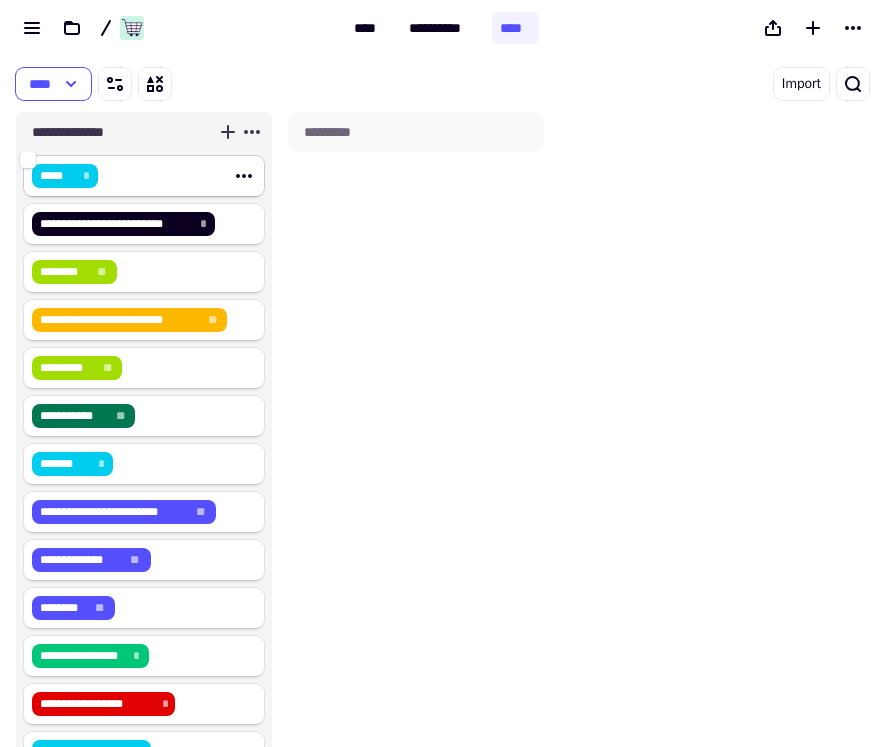 click on "***** *" 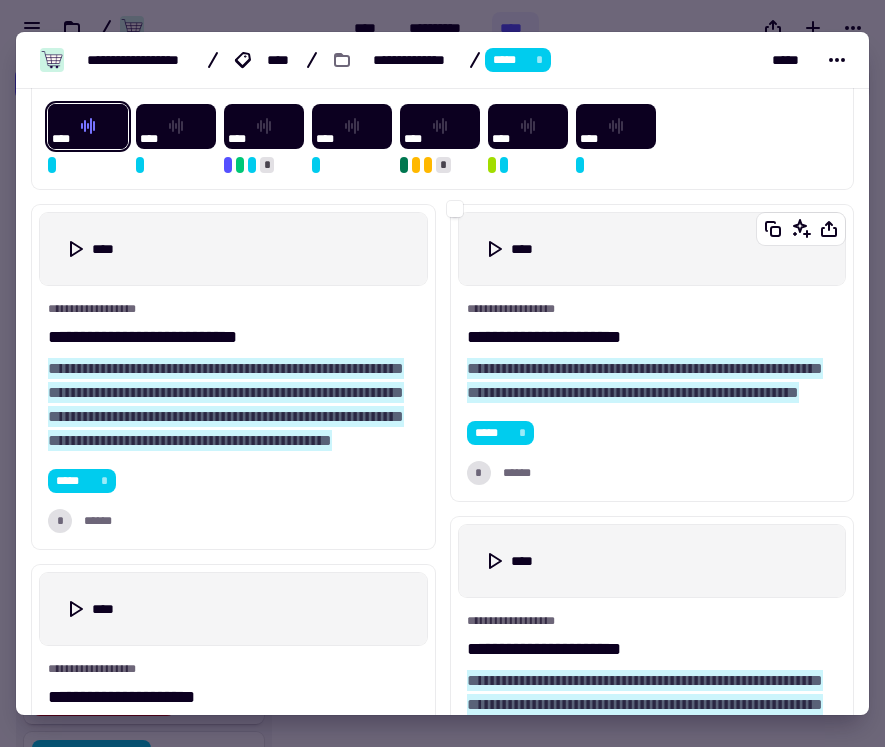 scroll, scrollTop: 843, scrollLeft: 0, axis: vertical 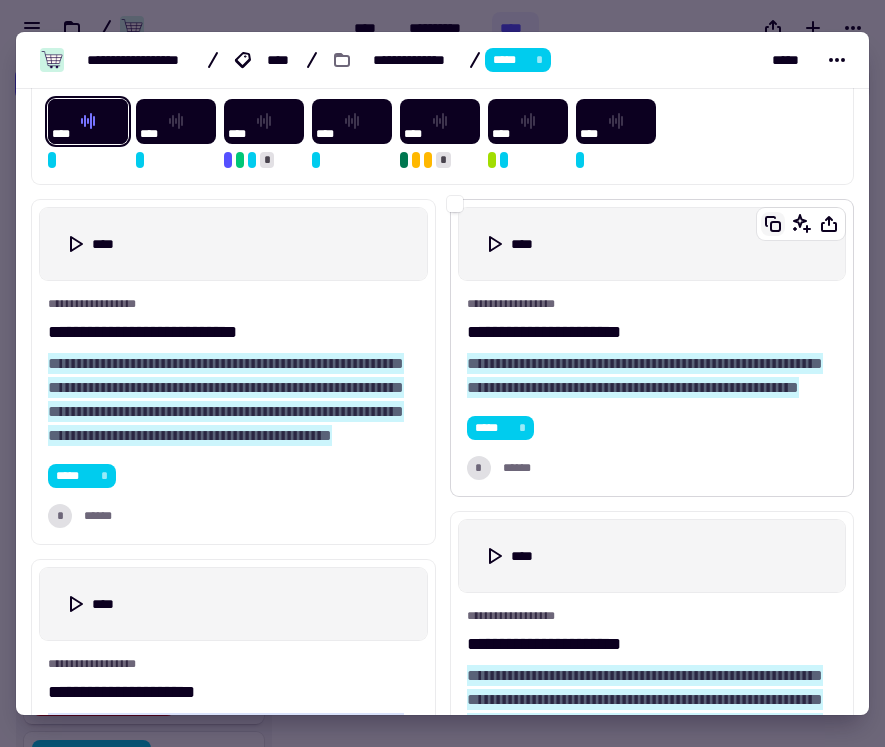 click 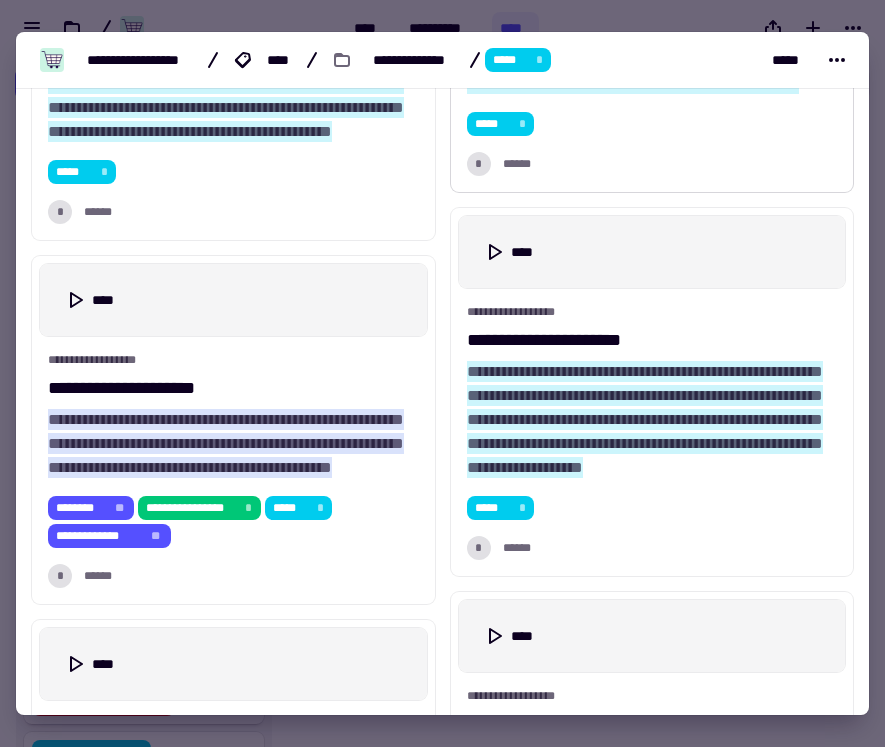 scroll, scrollTop: 1159, scrollLeft: 0, axis: vertical 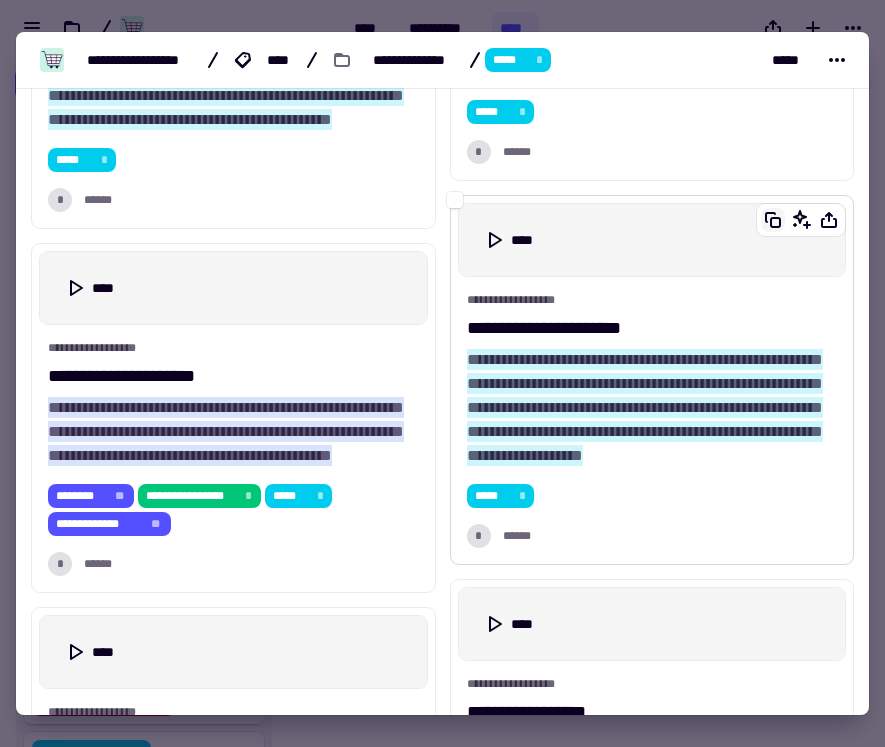 click 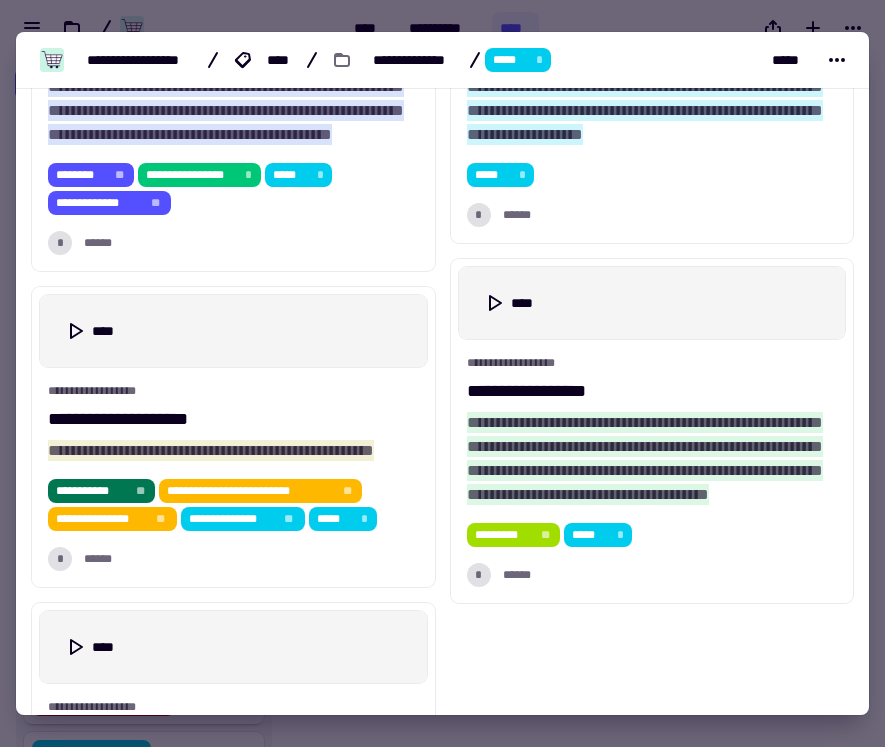 scroll, scrollTop: 1548, scrollLeft: 0, axis: vertical 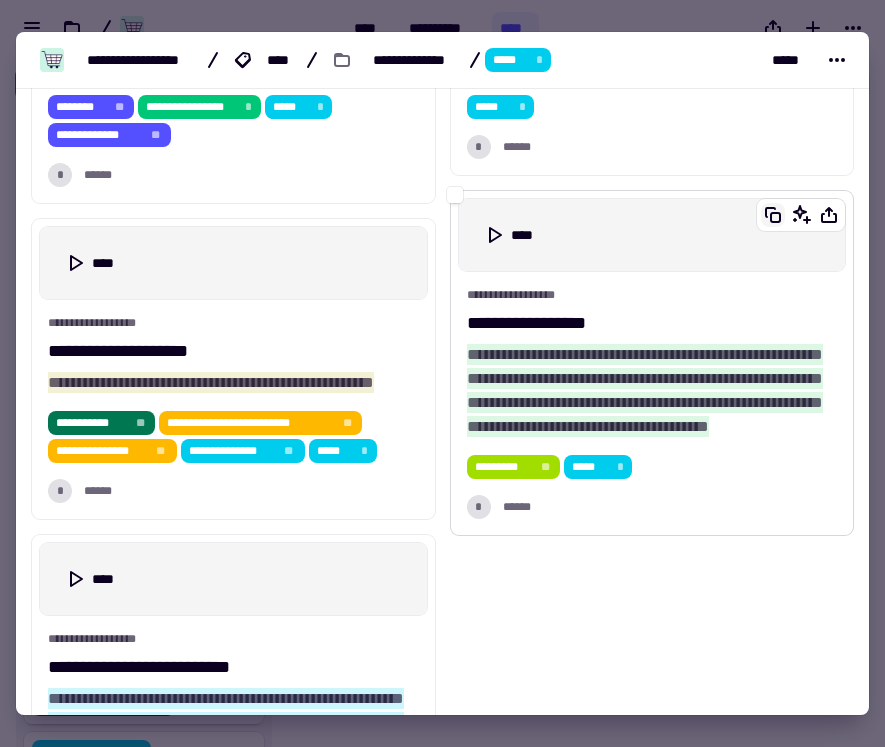 click 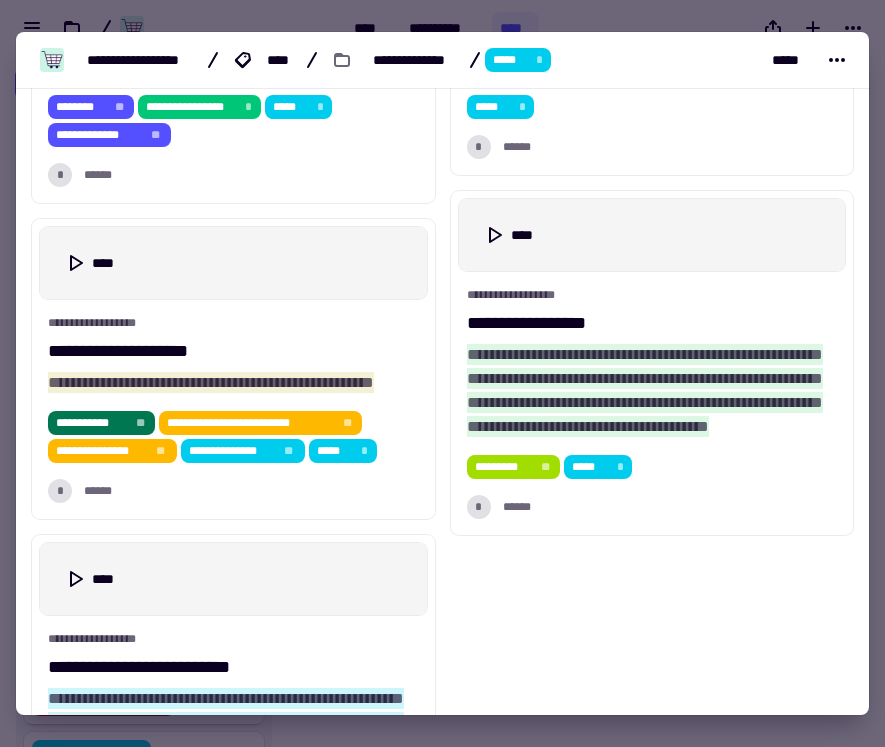 click at bounding box center (442, 373) 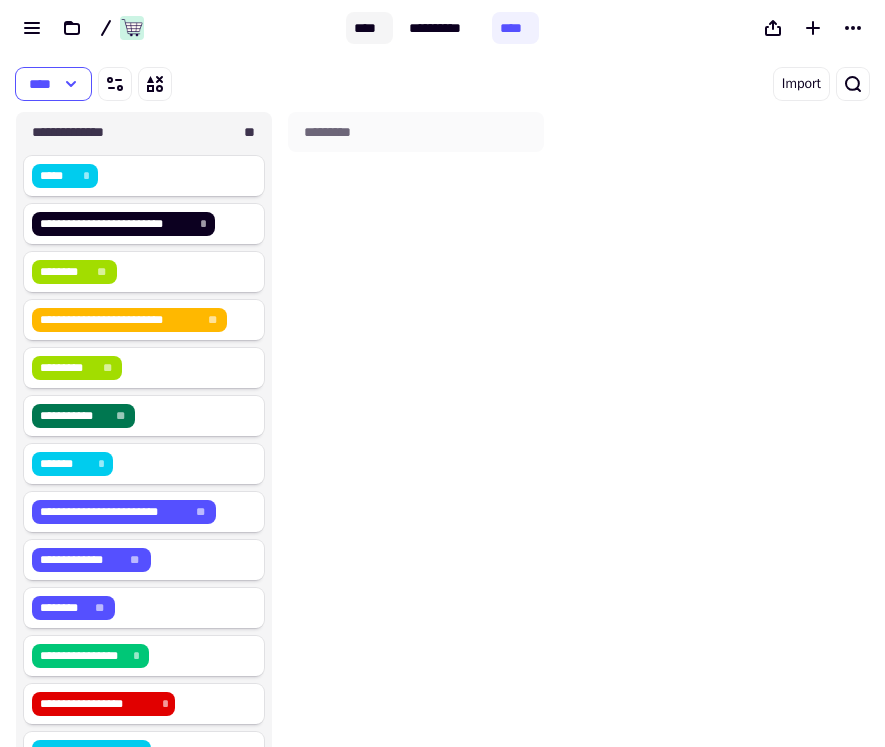 click on "****" 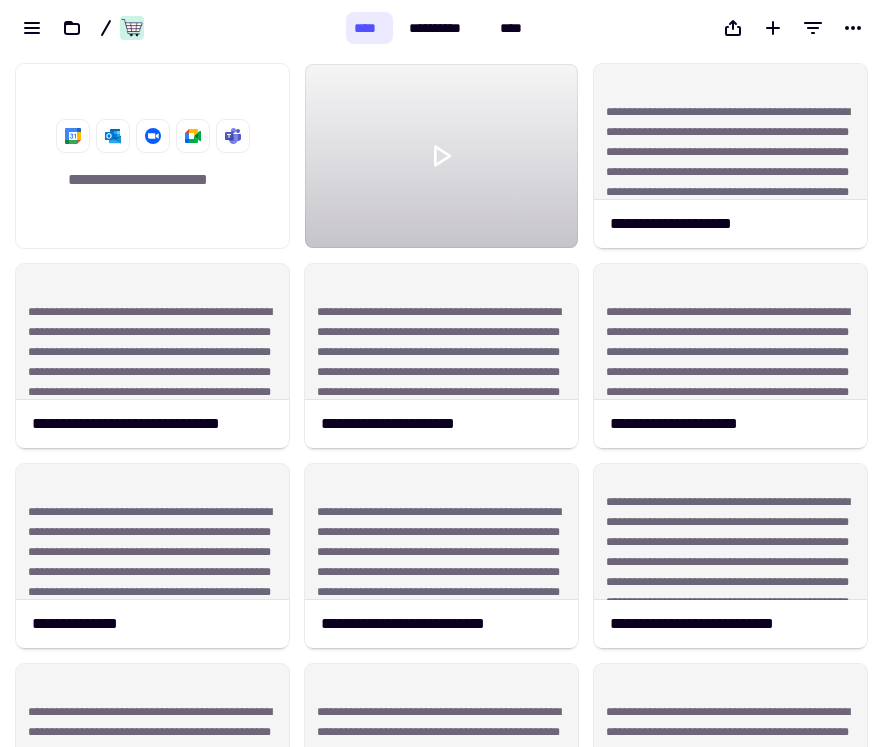 scroll, scrollTop: 1, scrollLeft: 1, axis: both 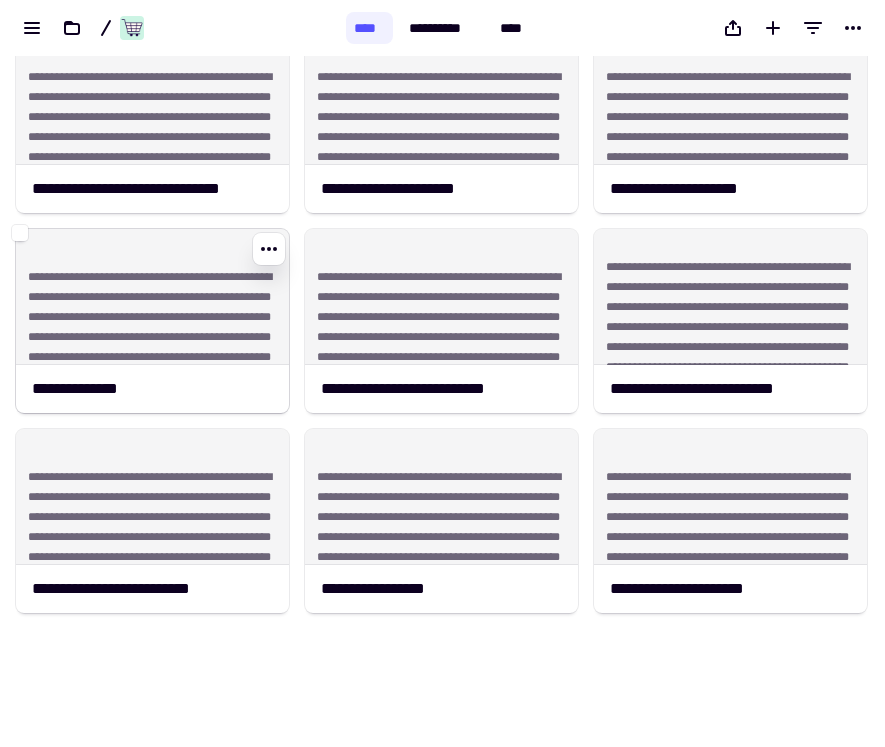 click on "**********" 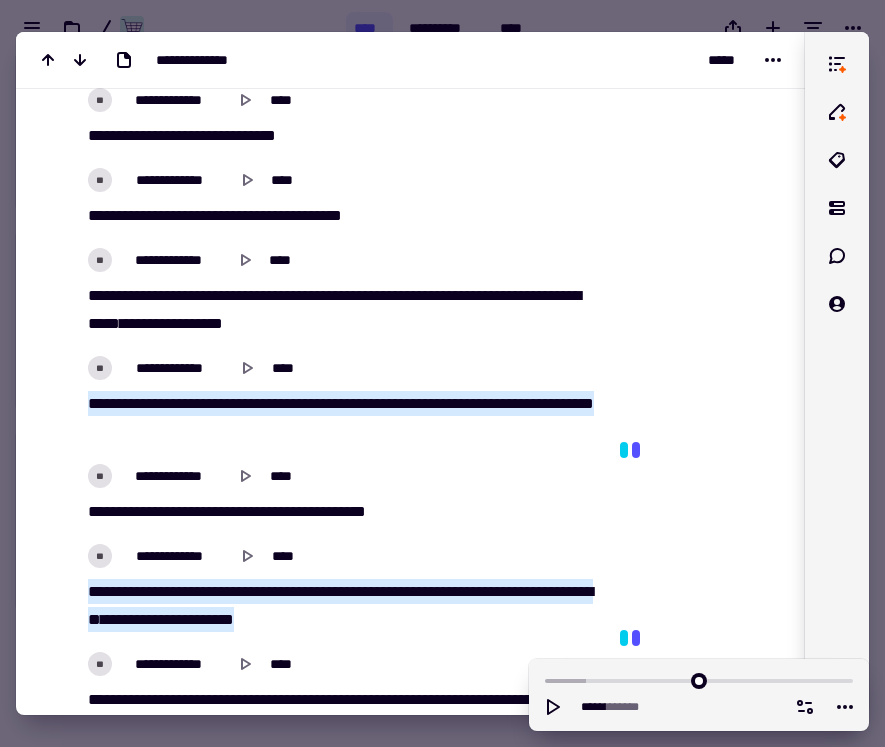 scroll, scrollTop: 2648, scrollLeft: 0, axis: vertical 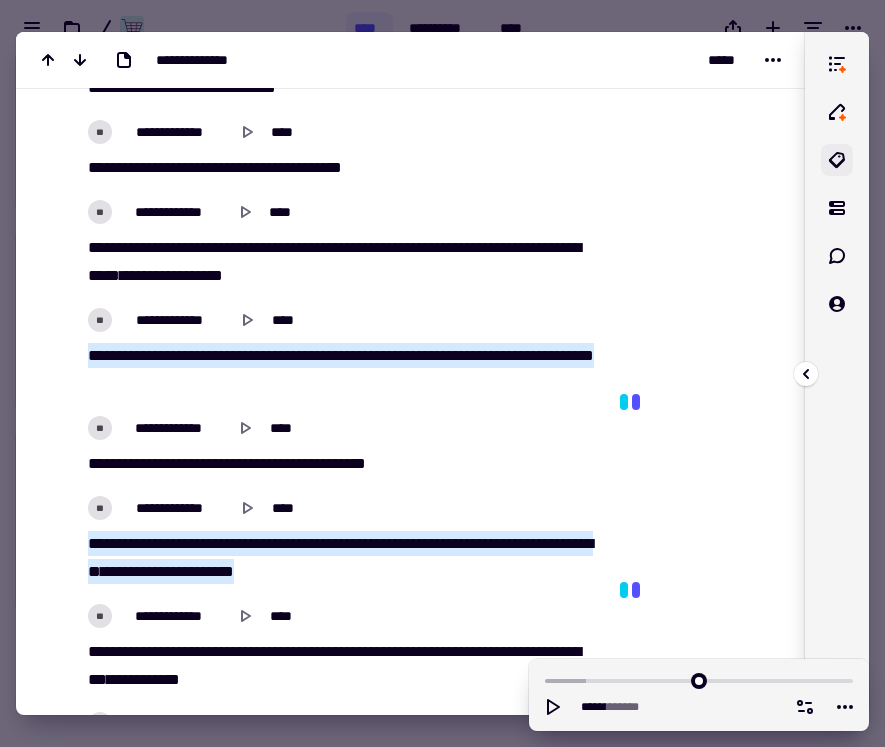 click 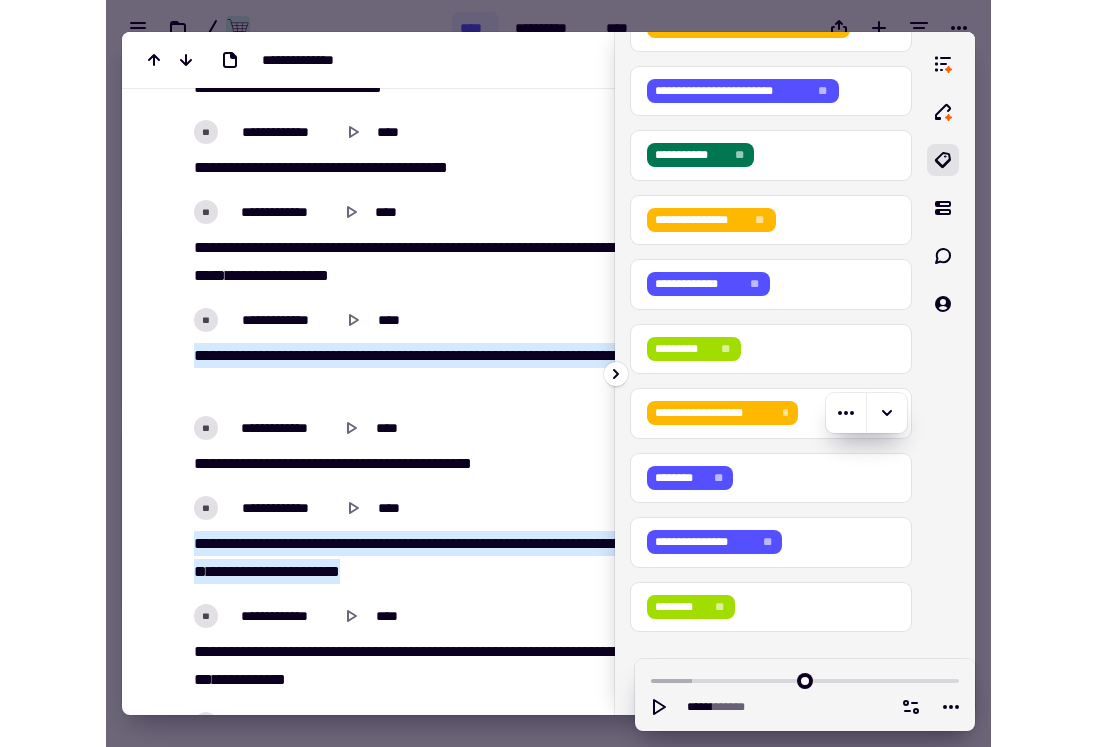 scroll, scrollTop: 248, scrollLeft: 0, axis: vertical 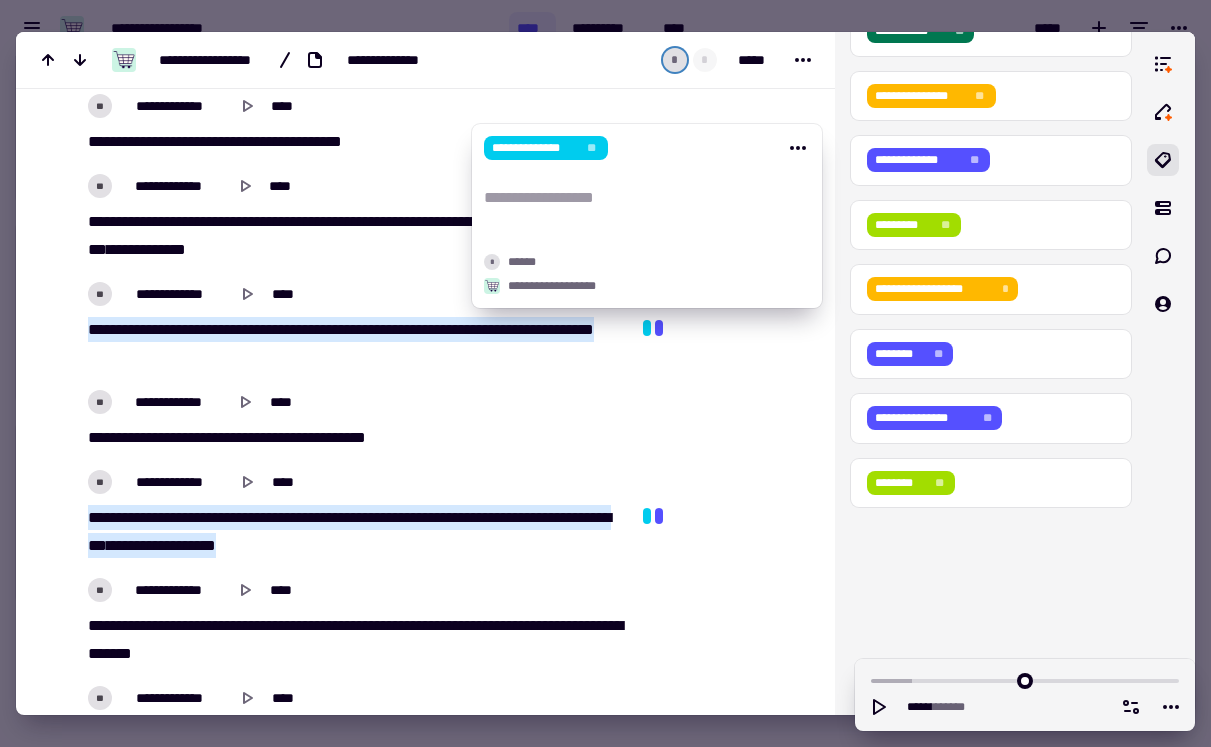 click at bounding box center [647, 328] 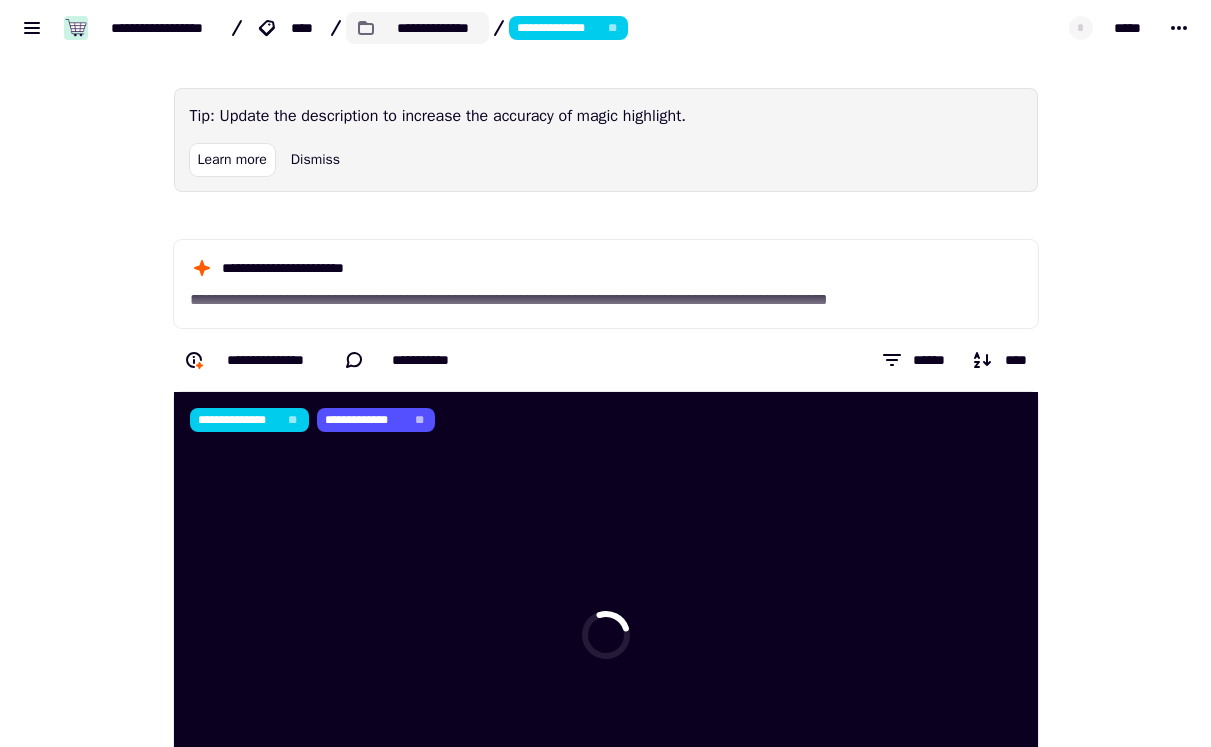 click on "**********" 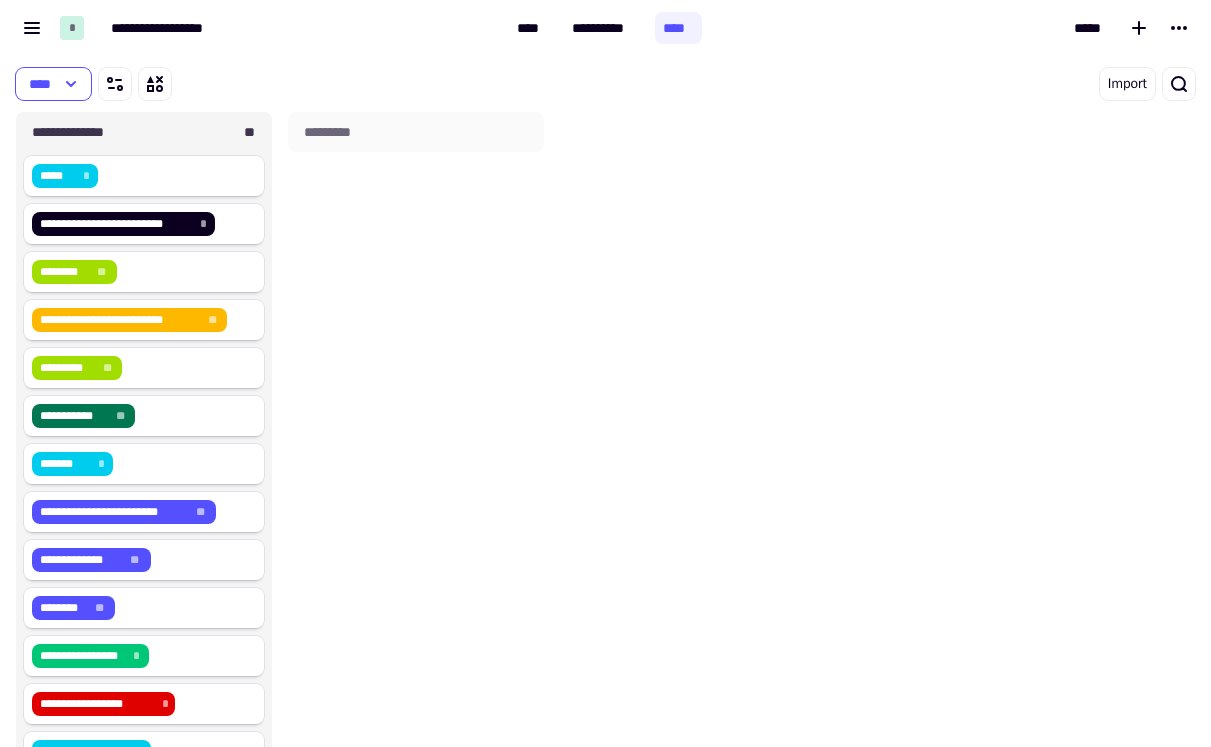 scroll, scrollTop: 1, scrollLeft: 1, axis: both 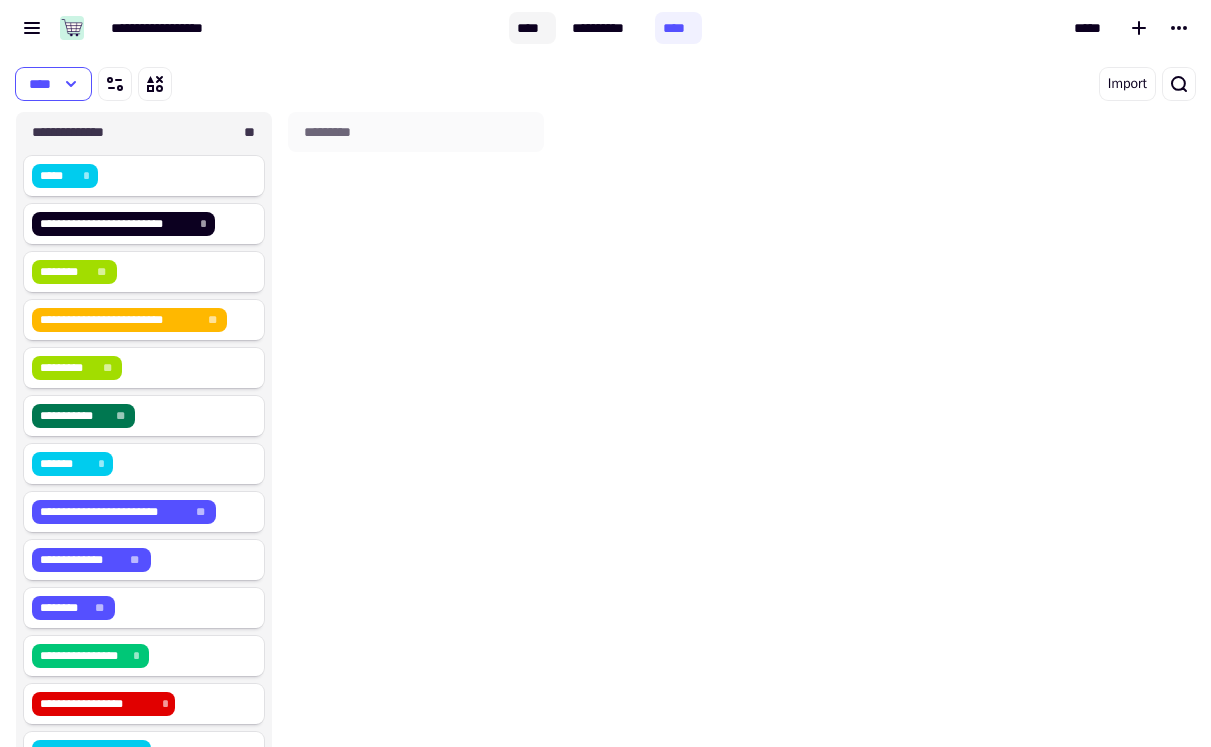 click on "****" 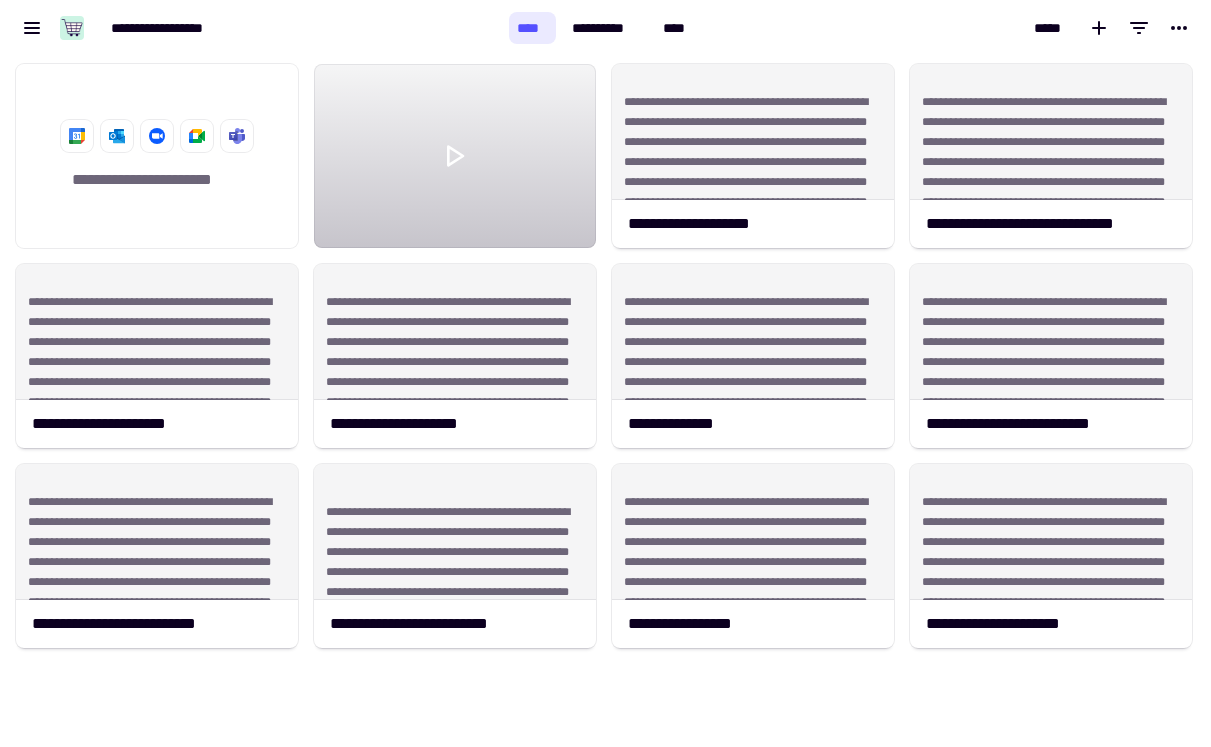 scroll, scrollTop: 1, scrollLeft: 1, axis: both 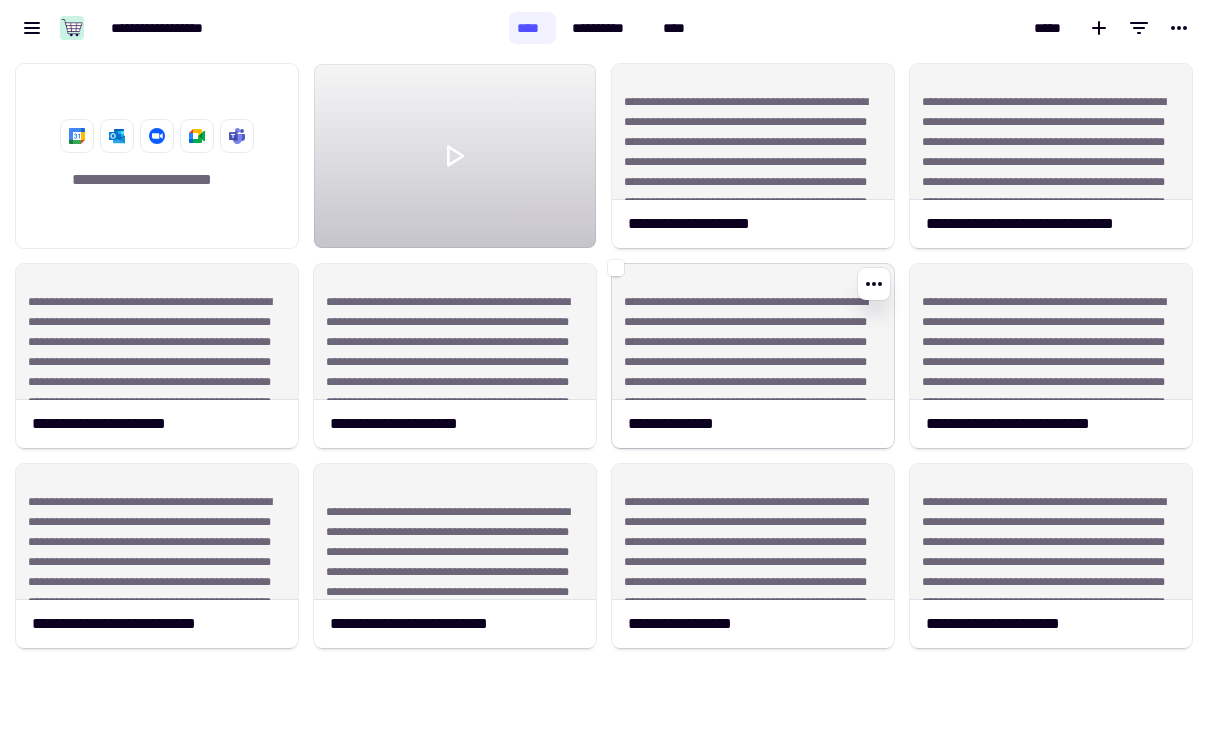 click on "**********" 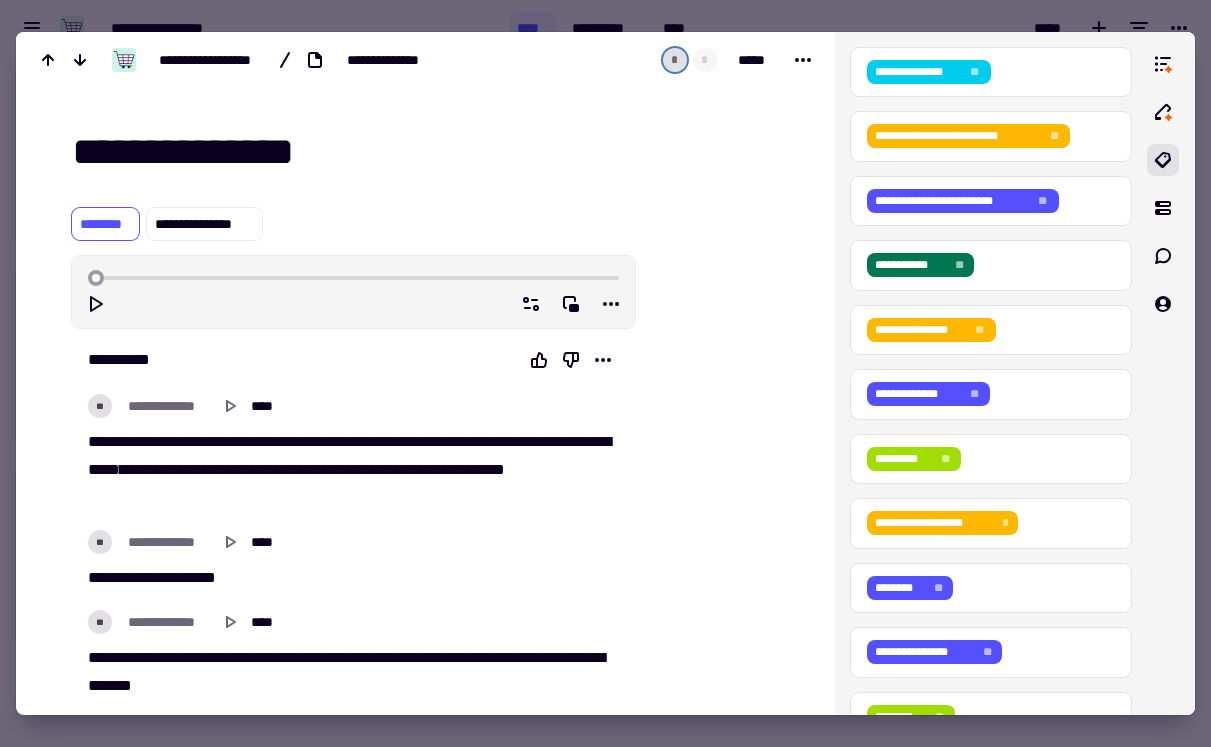 click at bounding box center (723, 477) 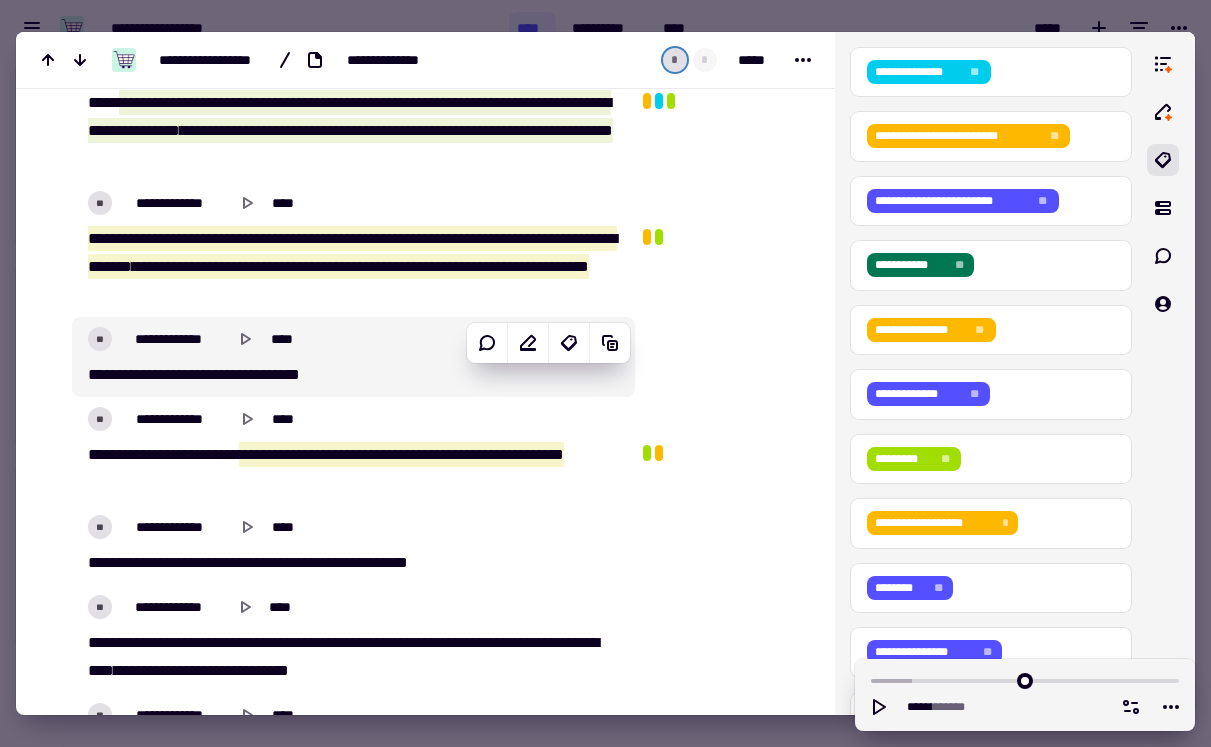 scroll, scrollTop: 6417, scrollLeft: 0, axis: vertical 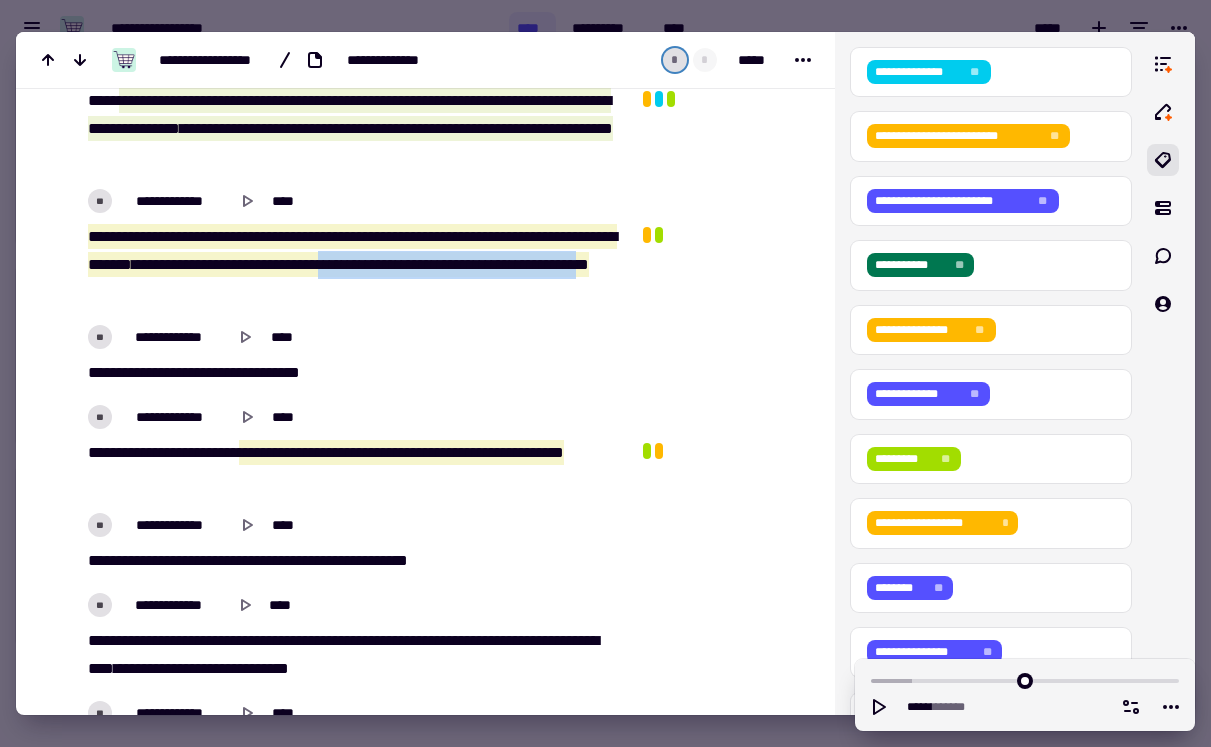 drag, startPoint x: 515, startPoint y: 264, endPoint x: 324, endPoint y: 294, distance: 193.34166 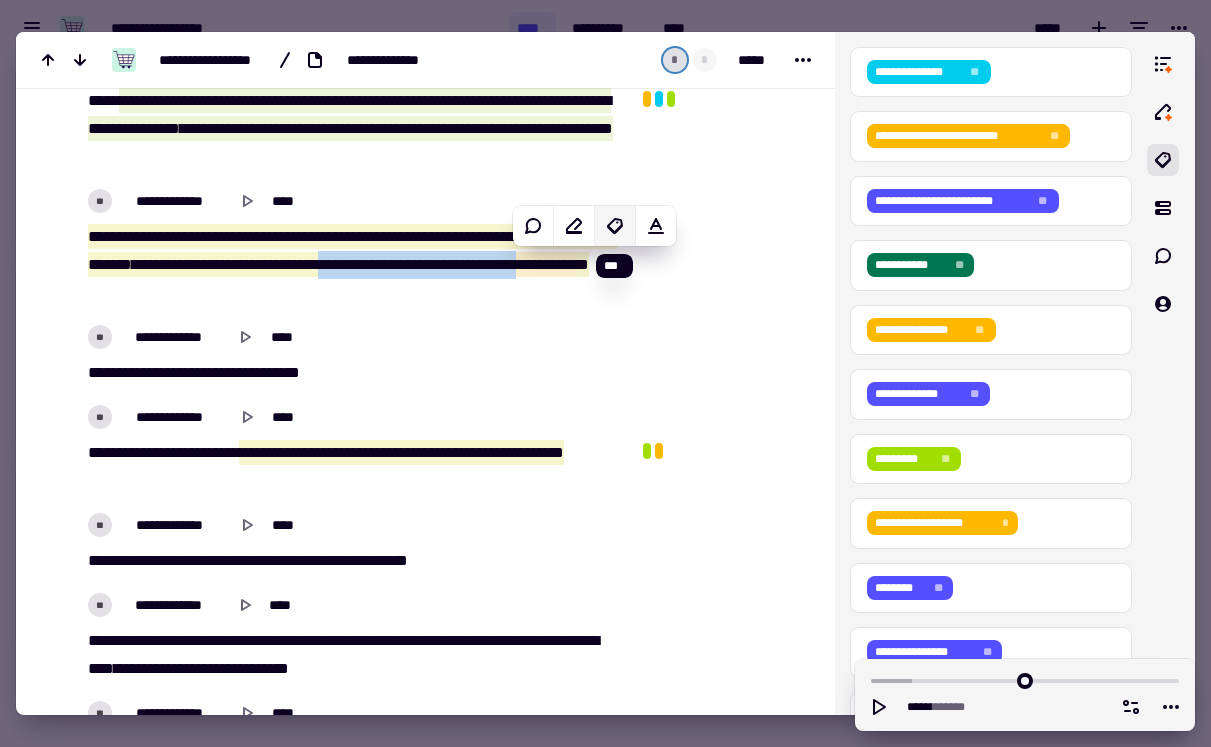 click 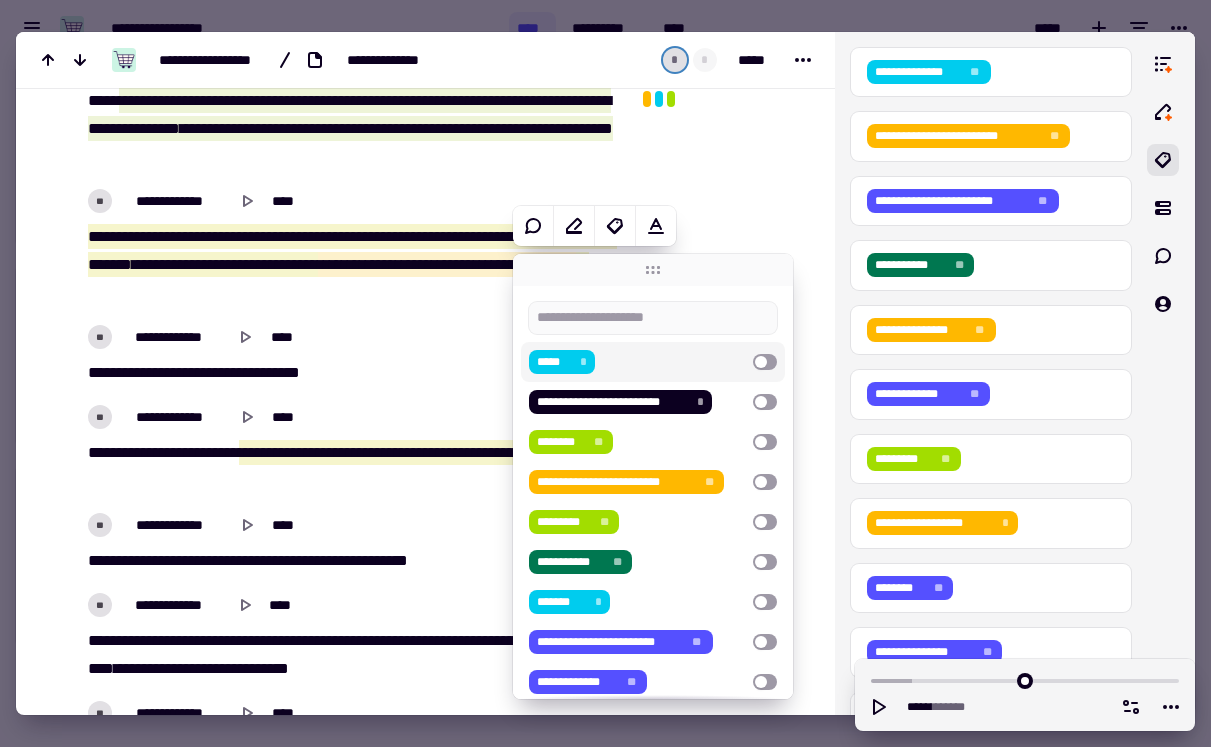 click on "***** *" at bounding box center (637, 362) 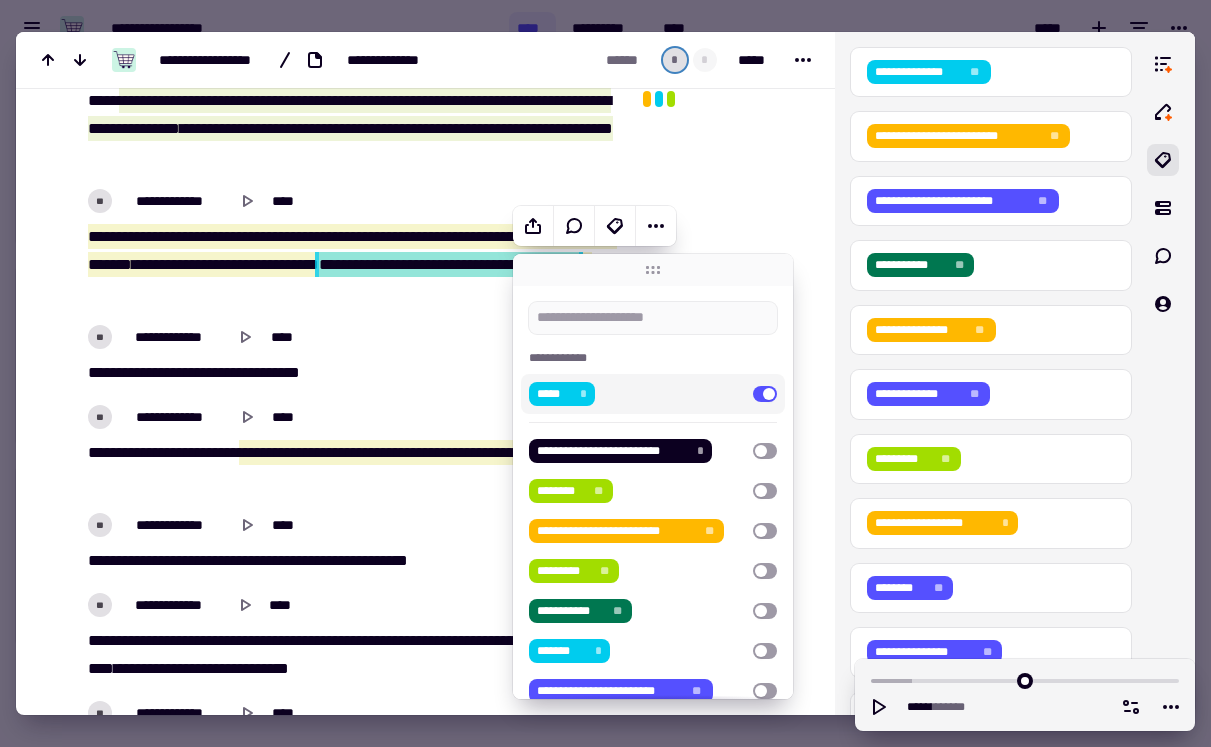 click at bounding box center [723, -3006] 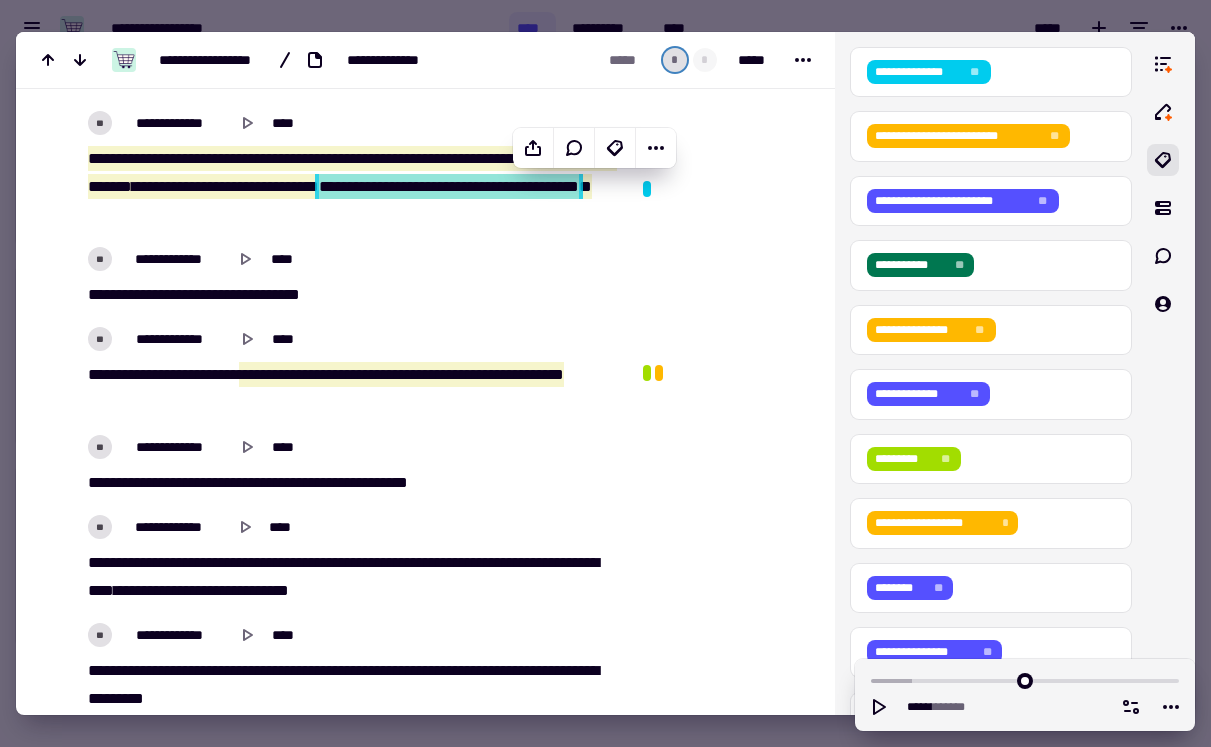 scroll, scrollTop: 6506, scrollLeft: 0, axis: vertical 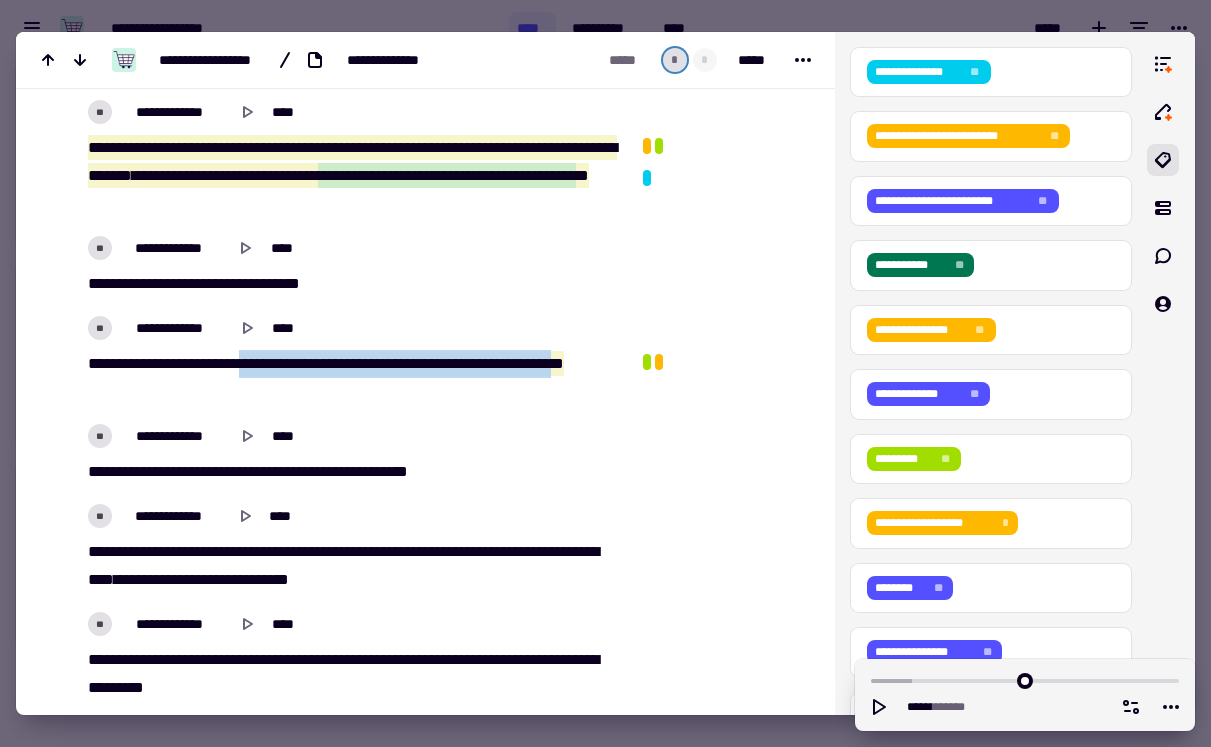 drag, startPoint x: 270, startPoint y: 358, endPoint x: 135, endPoint y: 398, distance: 140.80128 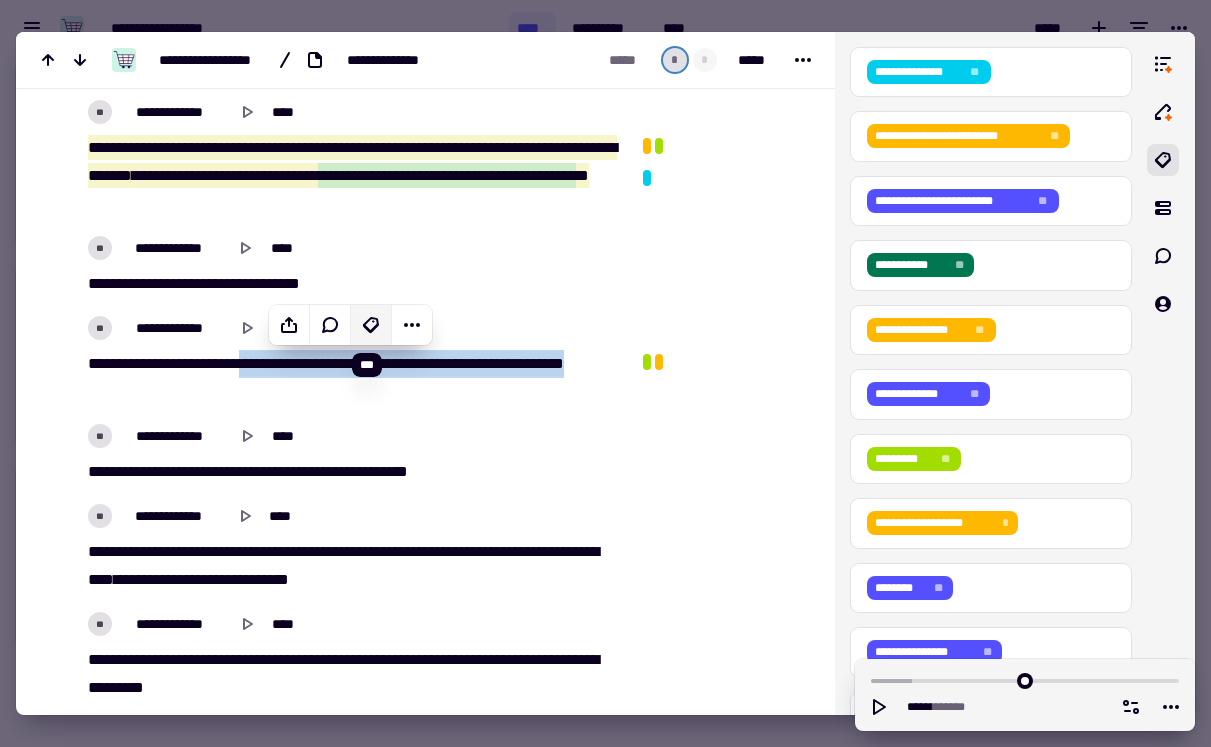 click 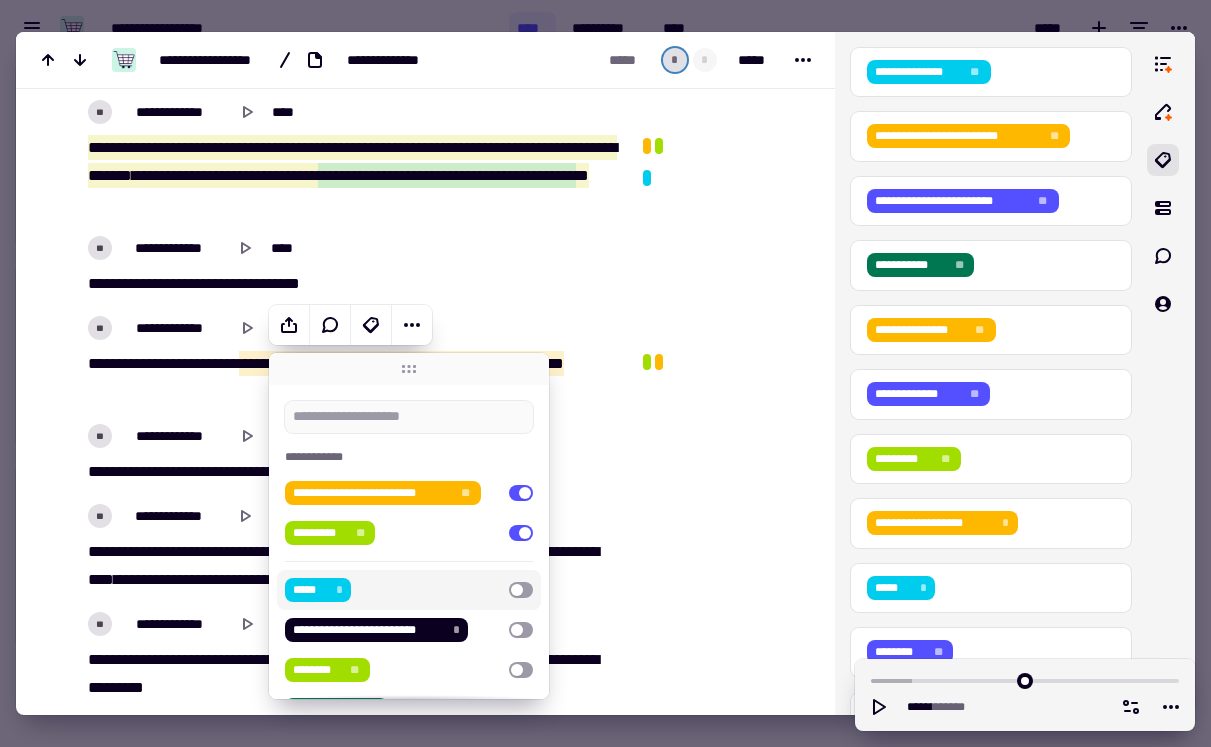 click on "***** *" at bounding box center [393, 590] 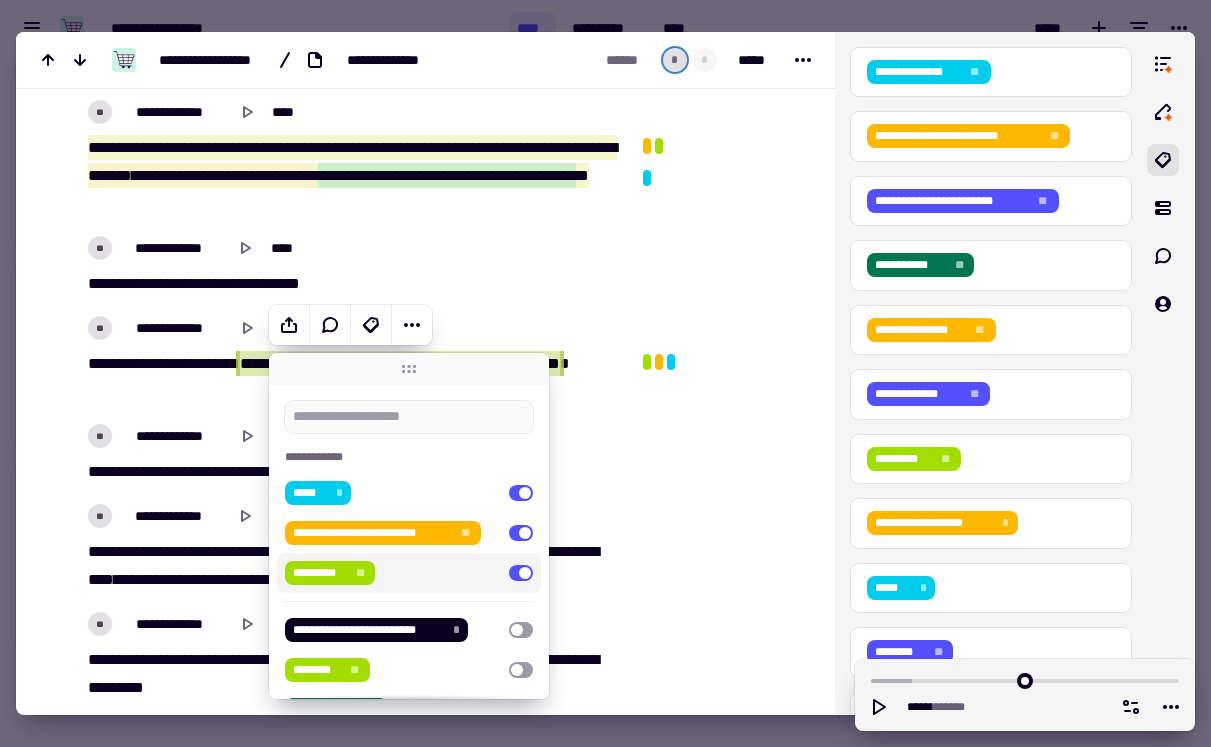 click on "**********" at bounding box center (425, -1590) 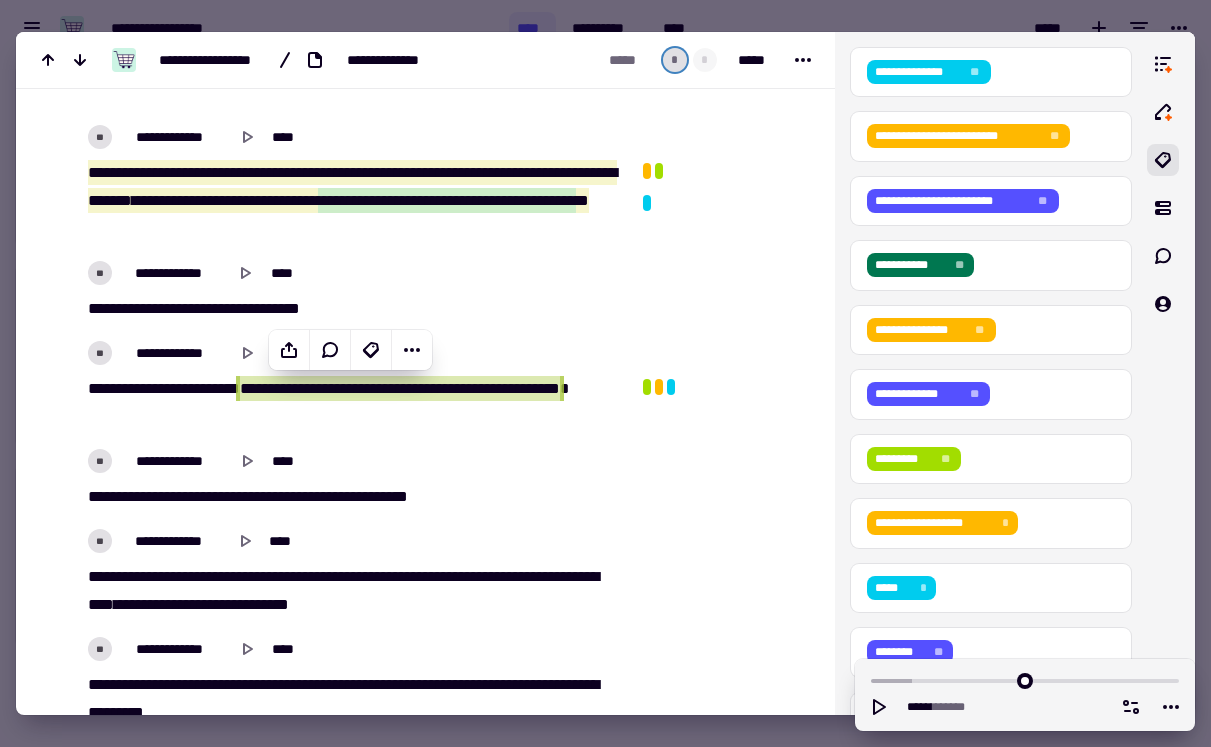 scroll, scrollTop: 6469, scrollLeft: 0, axis: vertical 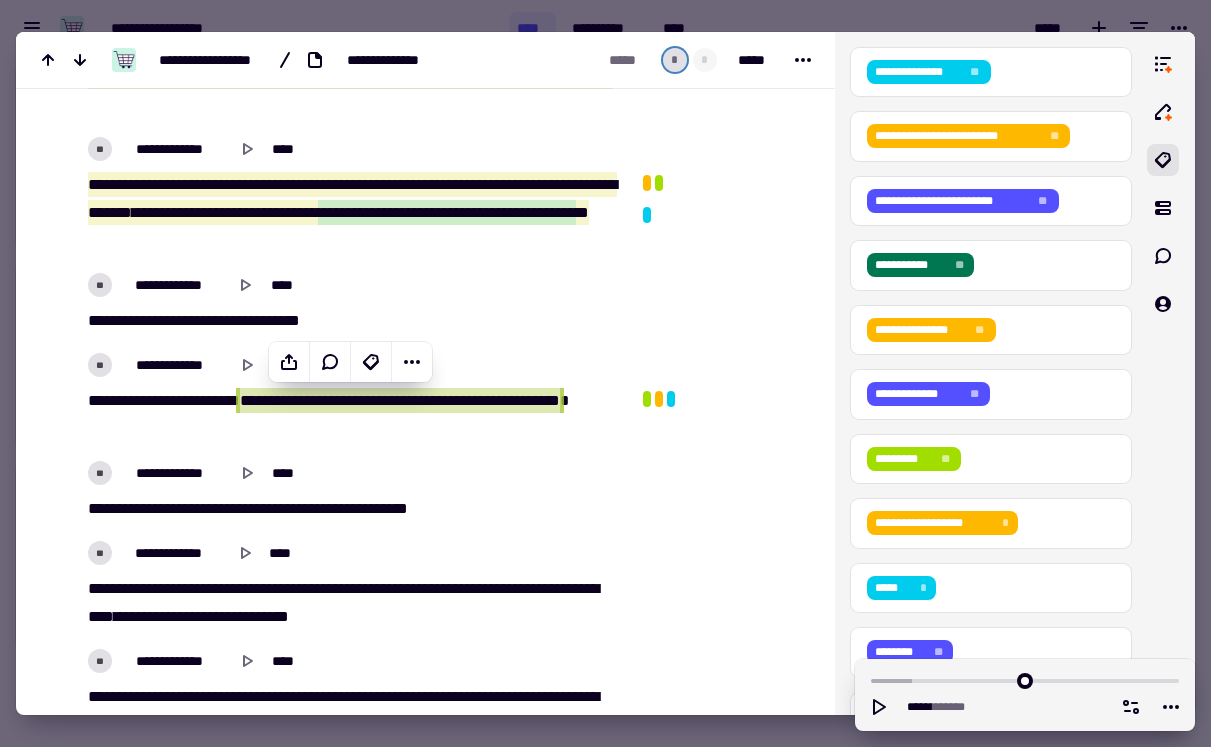 click at bounding box center (605, 373) 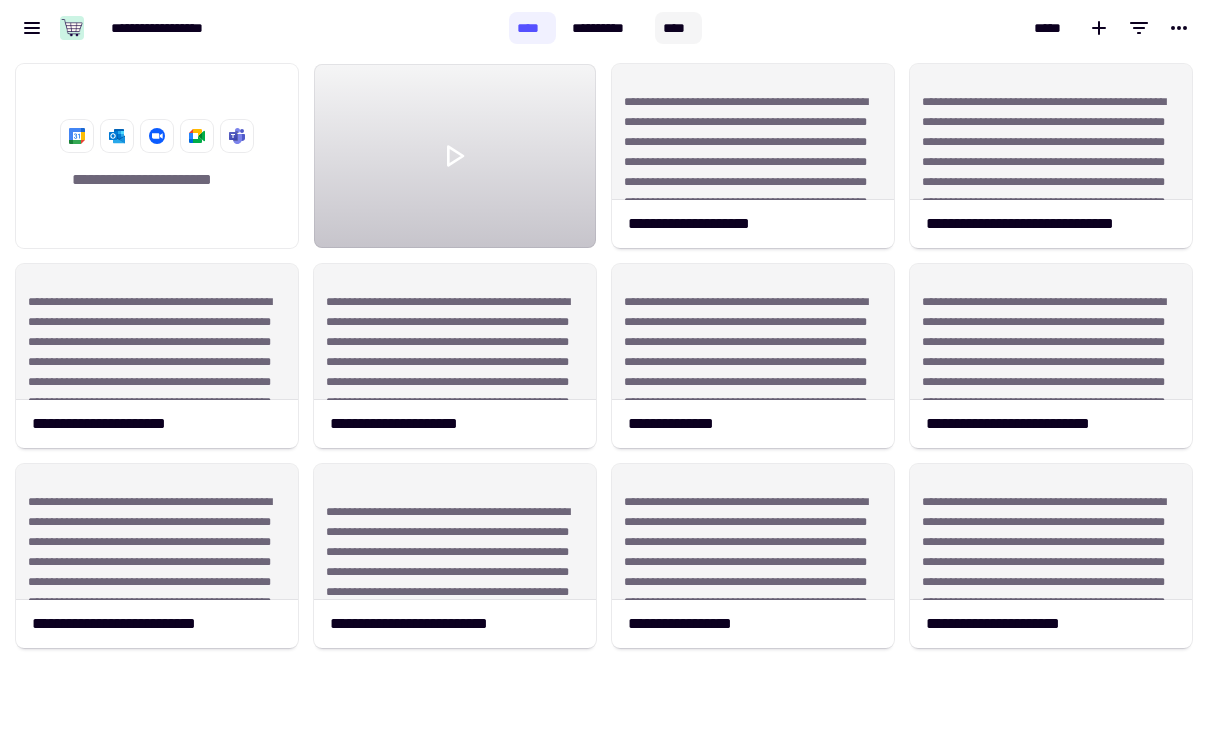 click on "****" 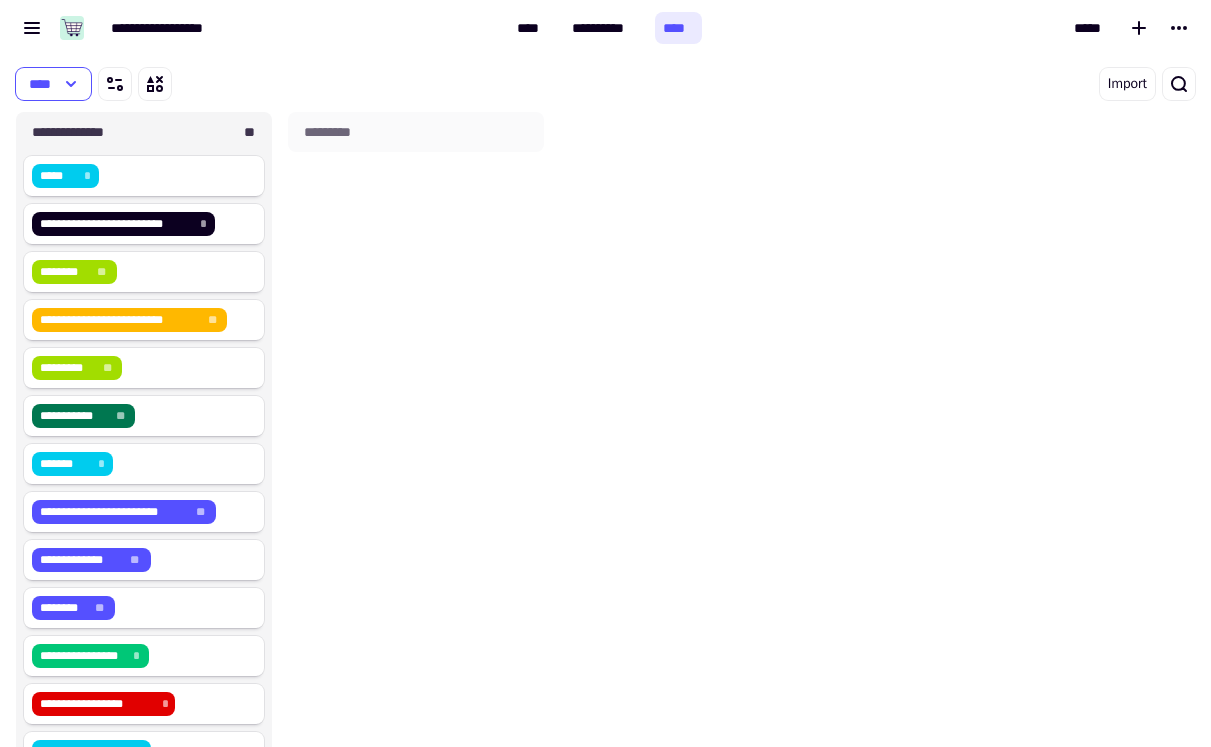 scroll, scrollTop: 1, scrollLeft: 1, axis: both 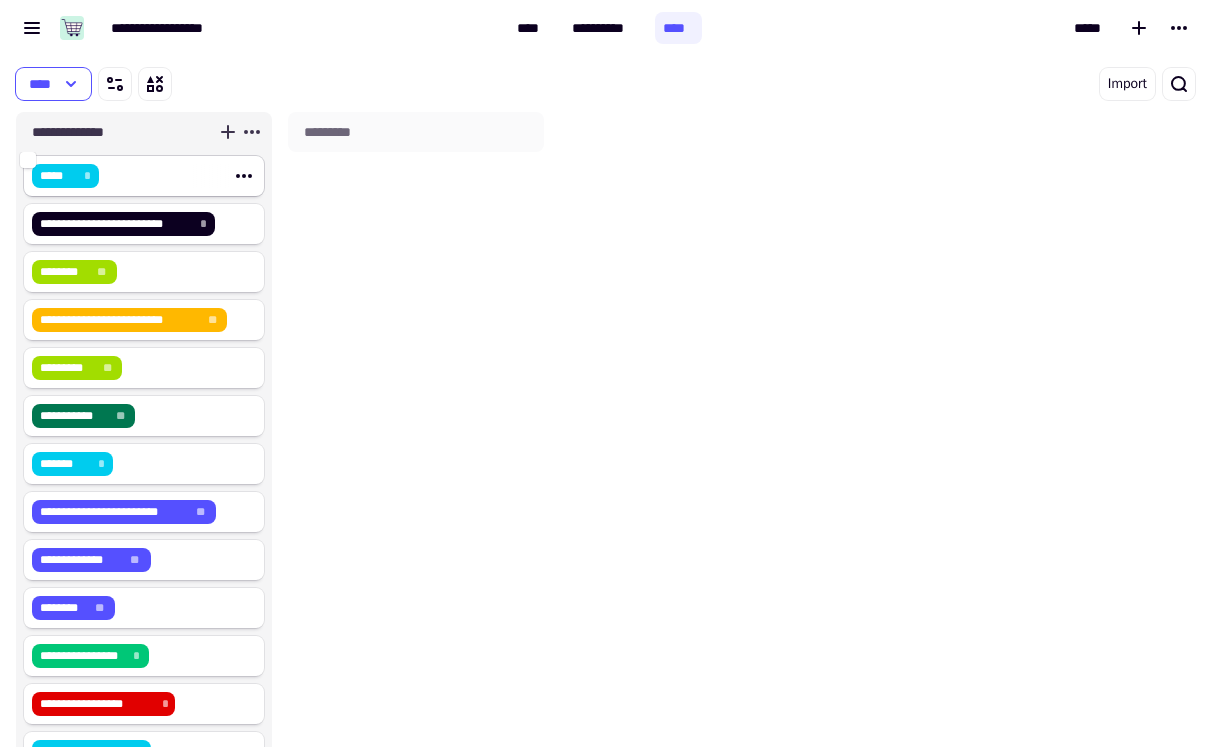 click on "***** *" 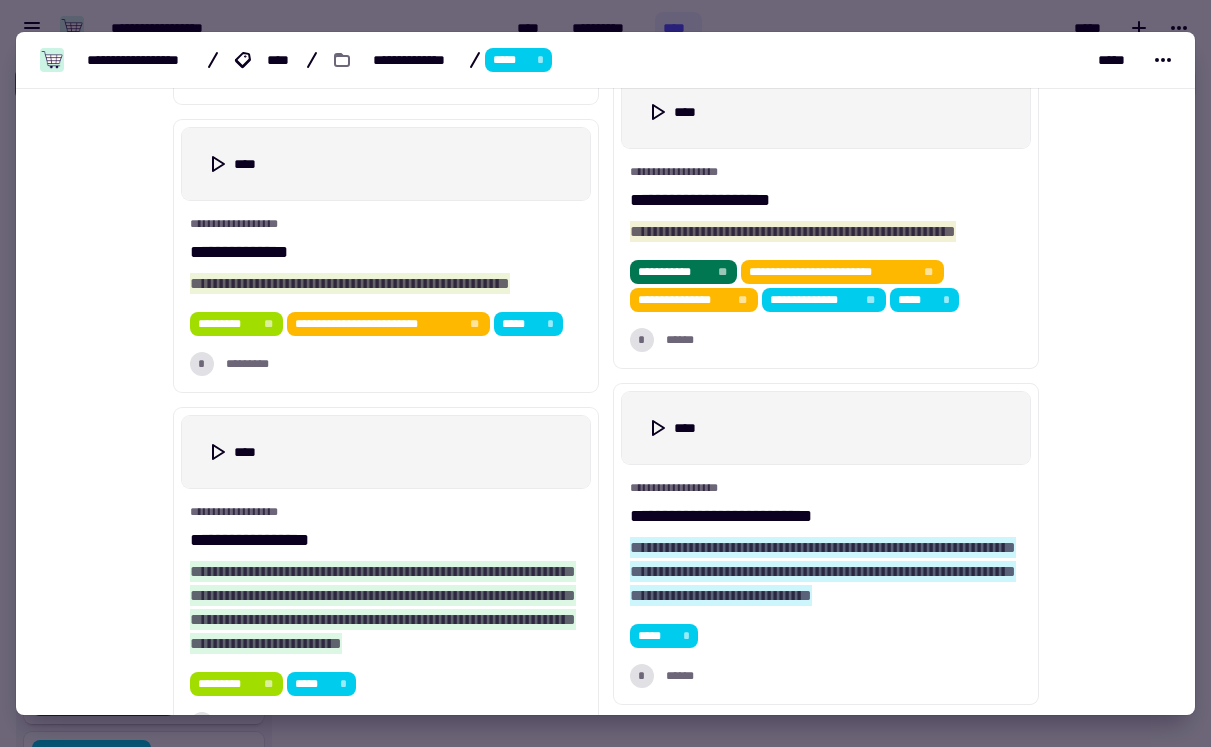 scroll, scrollTop: 1654, scrollLeft: 0, axis: vertical 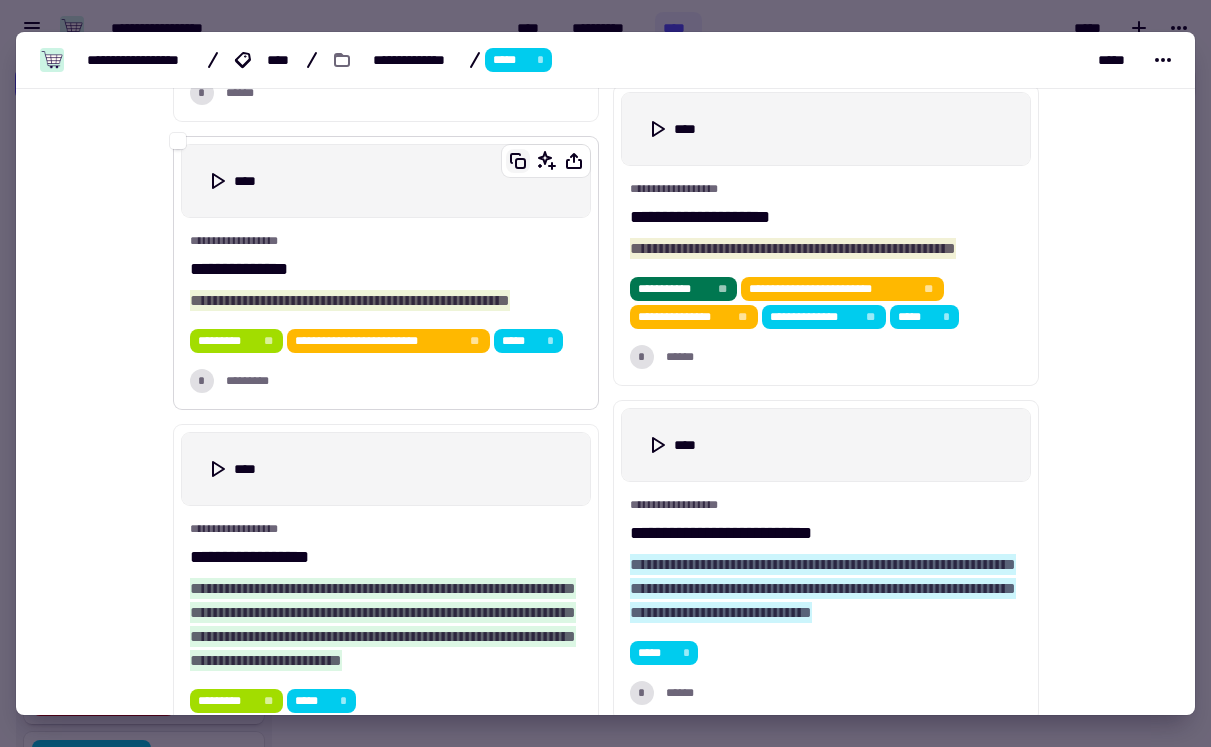 click 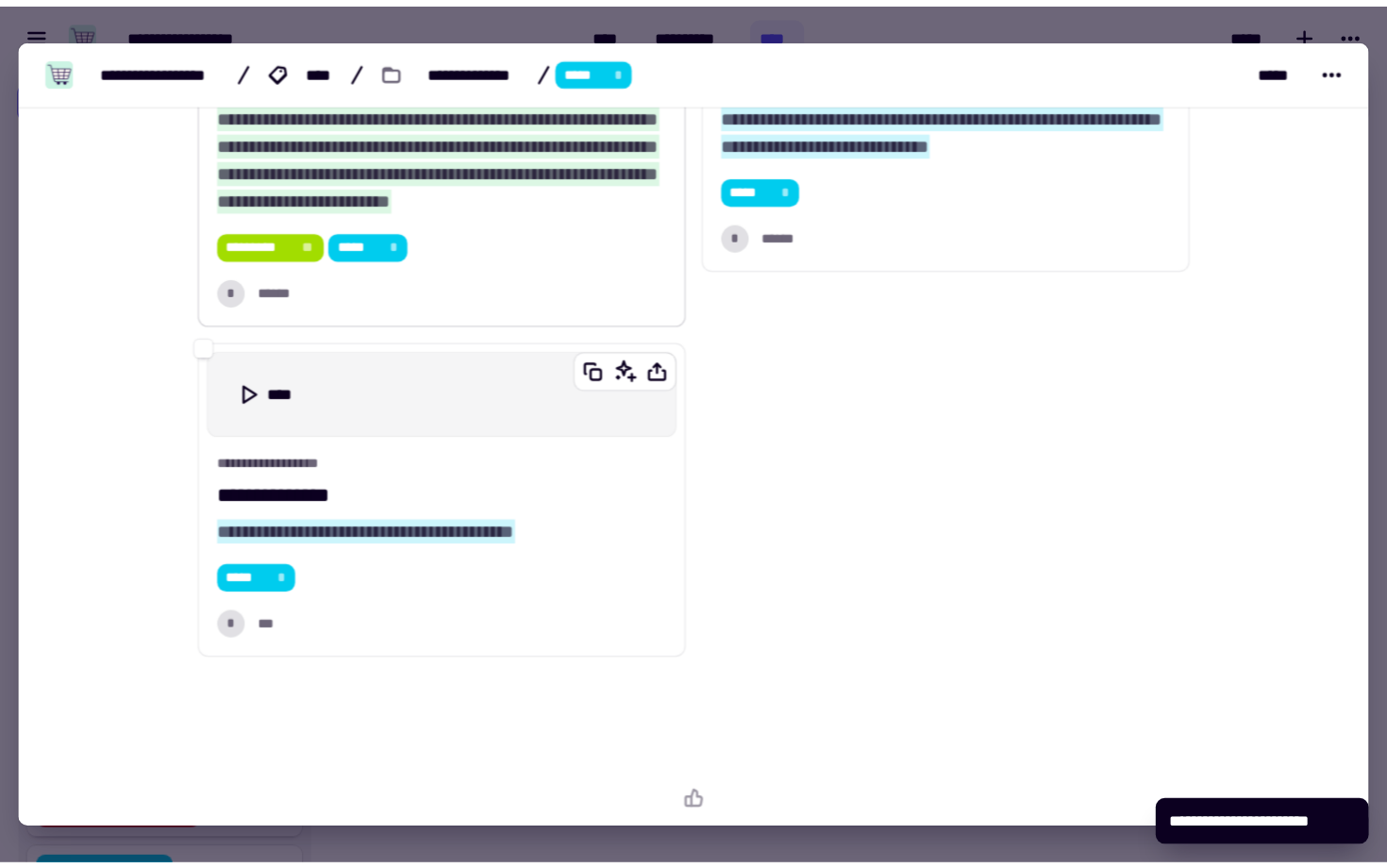 scroll, scrollTop: 2030, scrollLeft: 0, axis: vertical 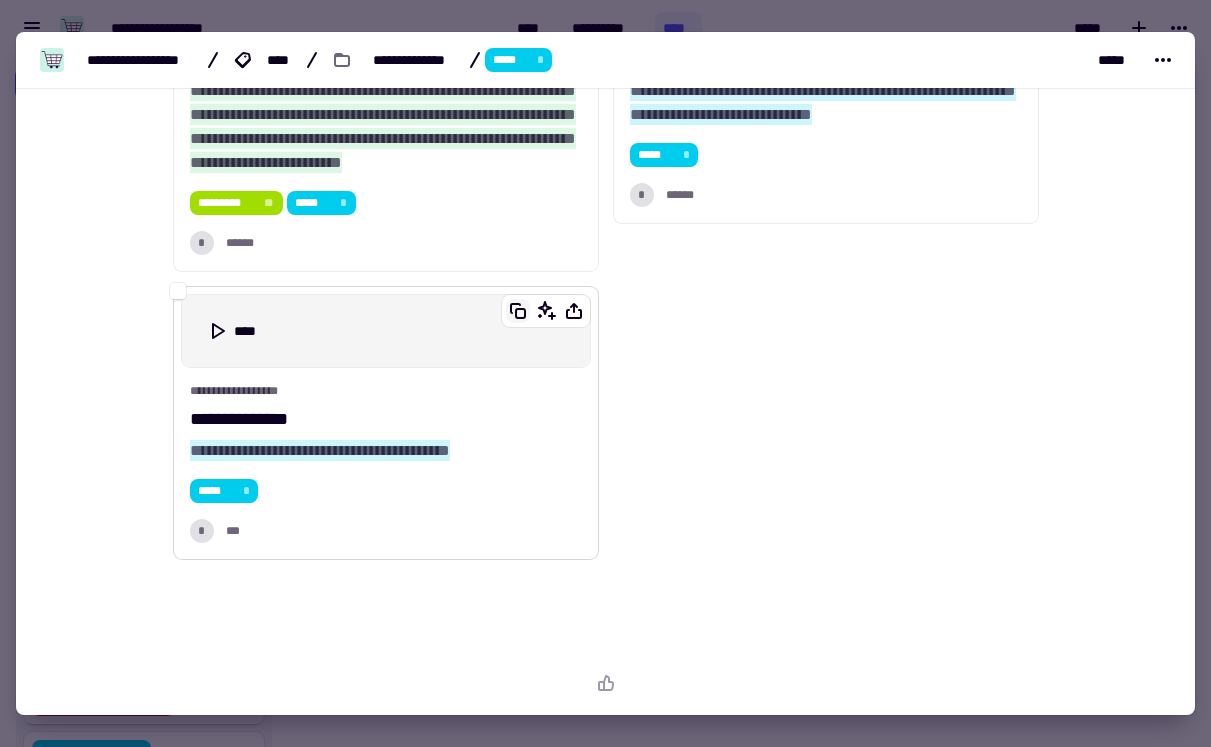 click 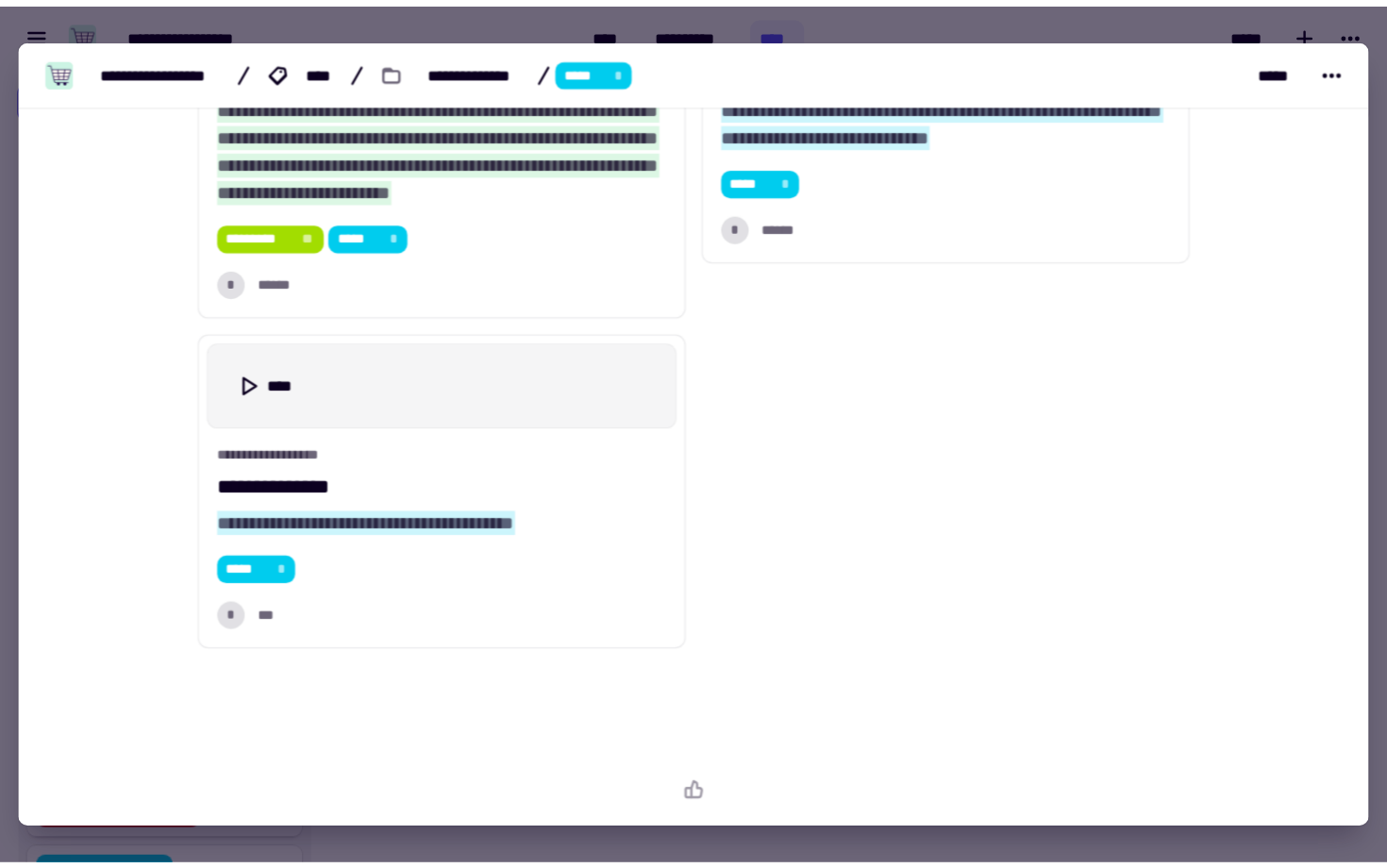 scroll, scrollTop: 1, scrollLeft: 1, axis: both 